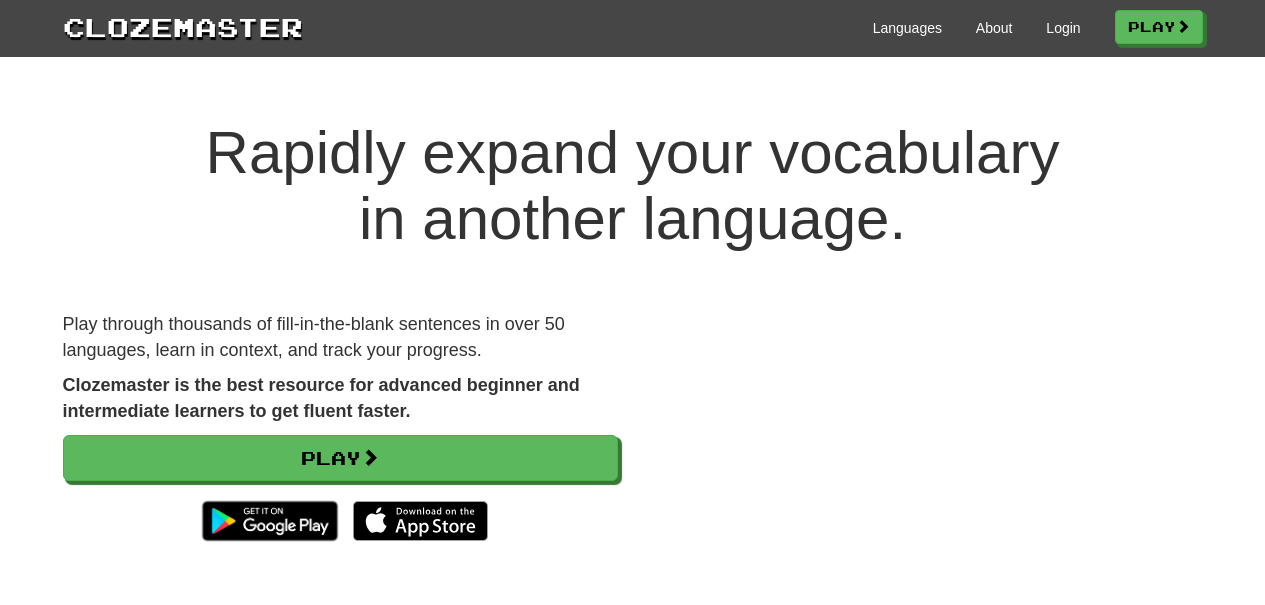 scroll, scrollTop: 0, scrollLeft: 0, axis: both 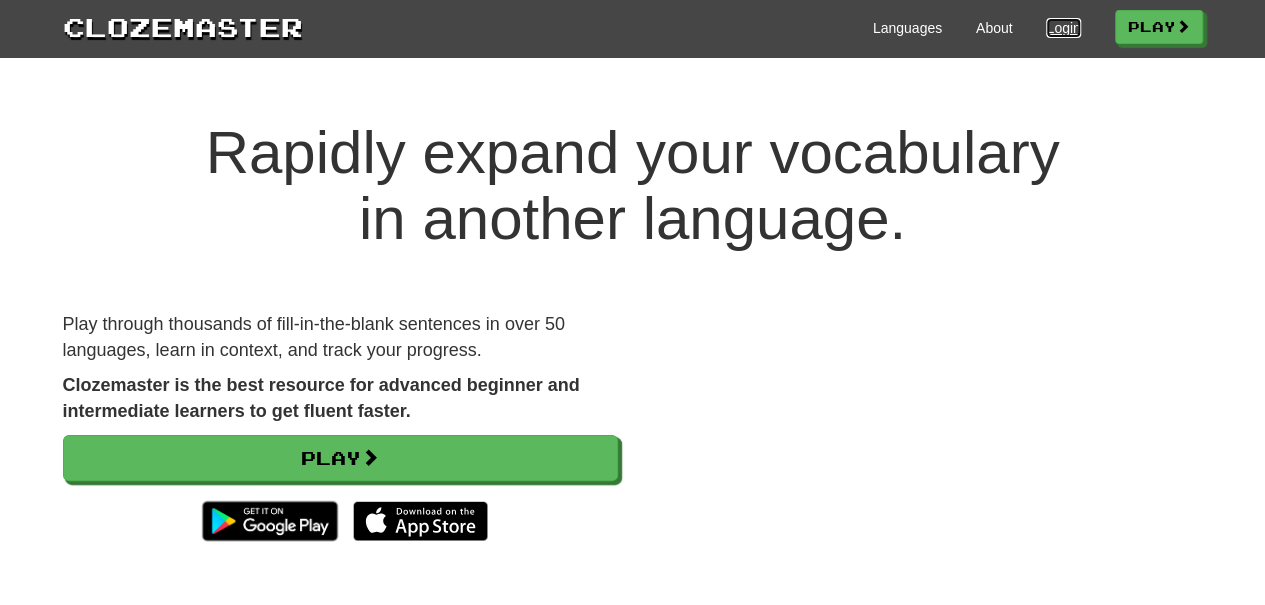 click on "Login" at bounding box center (1063, 28) 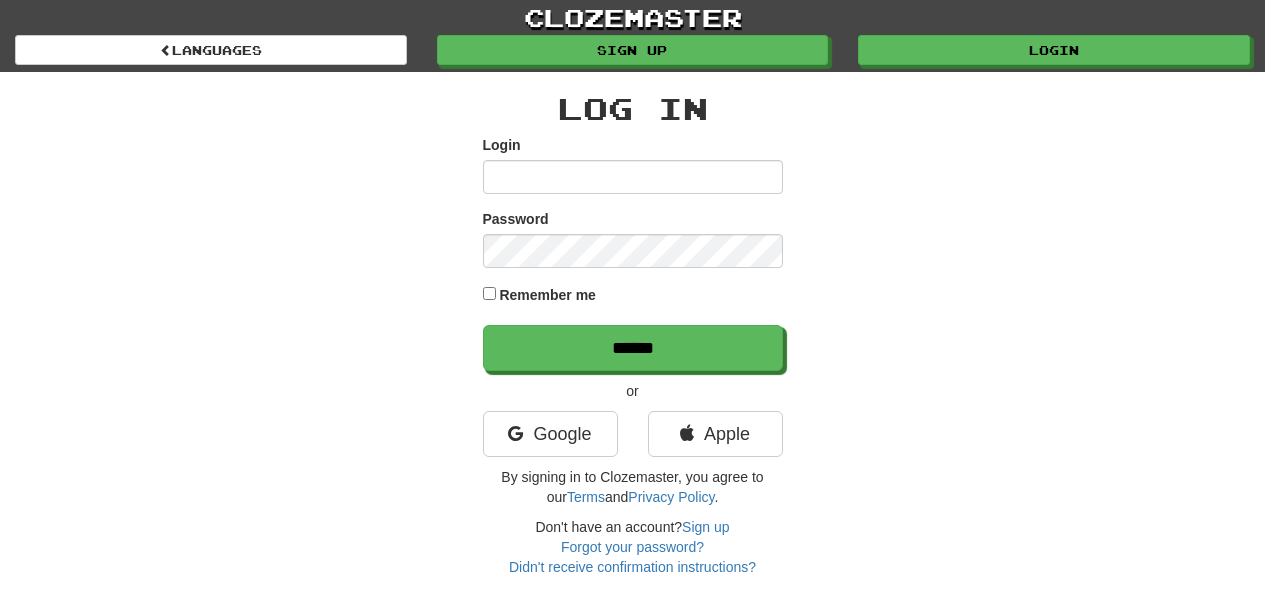 scroll, scrollTop: 0, scrollLeft: 0, axis: both 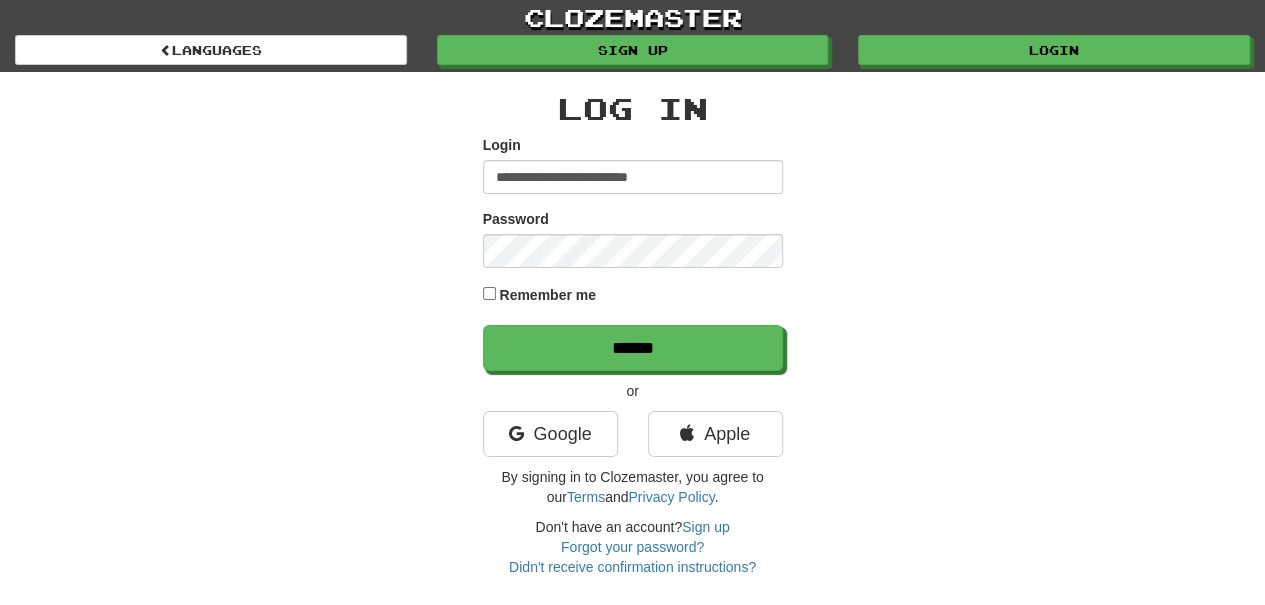 type on "**********" 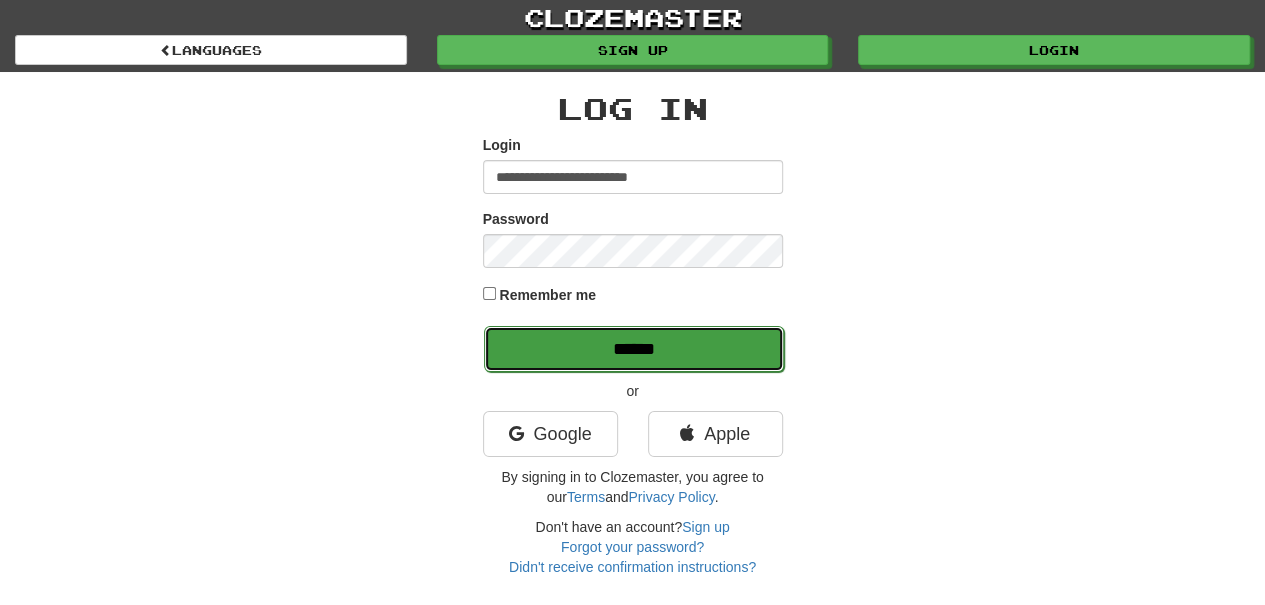 click on "******" at bounding box center [634, 349] 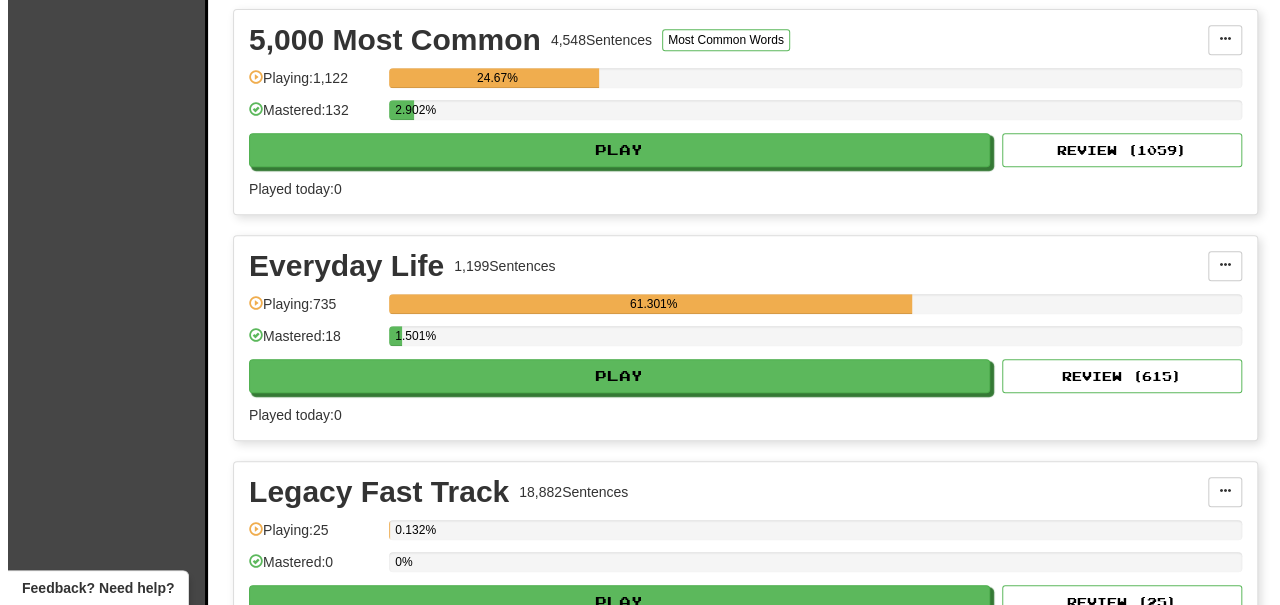 scroll, scrollTop: 500, scrollLeft: 0, axis: vertical 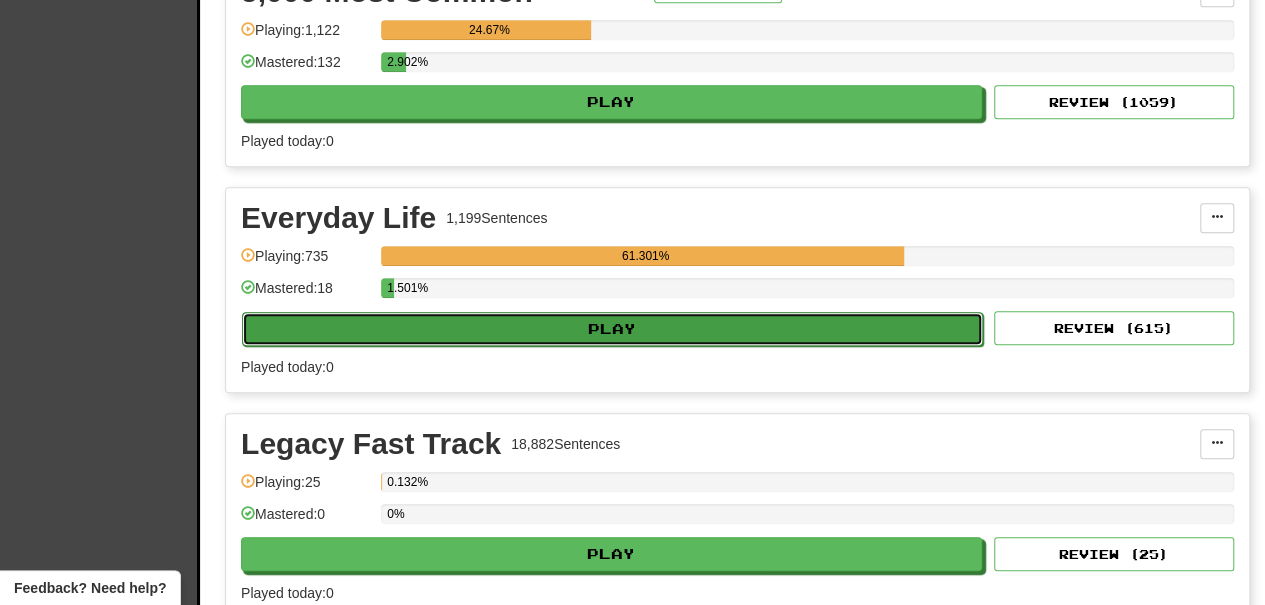 click on "Play" at bounding box center [612, 329] 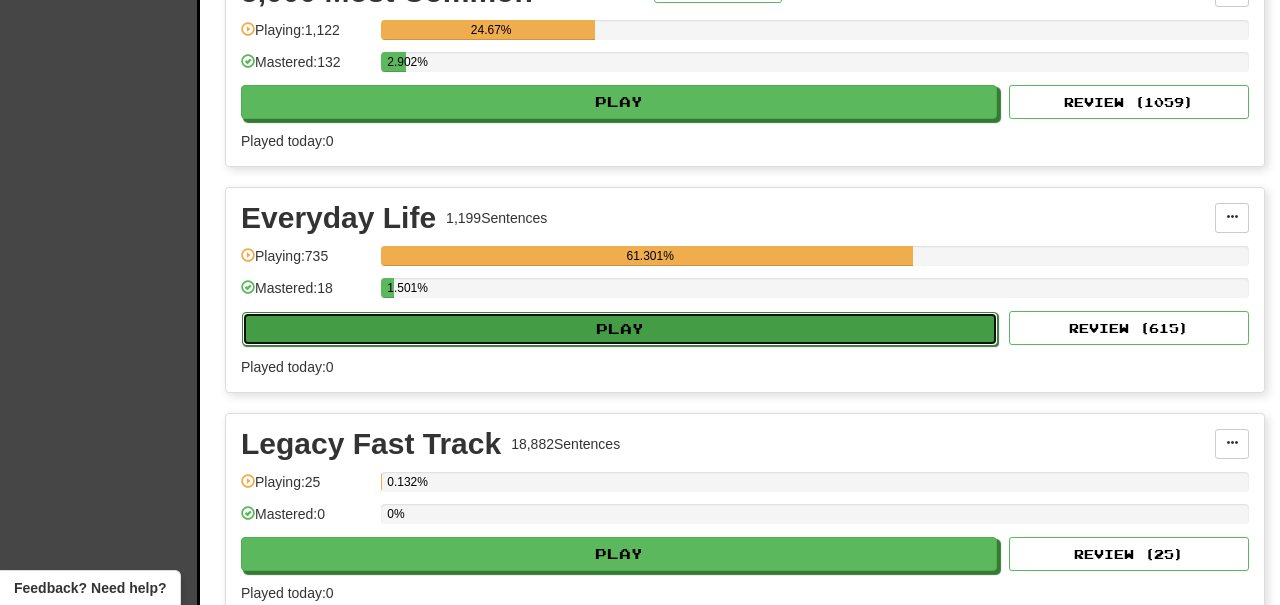 select on "**" 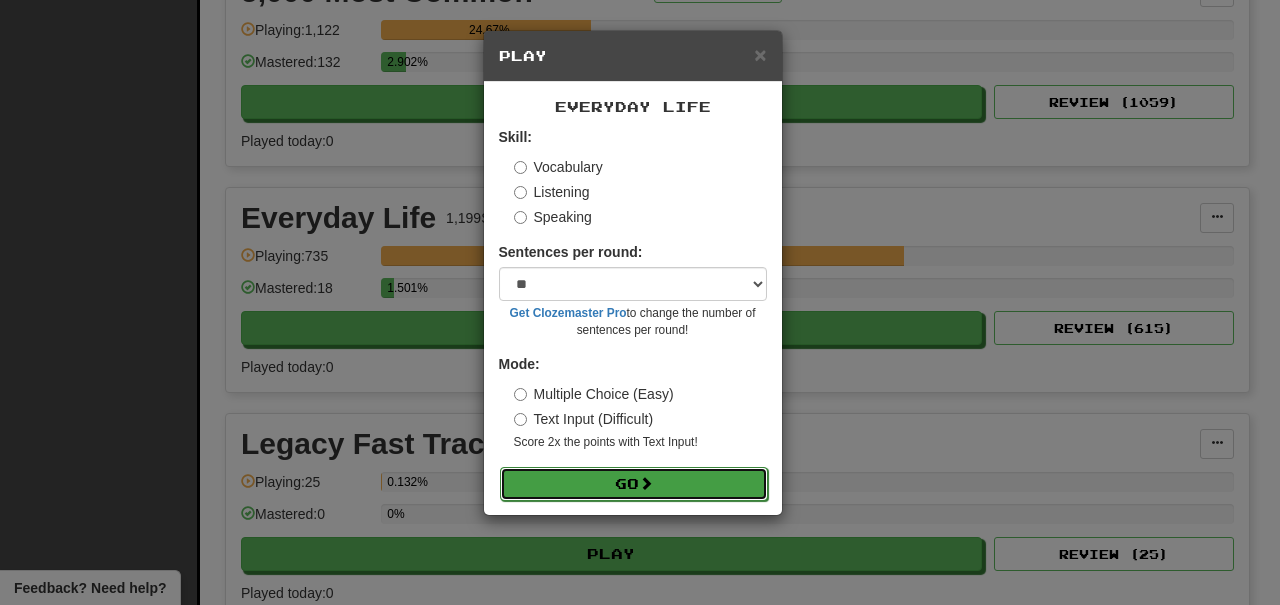 click on "Go" at bounding box center (634, 484) 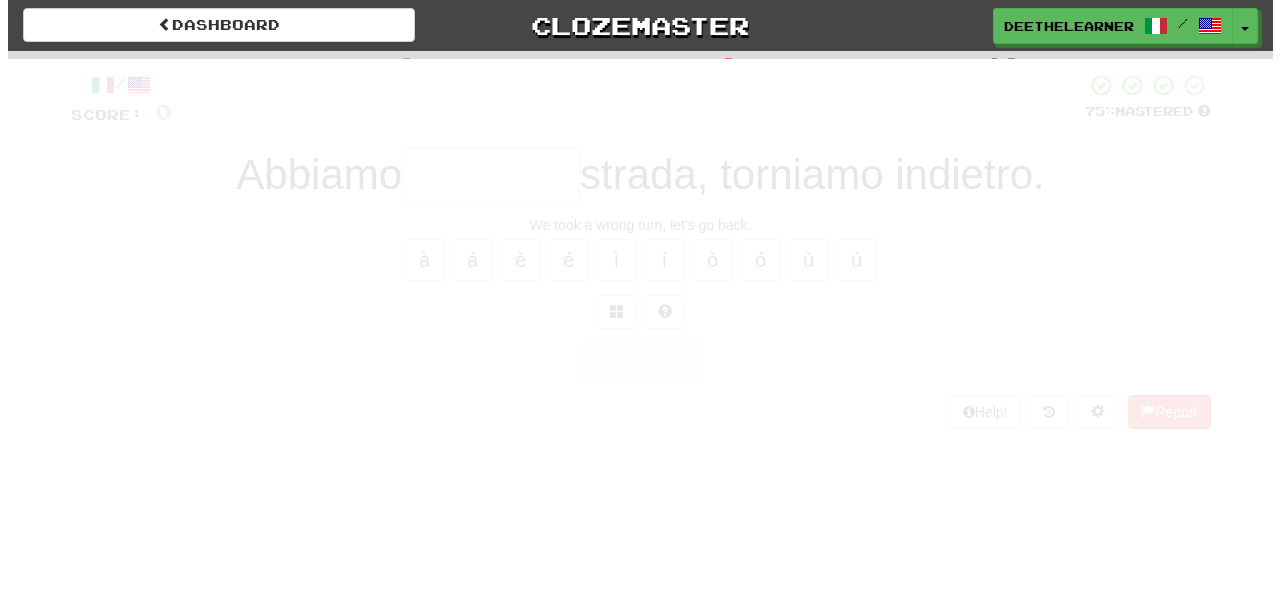 scroll, scrollTop: 0, scrollLeft: 0, axis: both 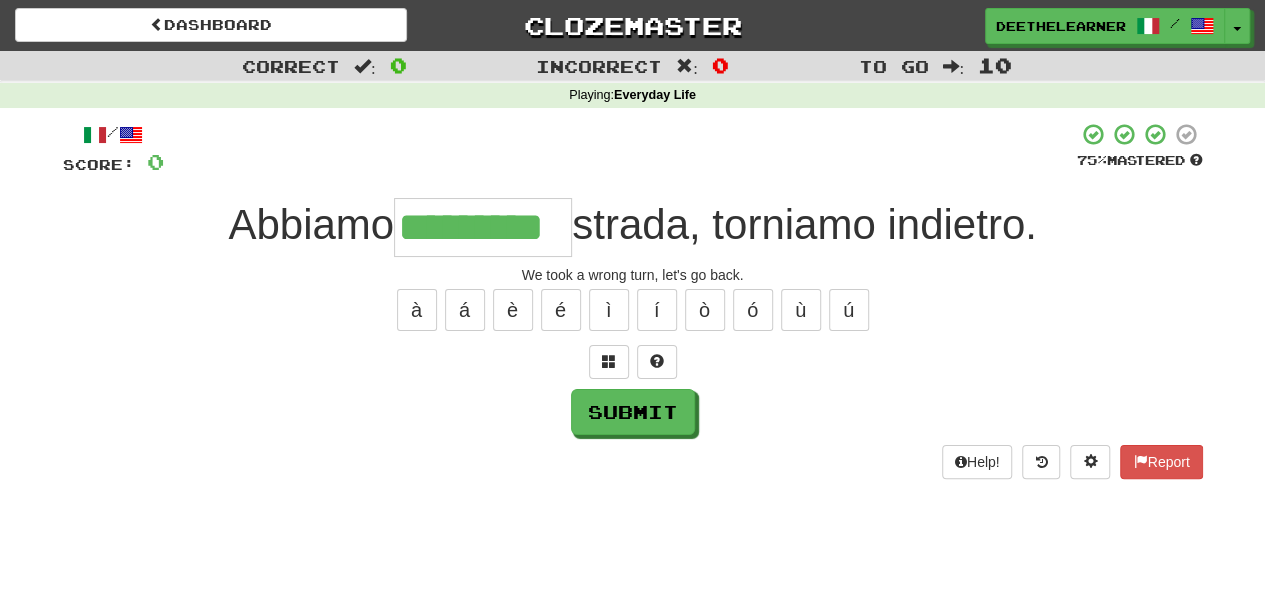 type on "*********" 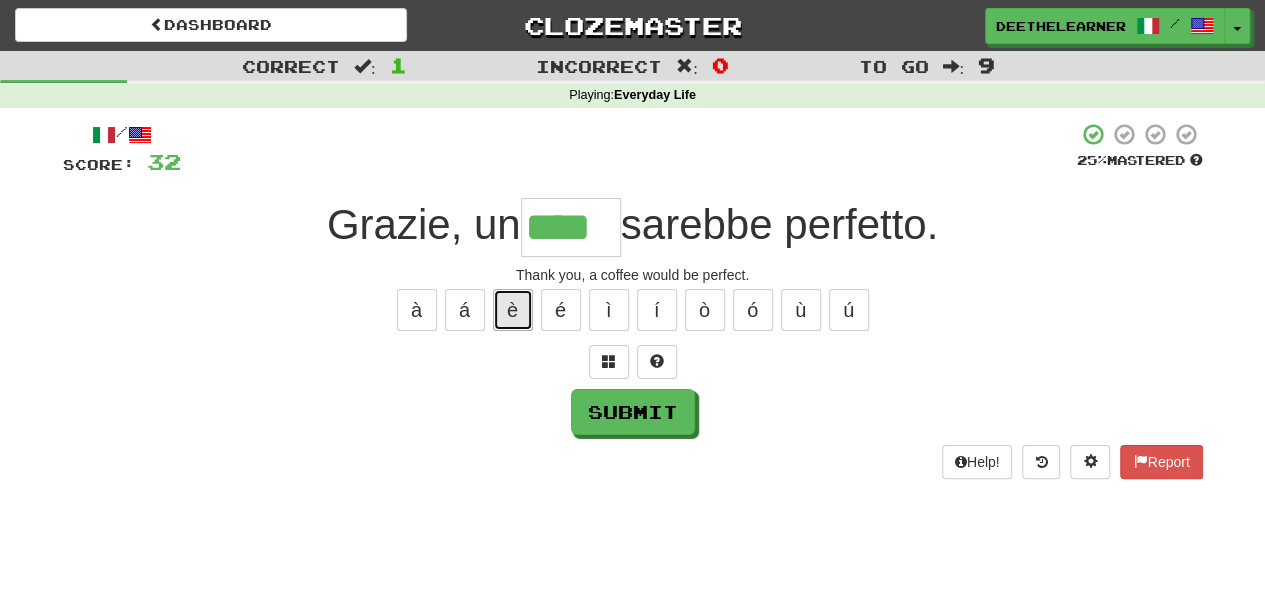 click on "è" at bounding box center [513, 310] 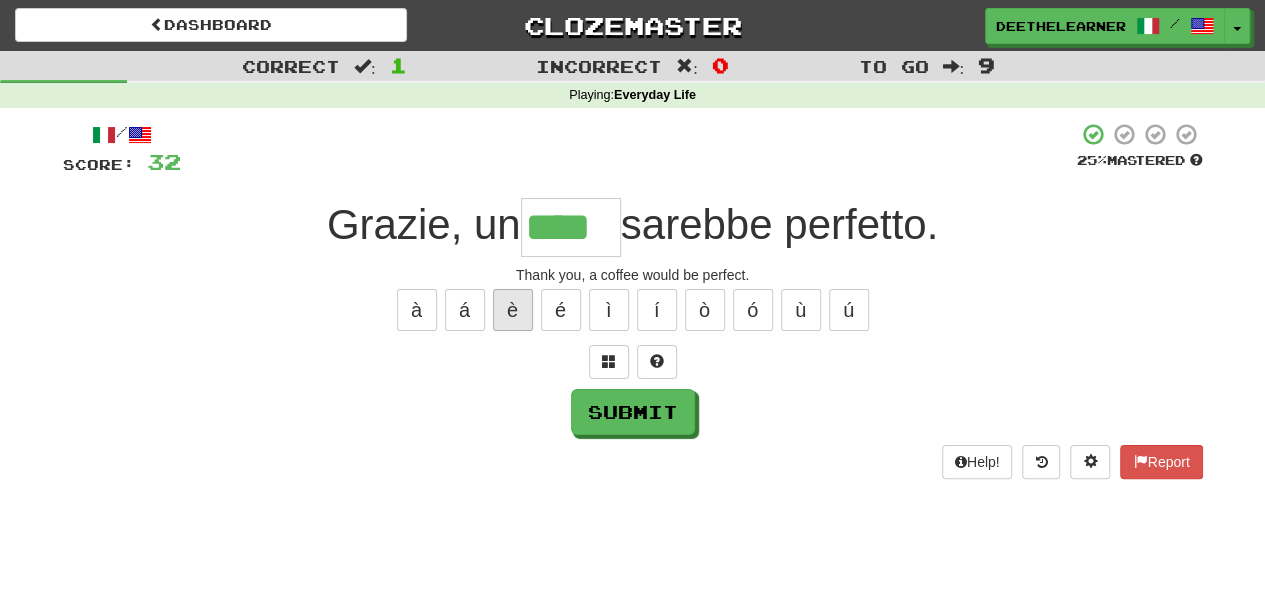 type on "*****" 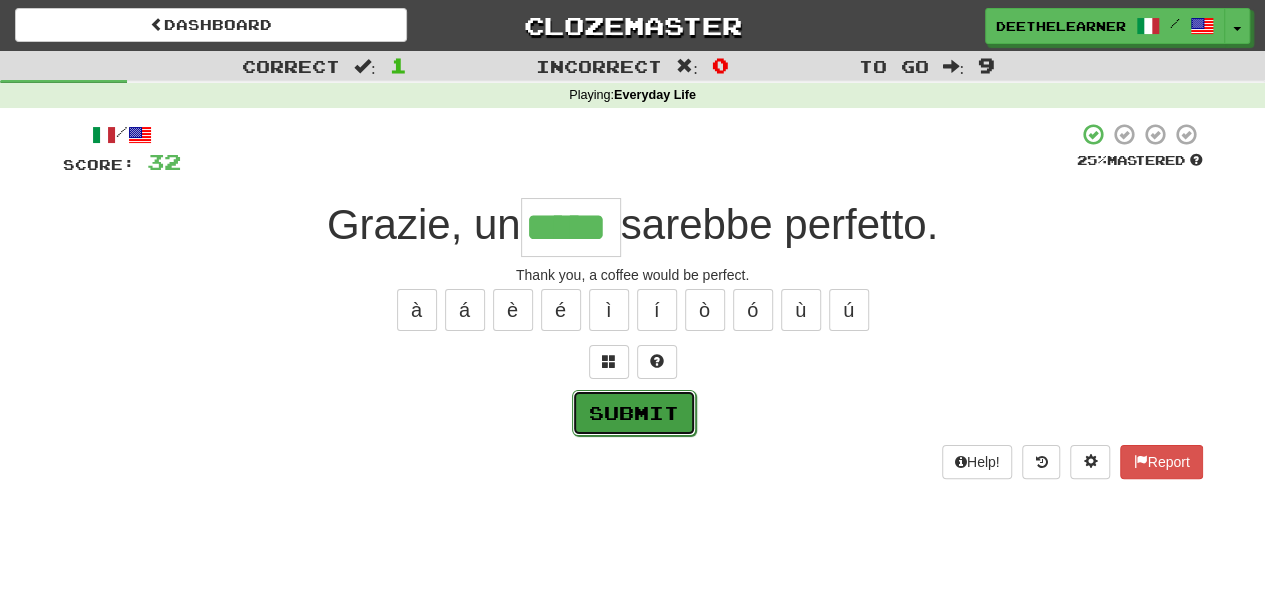 click on "Submit" at bounding box center [634, 413] 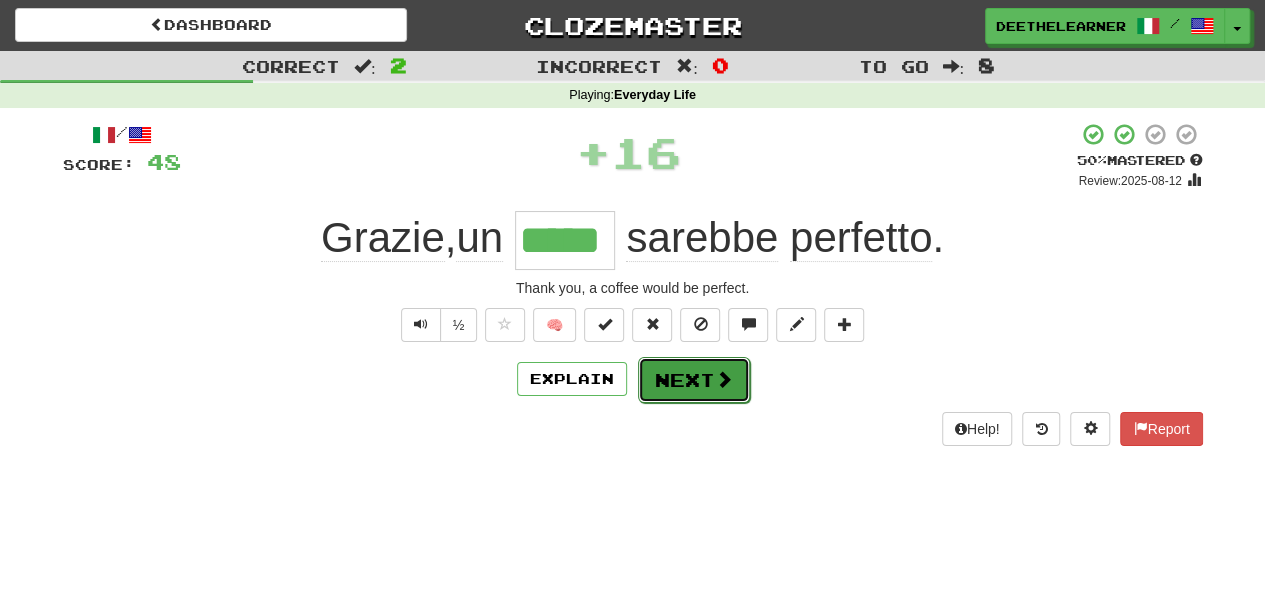 click on "Next" at bounding box center (694, 380) 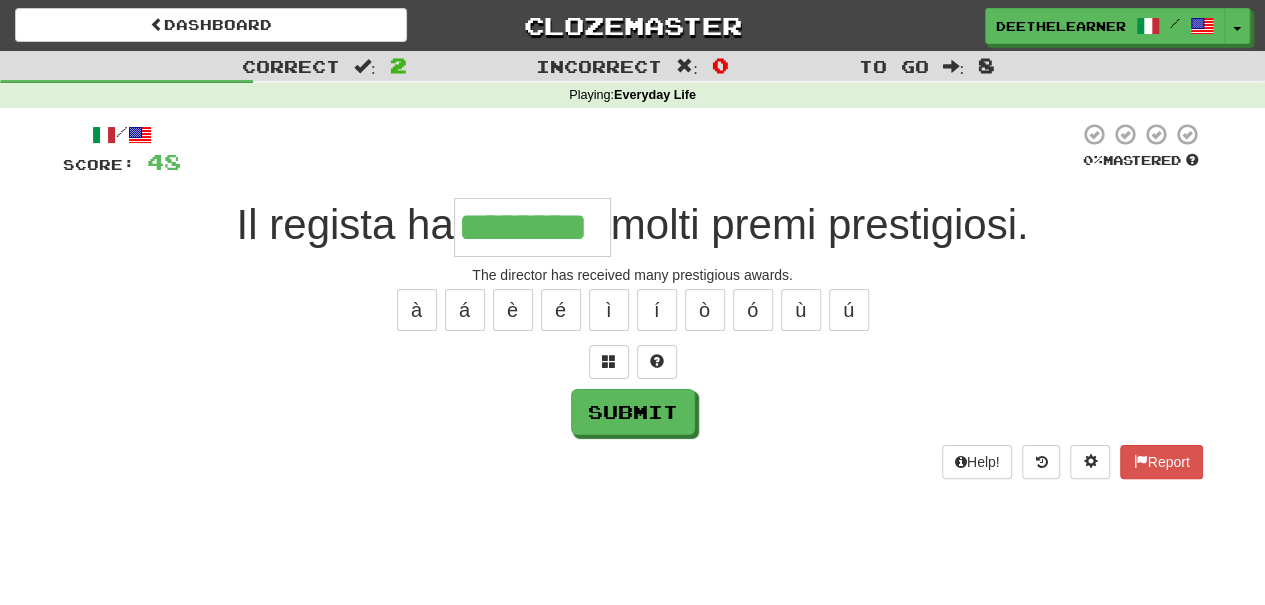 type on "********" 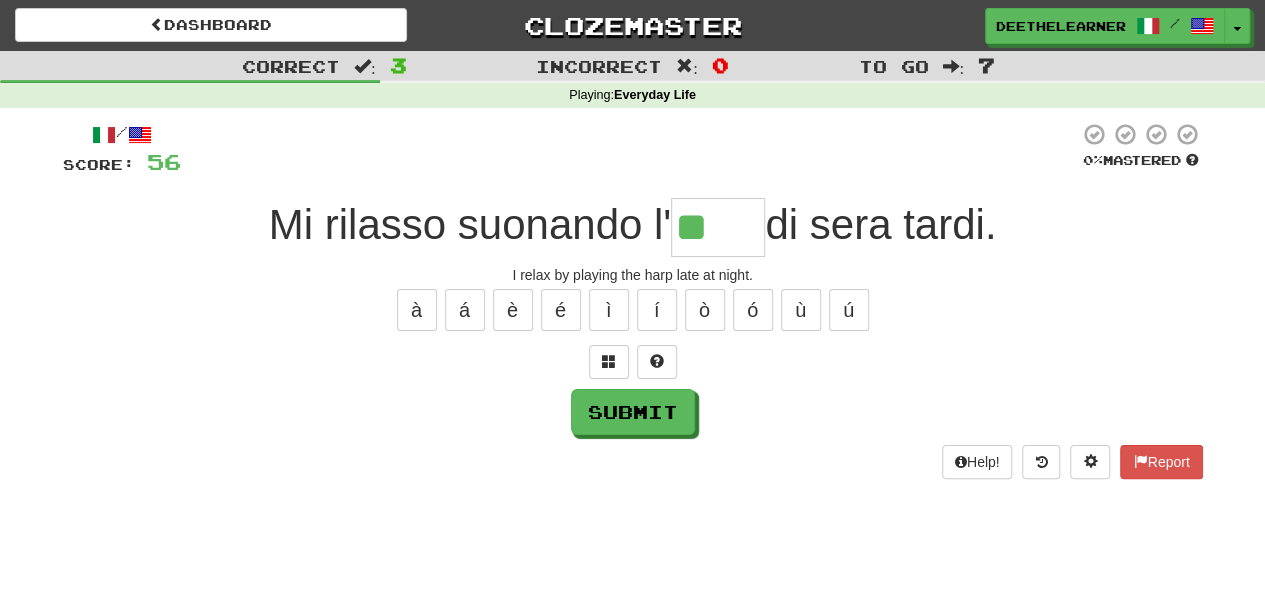 click on "/ Score: 56 0 % Mastered Mi rilasso suonando l' ** di sera tardi. I relax by playing the harp late at night. à á è é ì í ò ó ù ú Submit Help! Report" at bounding box center [633, 307] 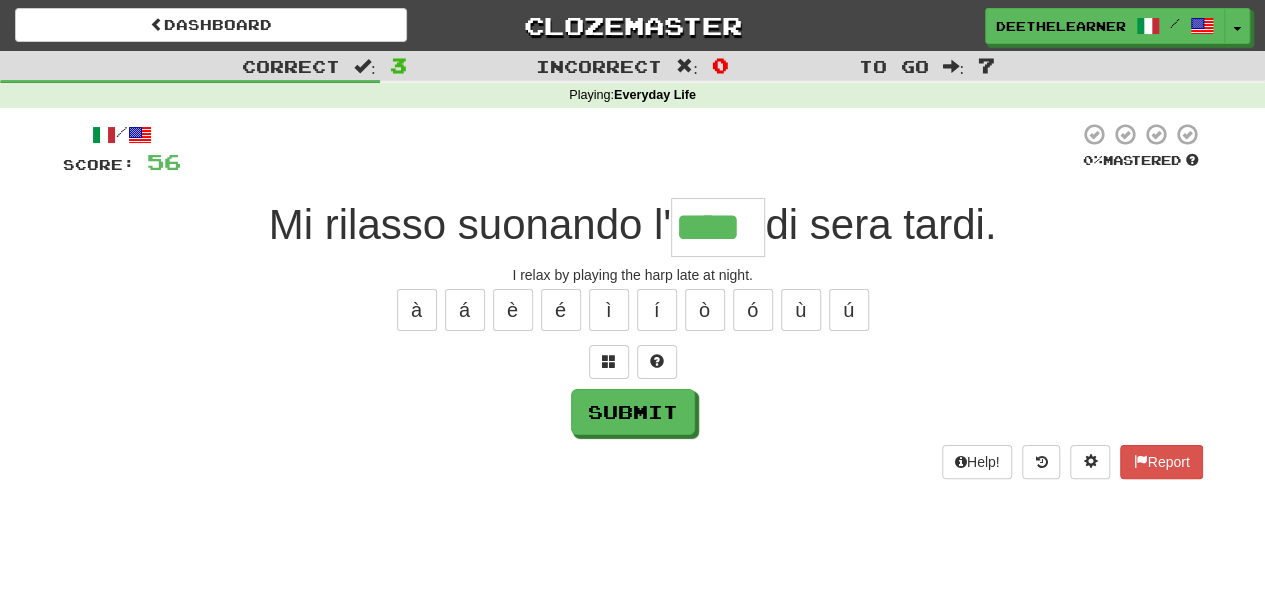type on "****" 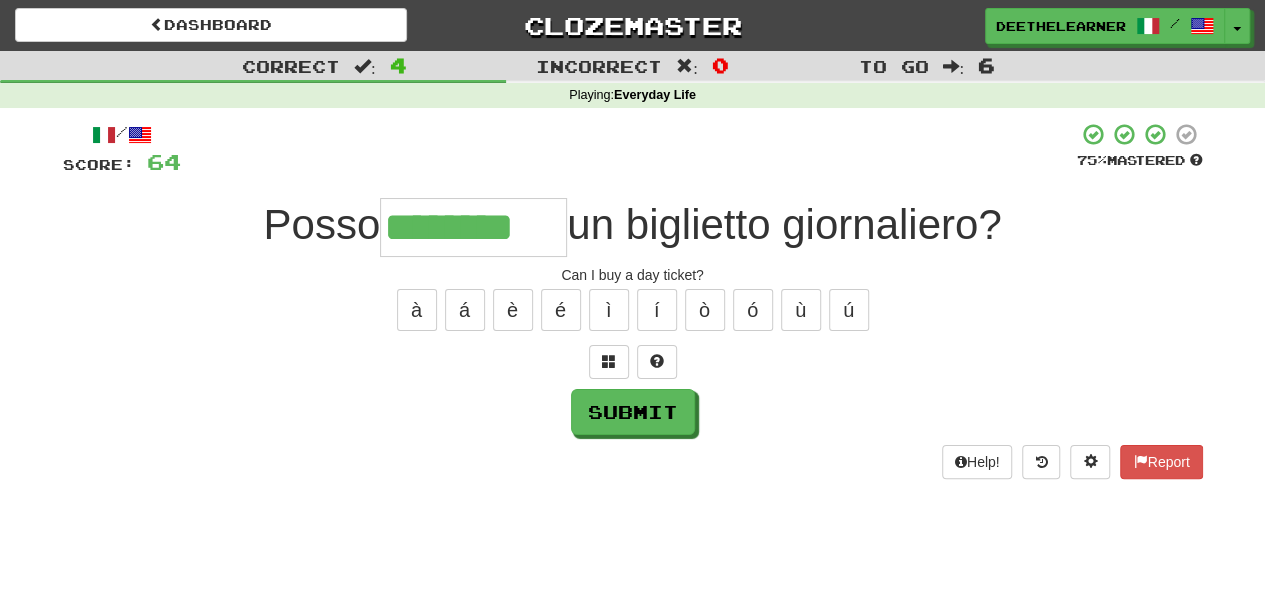 type on "********" 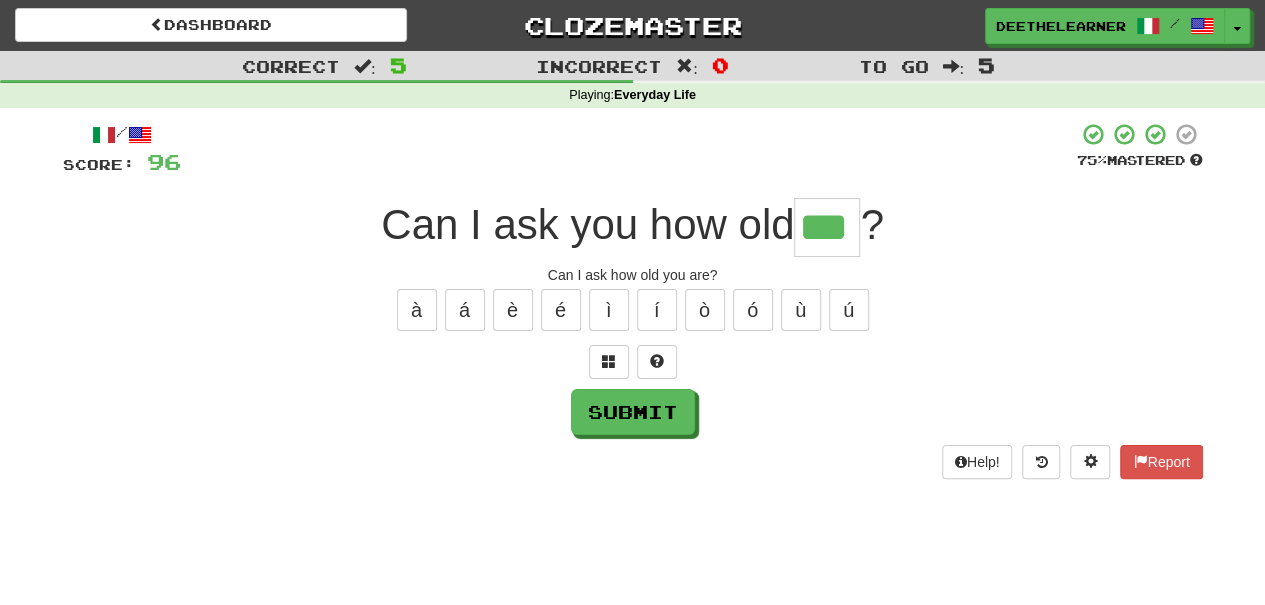 type on "***" 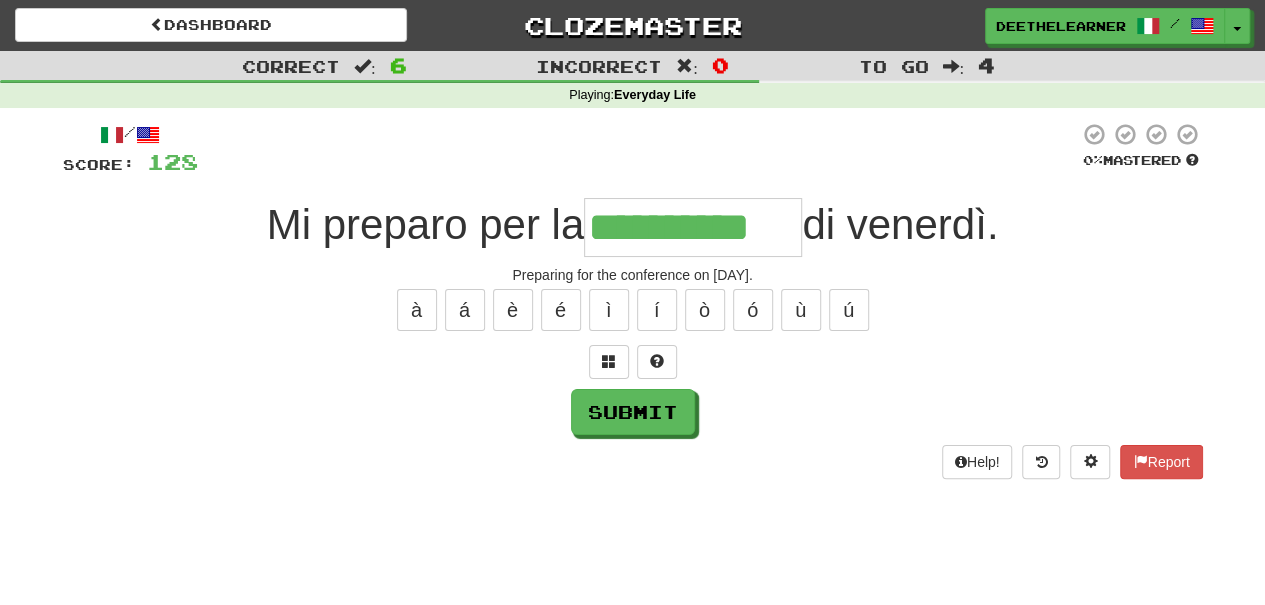 type on "**********" 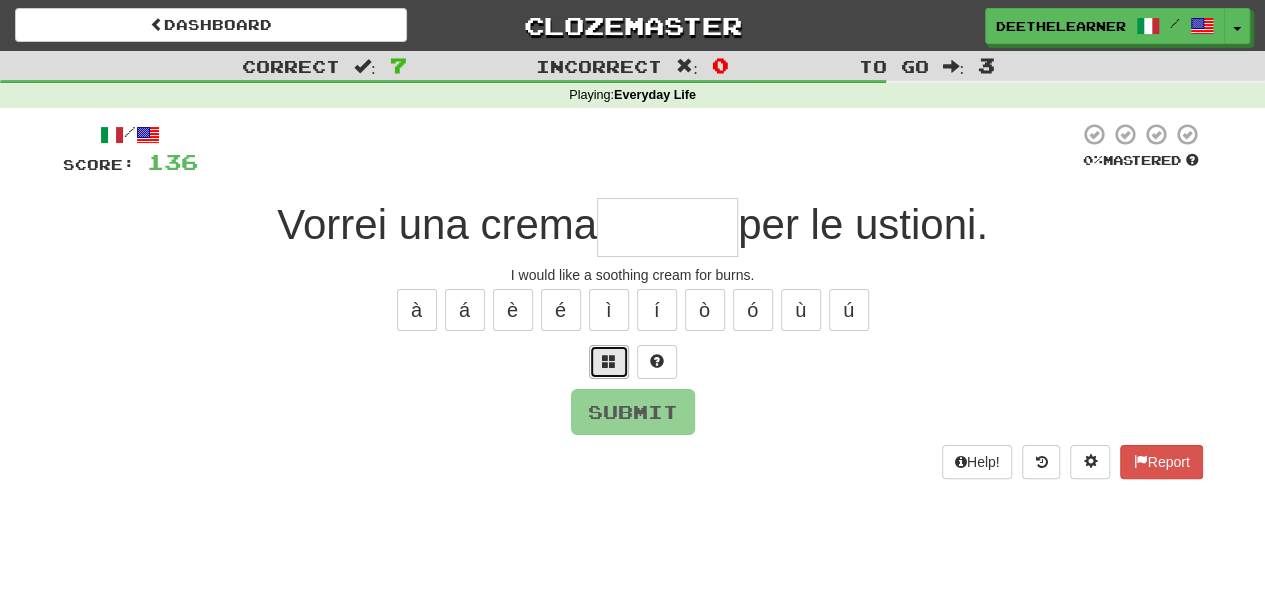 click at bounding box center (609, 361) 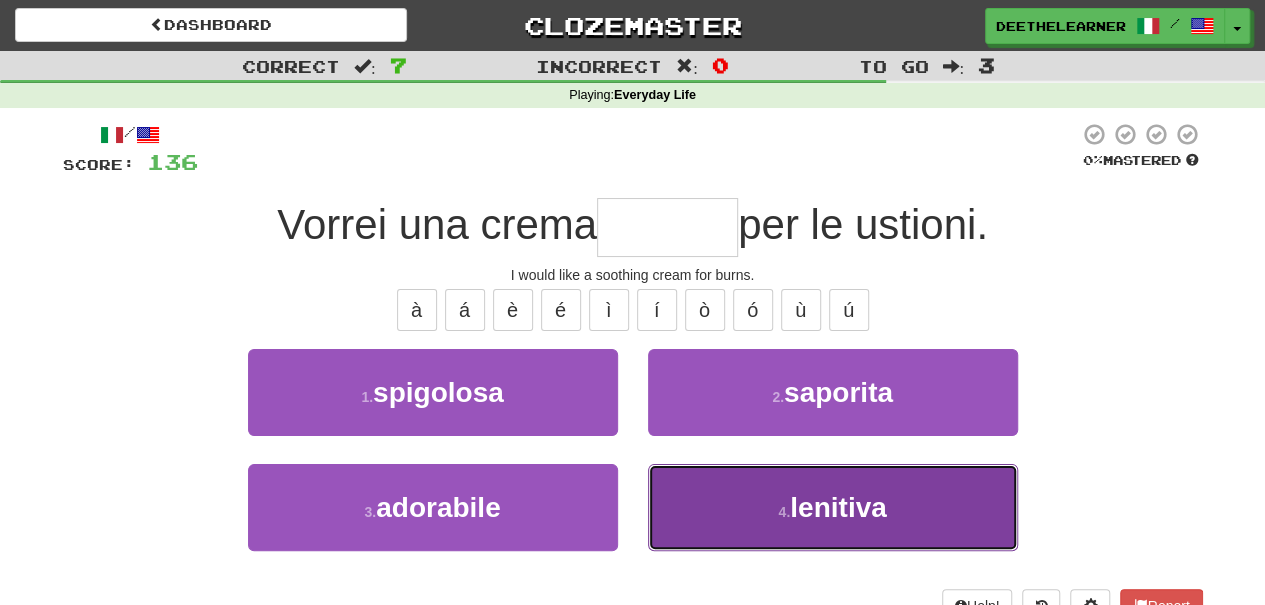 click on "4 .  lenitiva" at bounding box center [833, 507] 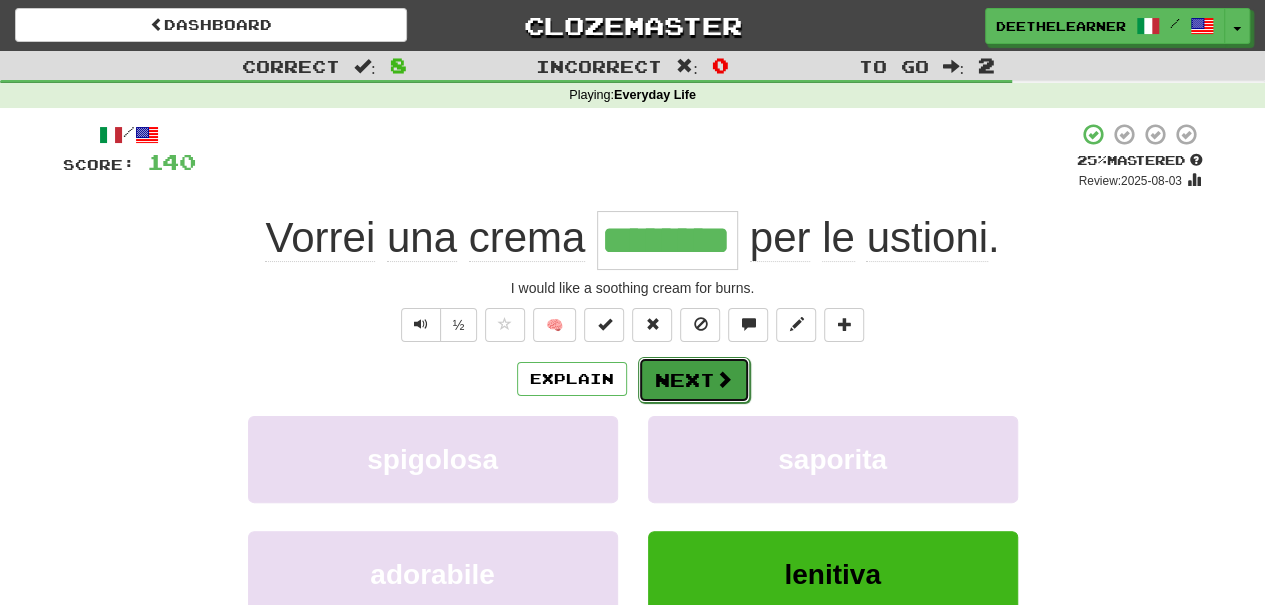 click on "Next" at bounding box center (694, 380) 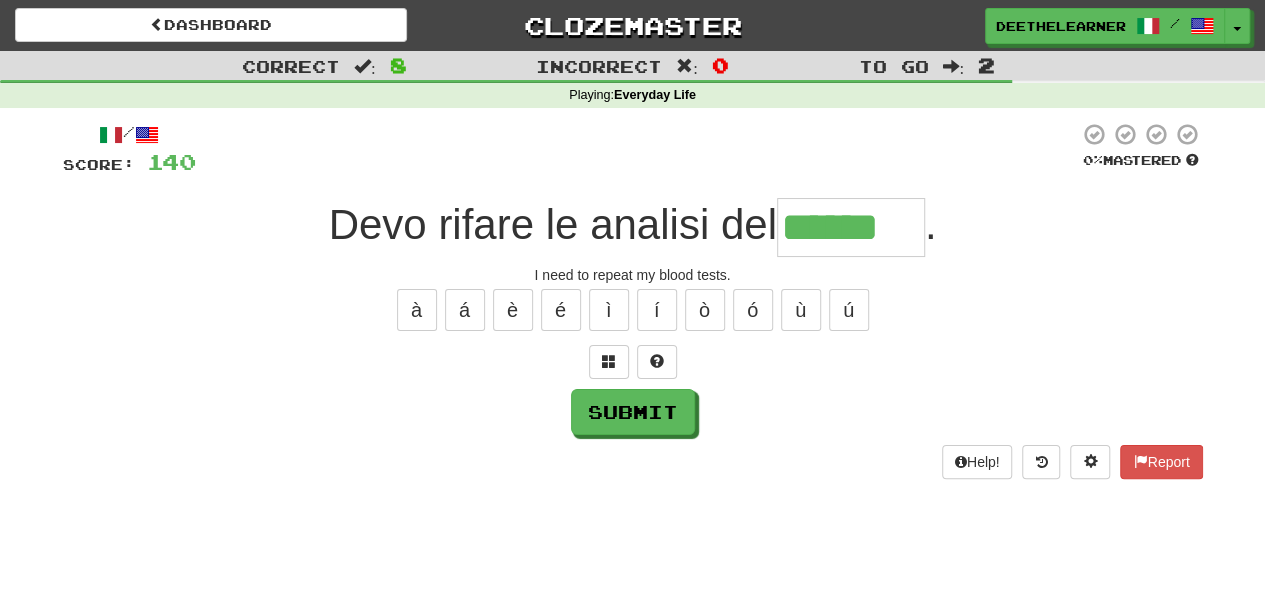 type on "******" 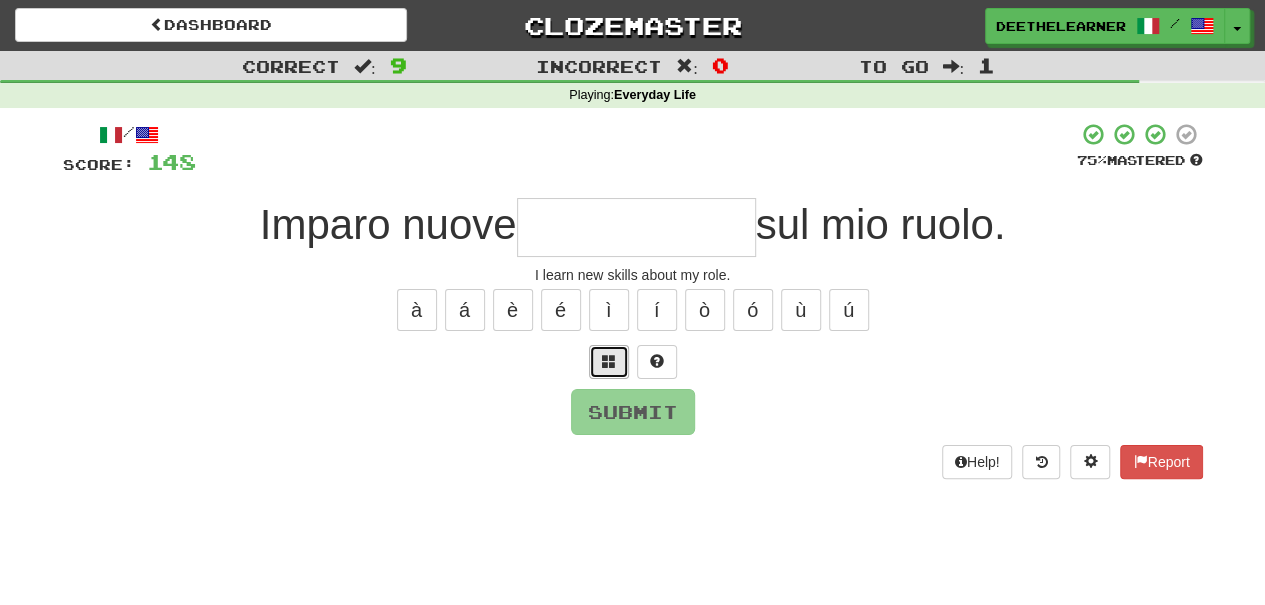 click at bounding box center [609, 361] 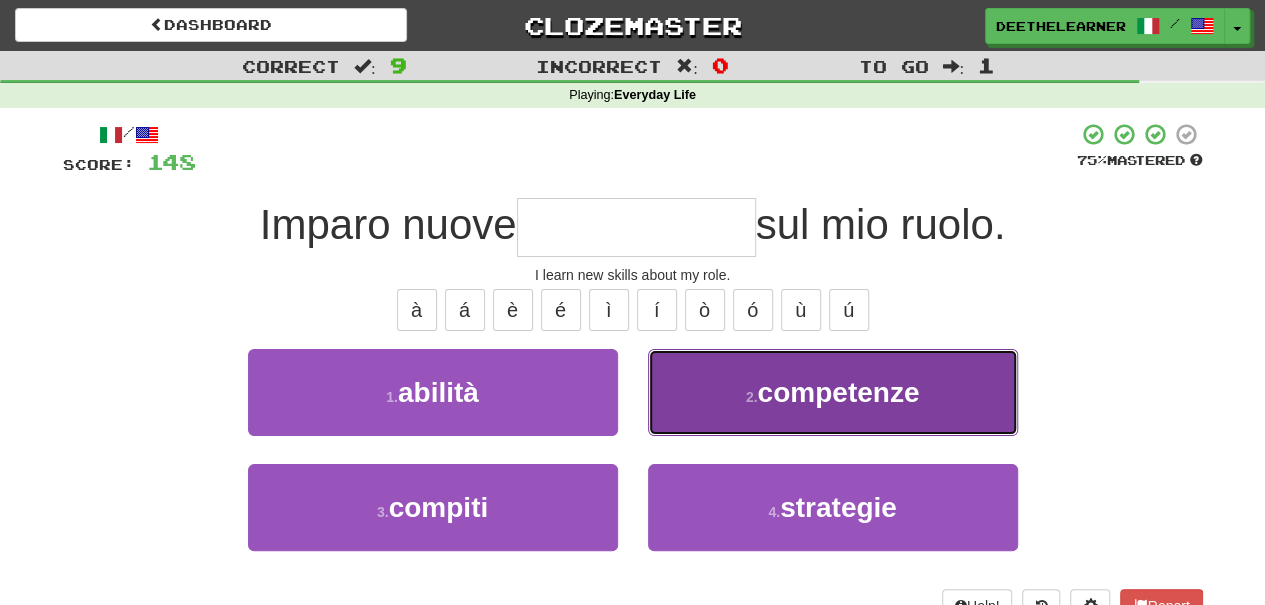 click on "competenze" at bounding box center (838, 392) 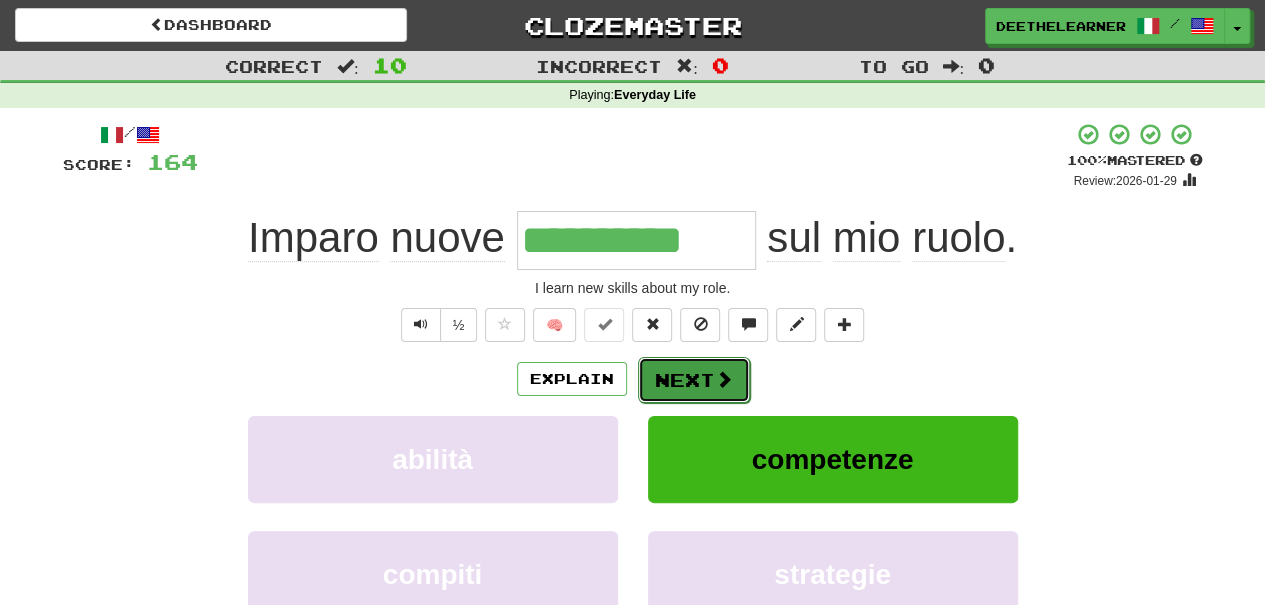 click on "Next" at bounding box center (694, 380) 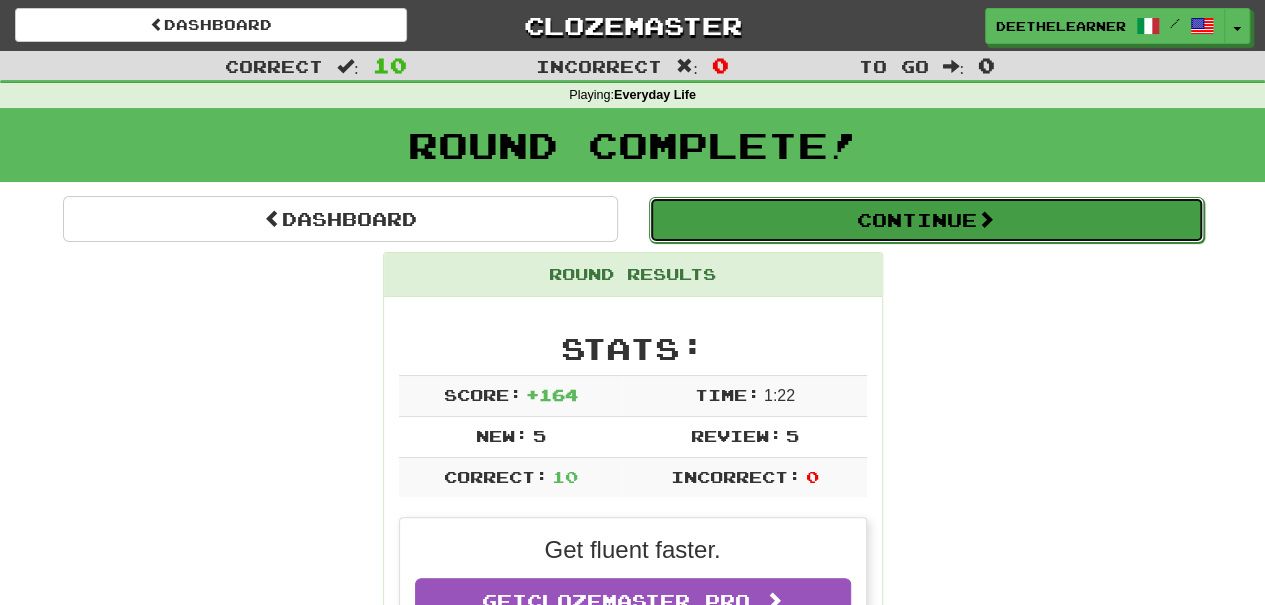click on "Continue" at bounding box center [926, 220] 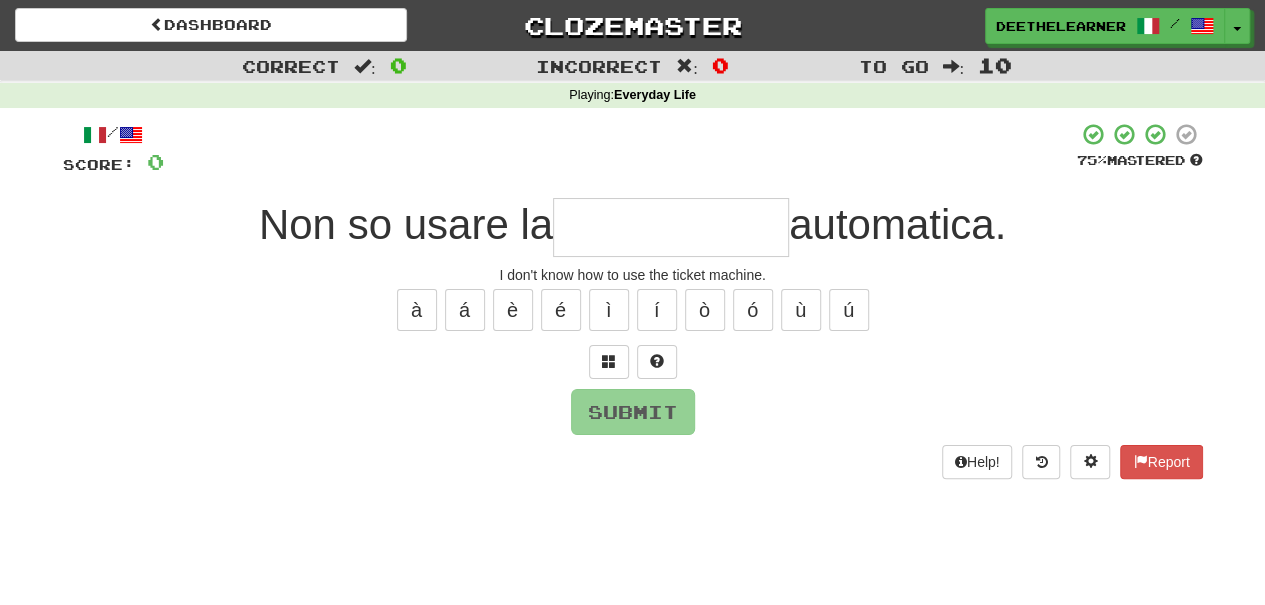 type on "*" 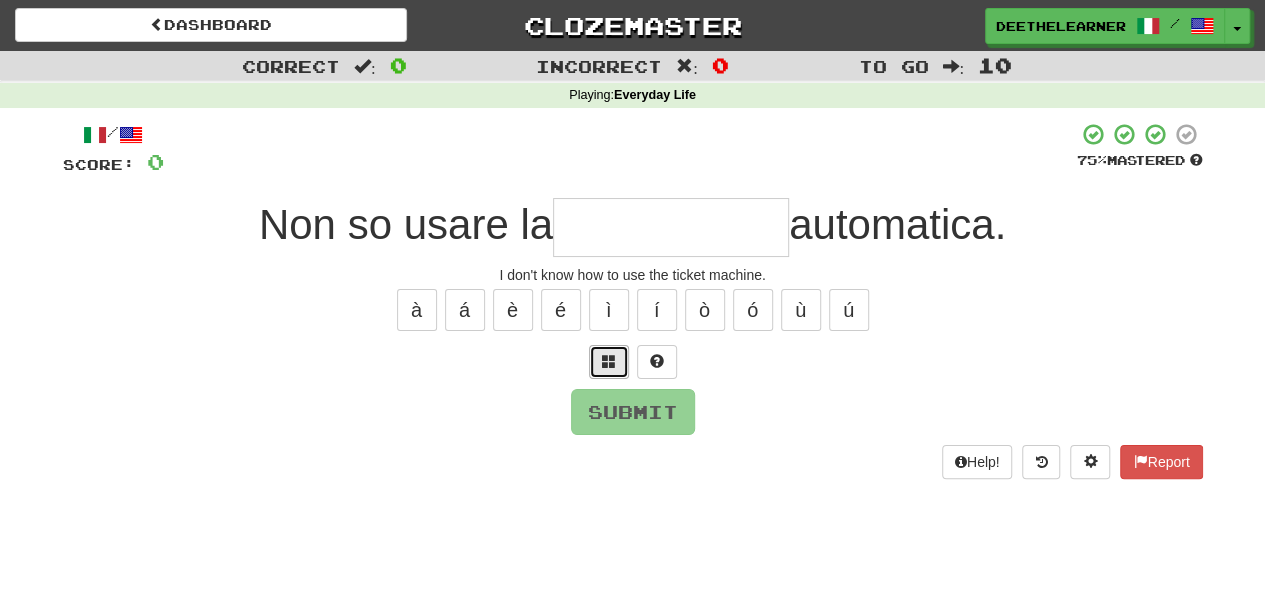 click at bounding box center (609, 361) 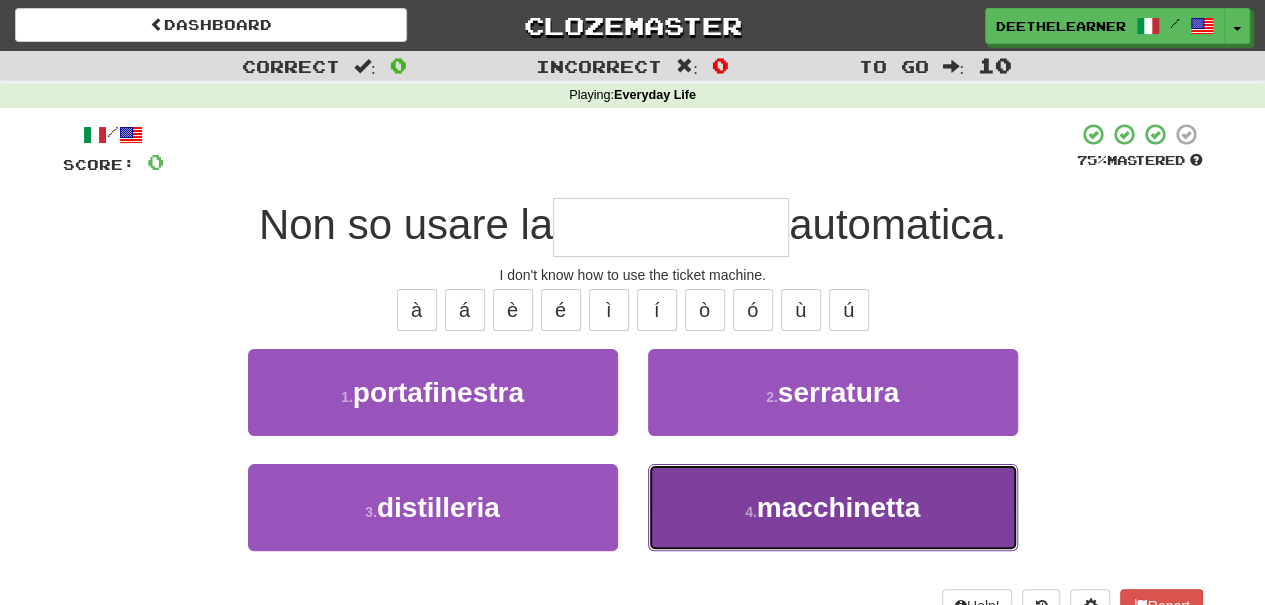 click on "4 .  macchinetta" at bounding box center (833, 507) 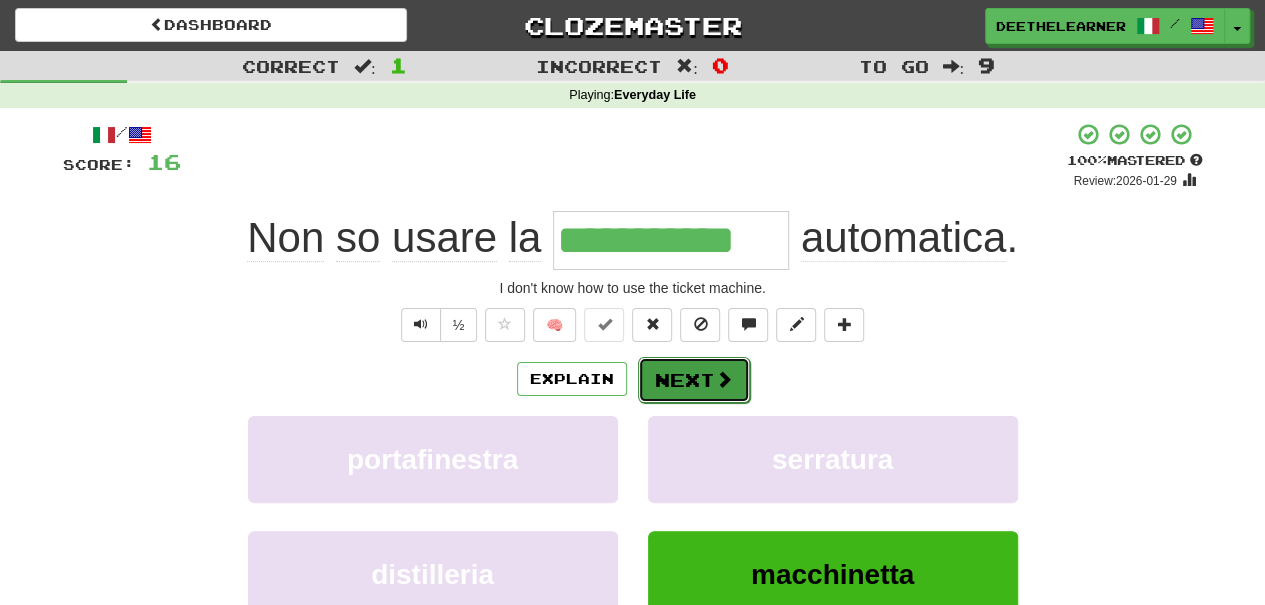click on "Next" at bounding box center (694, 380) 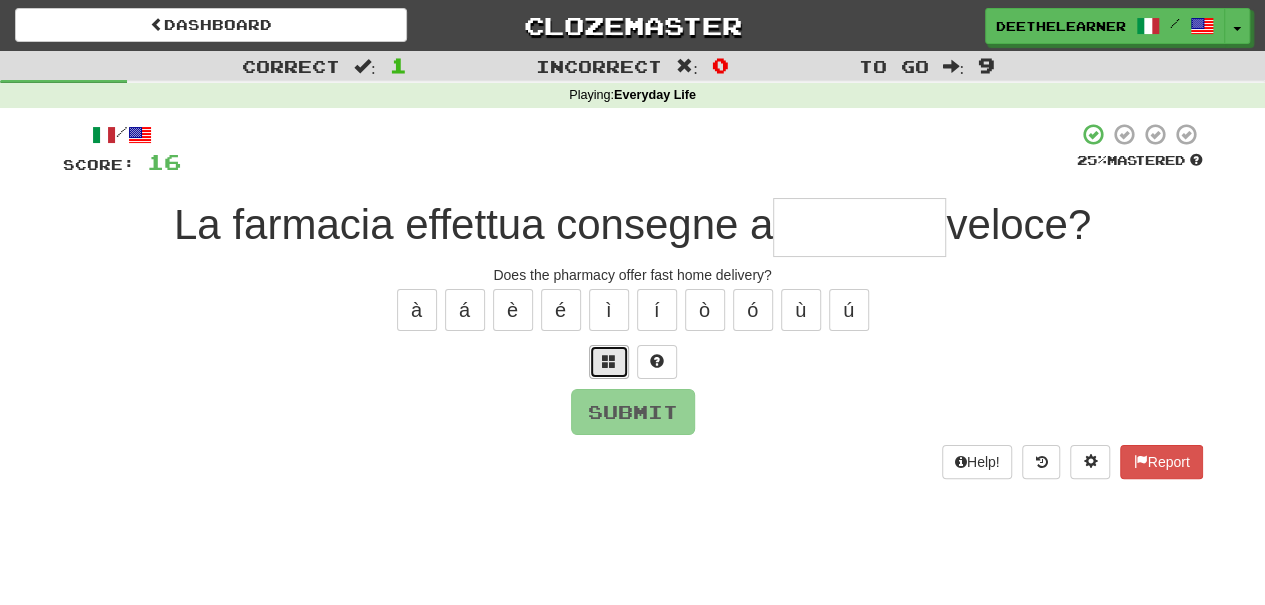 click at bounding box center (609, 362) 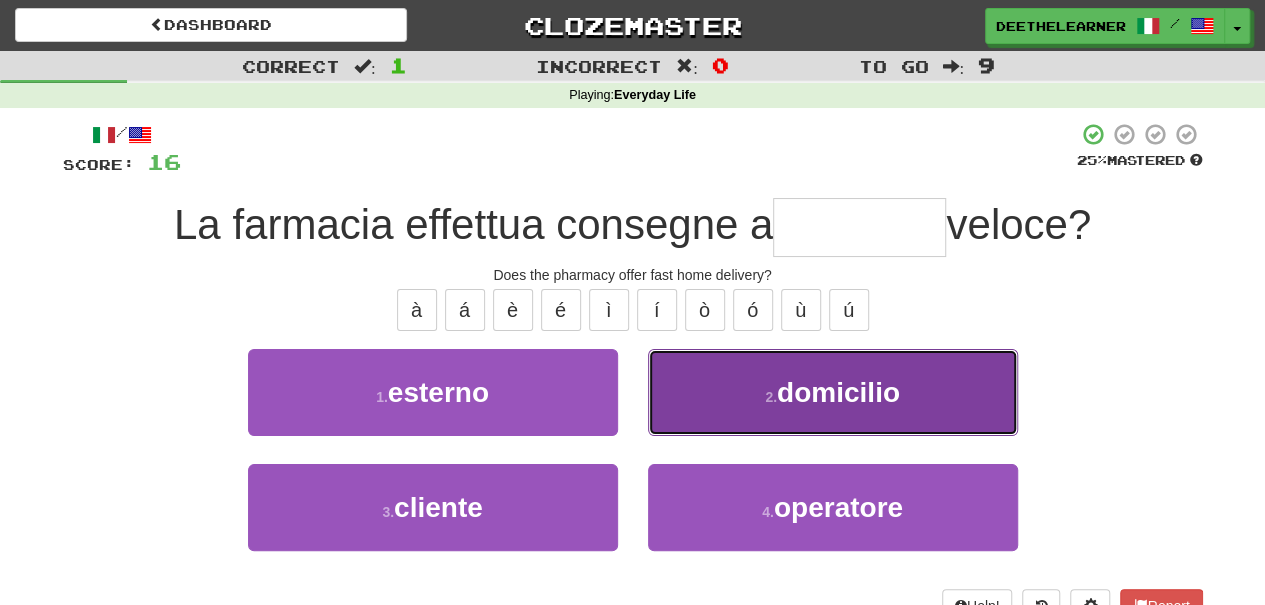 click on "2 ." at bounding box center (771, 397) 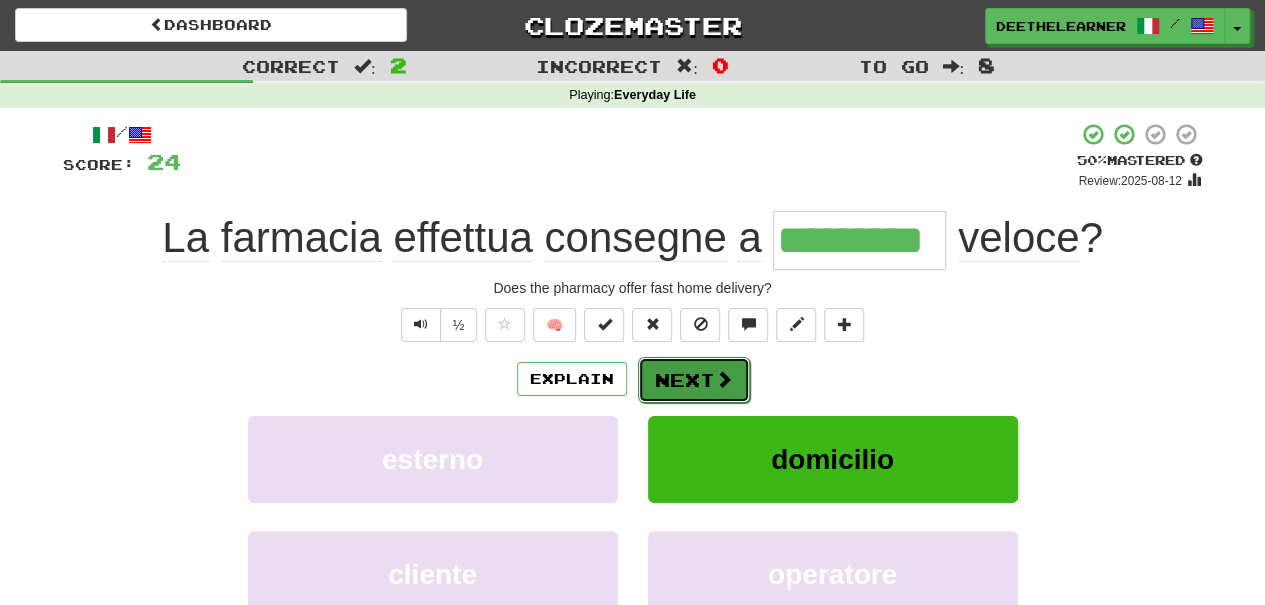 click at bounding box center (724, 379) 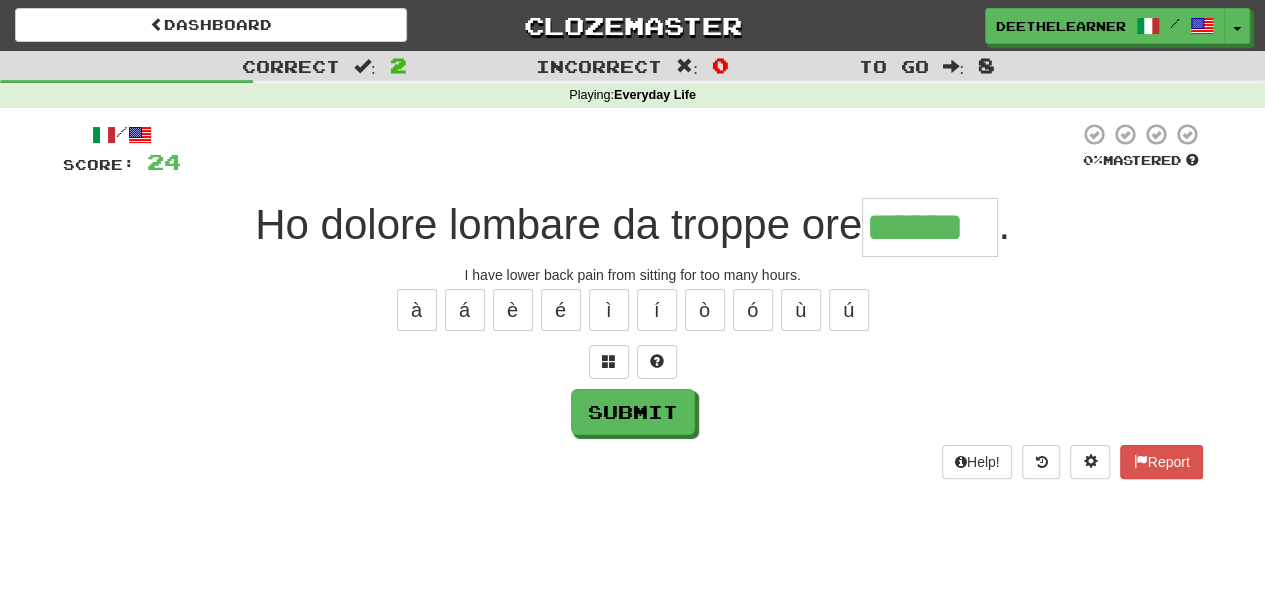 type on "******" 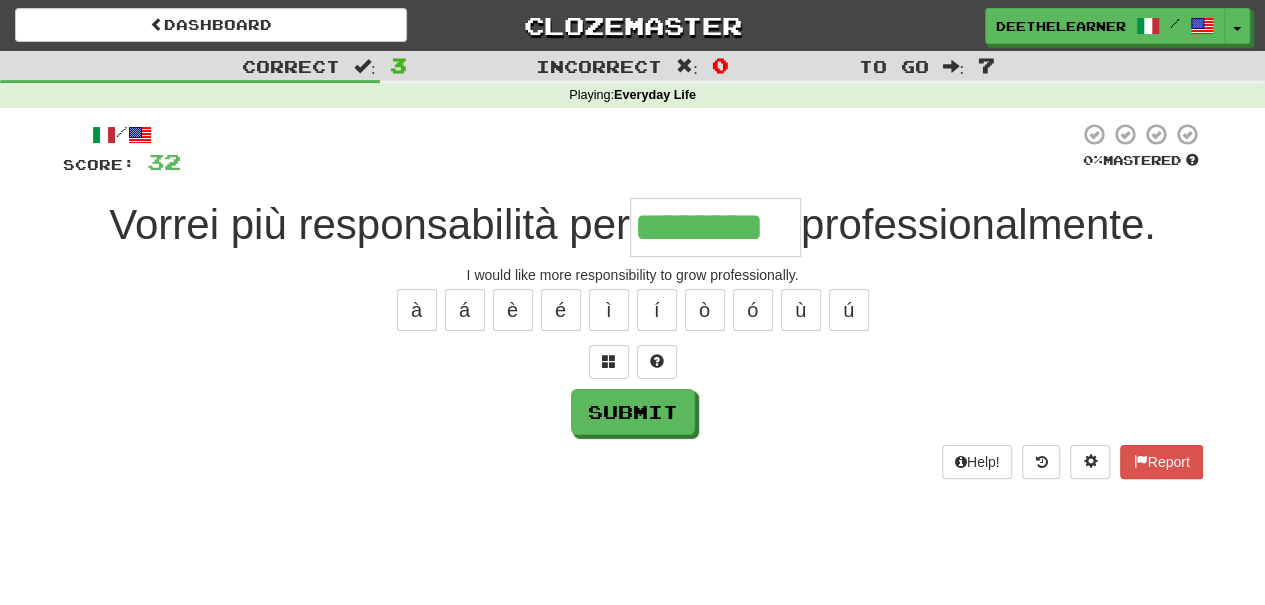 type on "********" 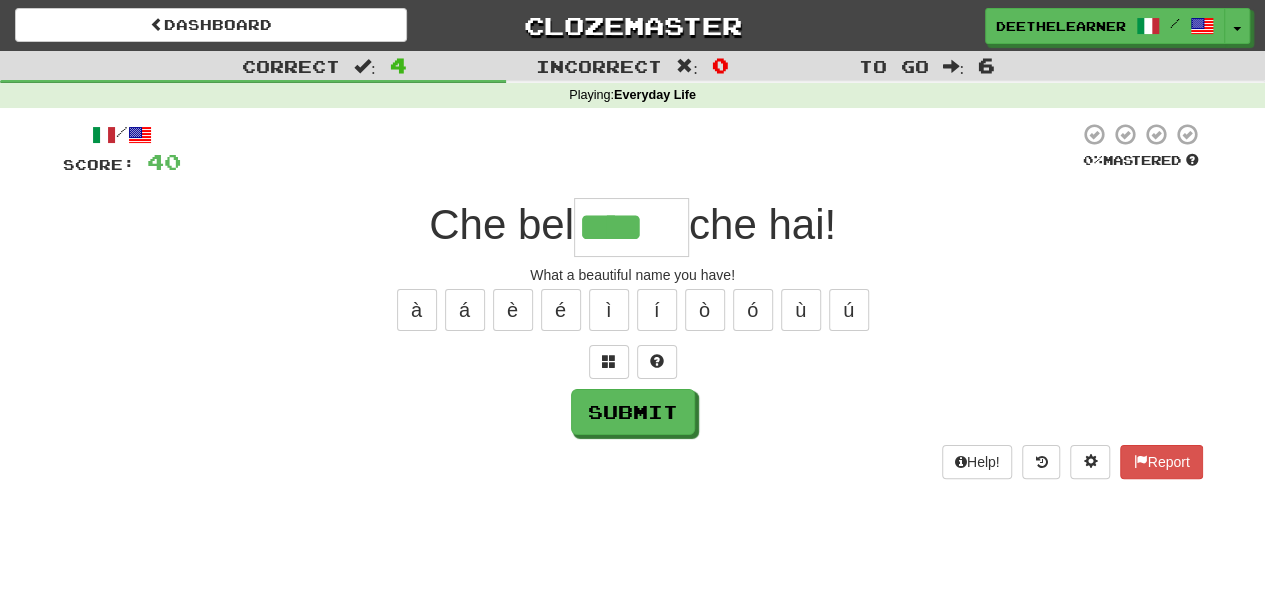 type on "****" 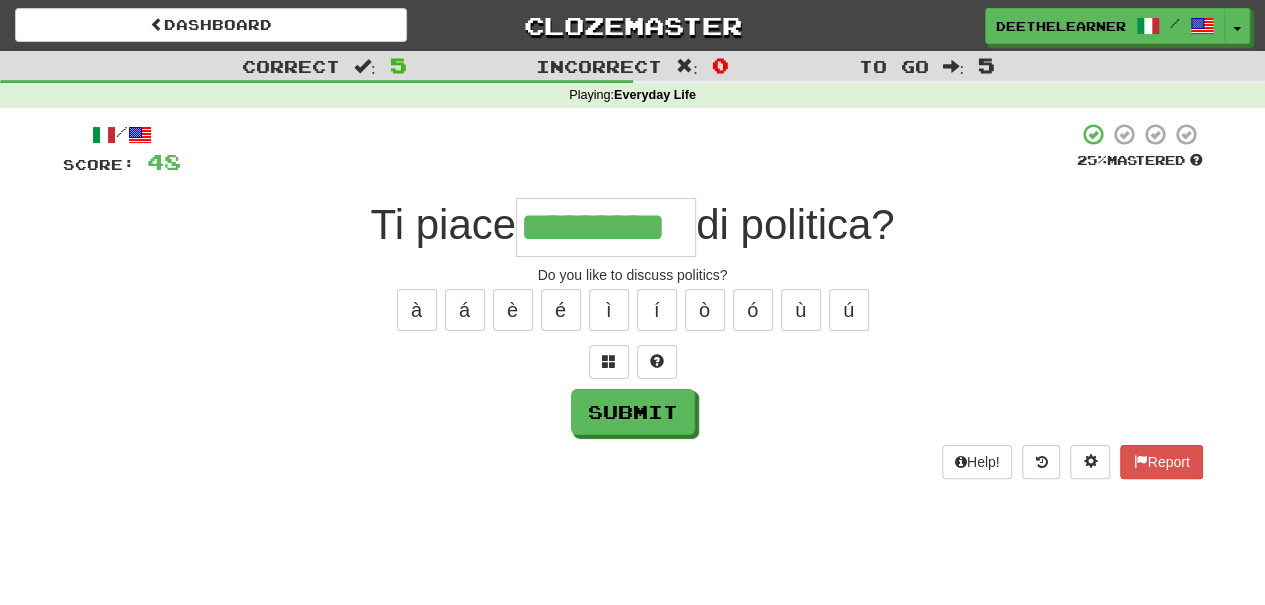 type on "*********" 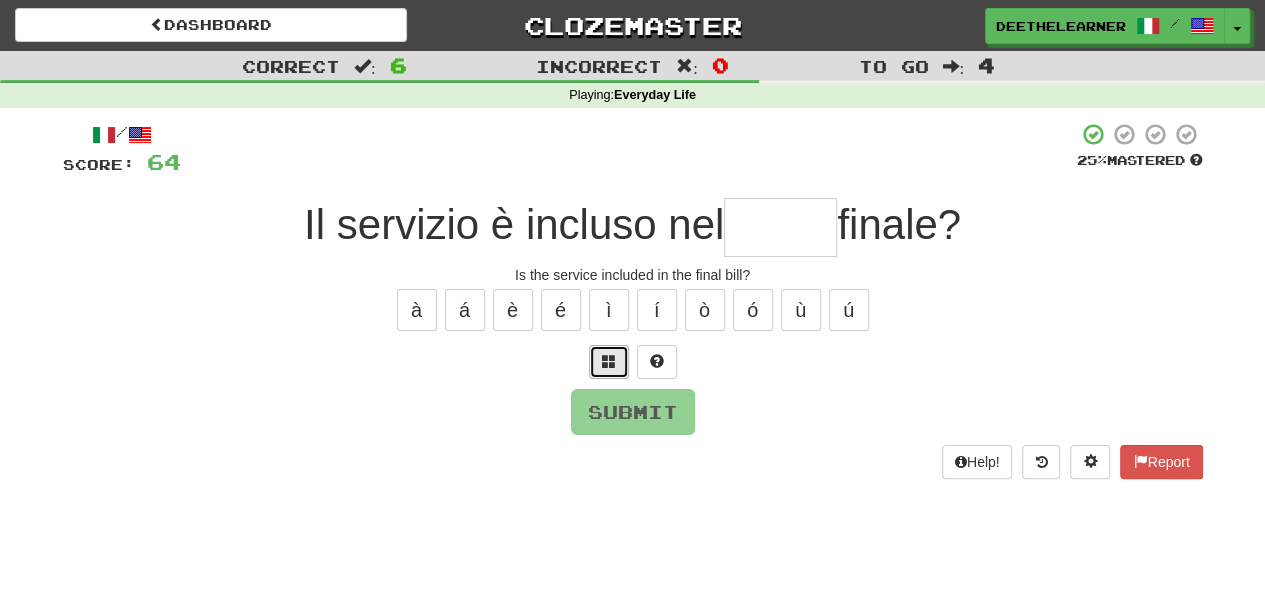 click at bounding box center (609, 362) 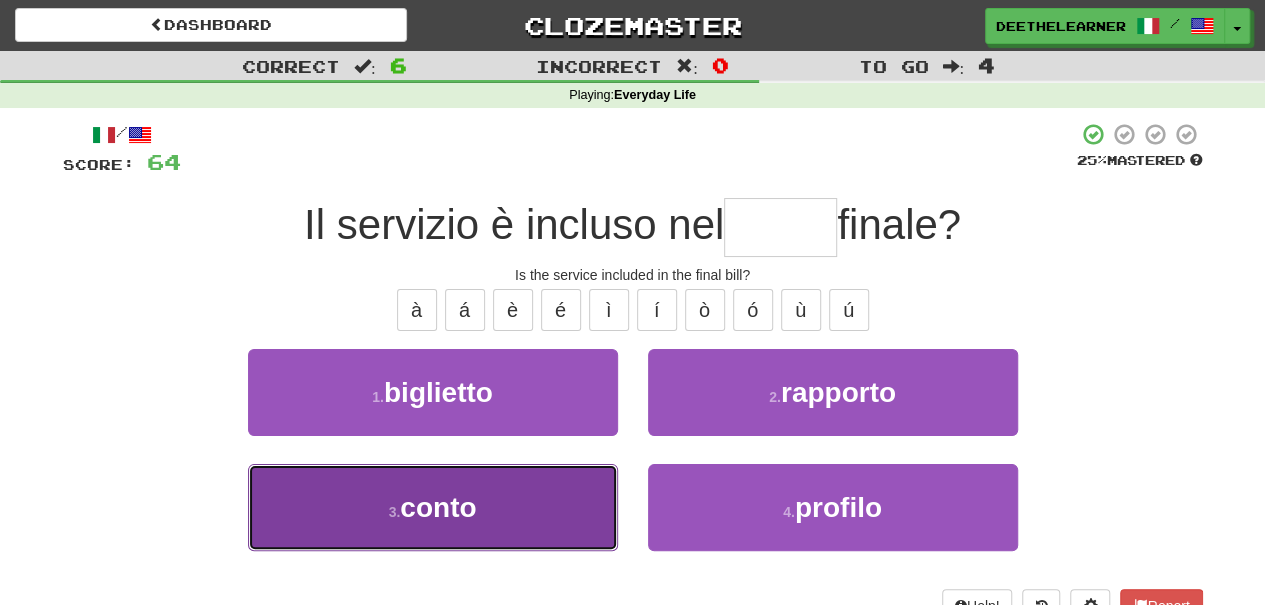 click on "3 .  conto" at bounding box center [433, 507] 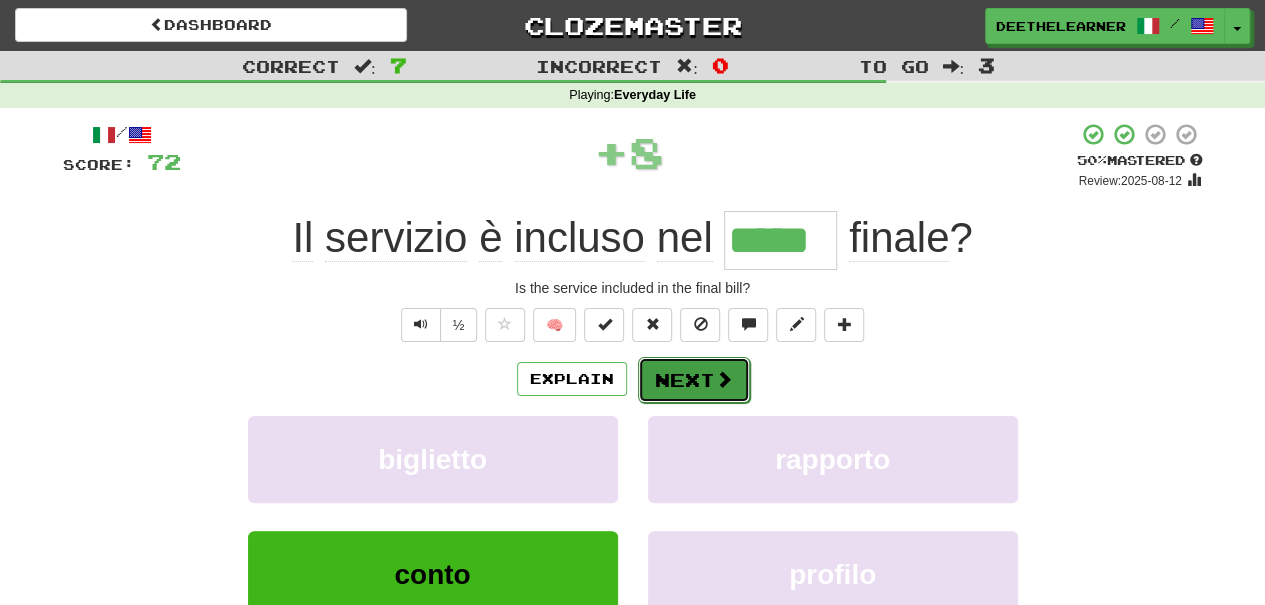click on "Next" at bounding box center [694, 380] 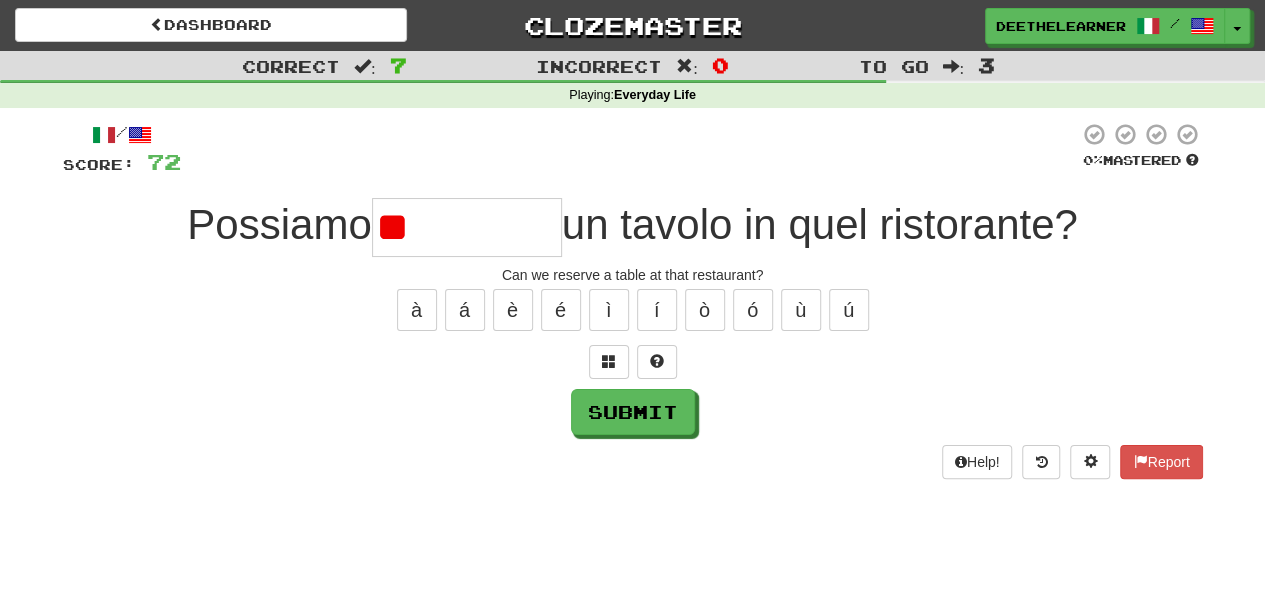 type on "*" 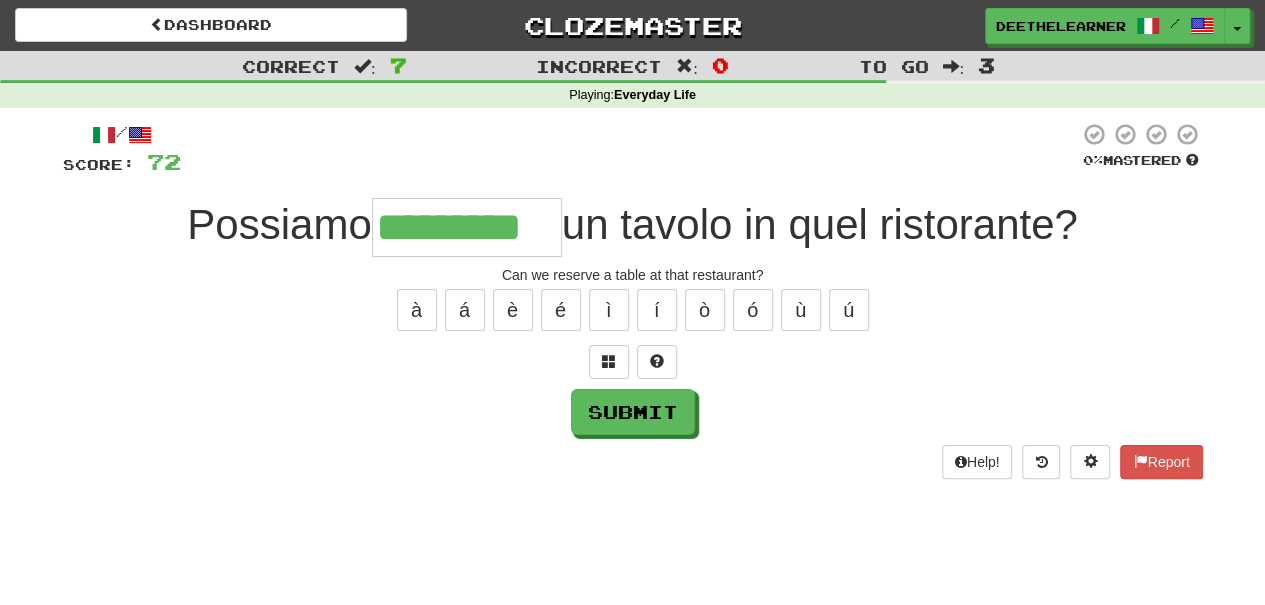type on "*********" 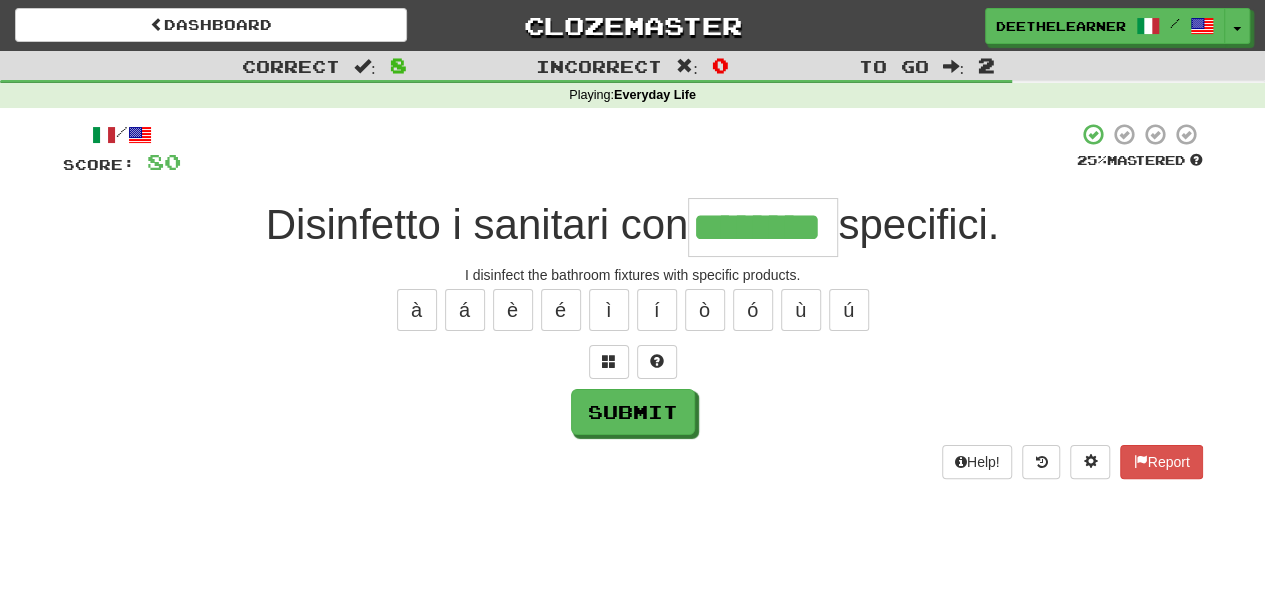 type on "********" 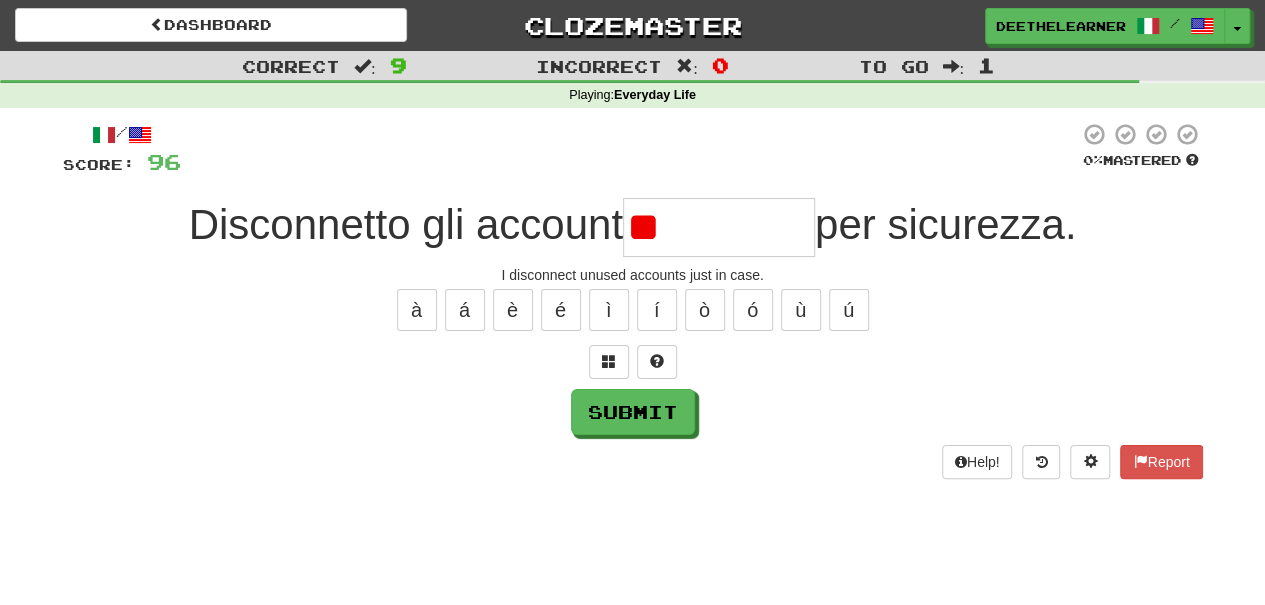 type on "*" 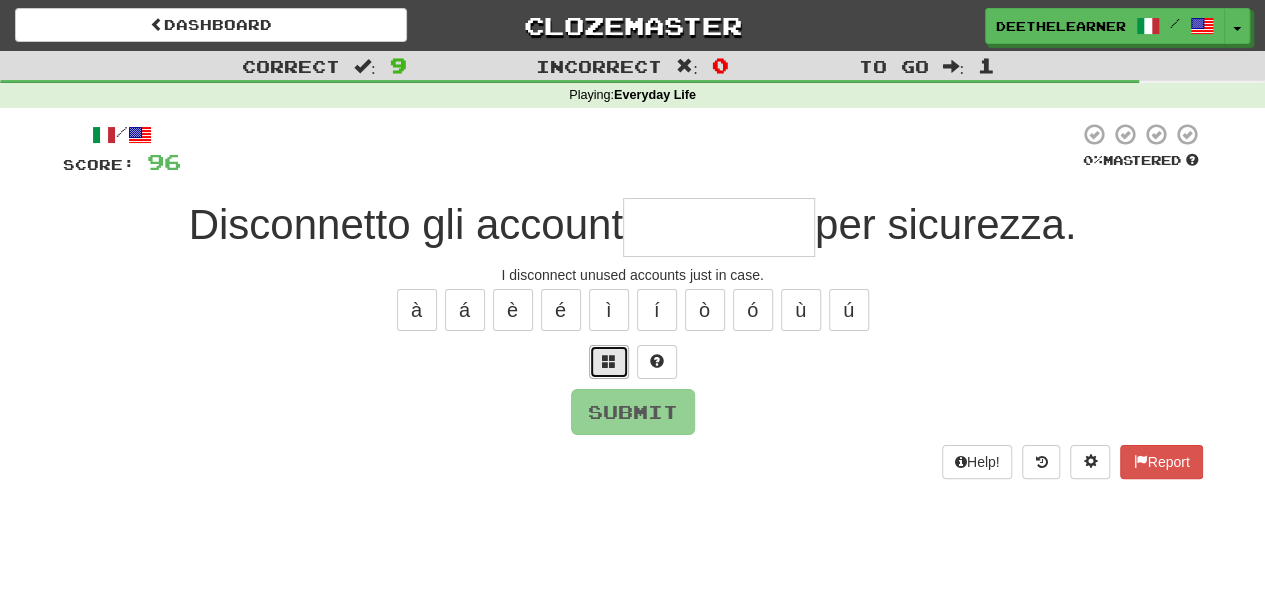 click at bounding box center [609, 361] 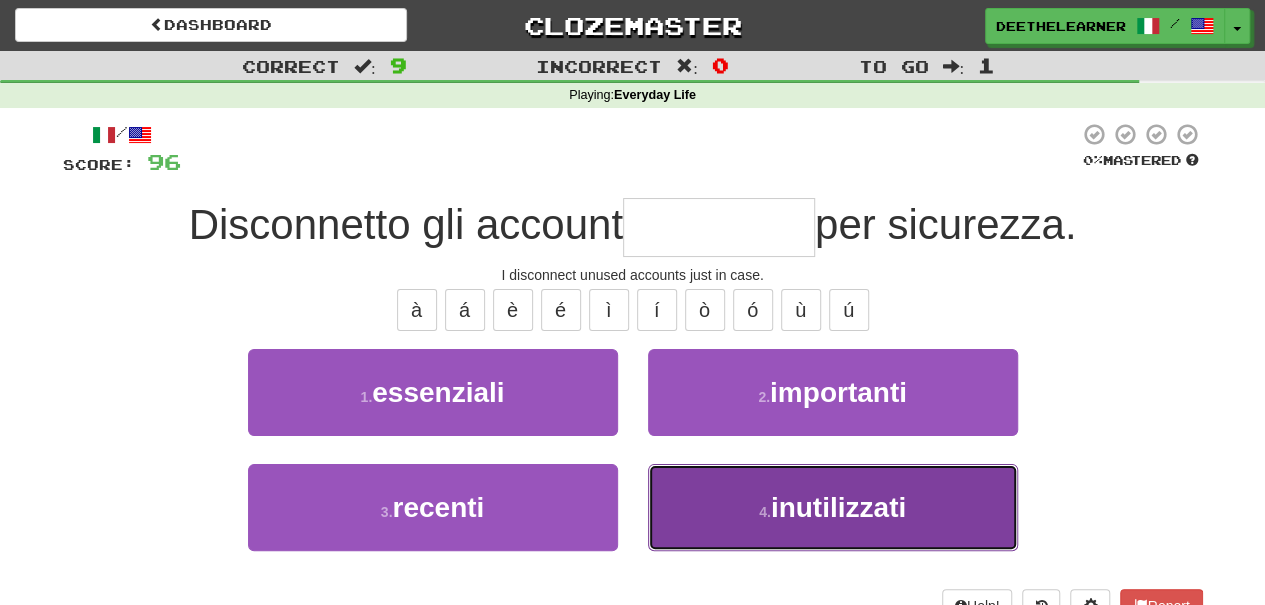 click on "inutilizzati" at bounding box center (838, 507) 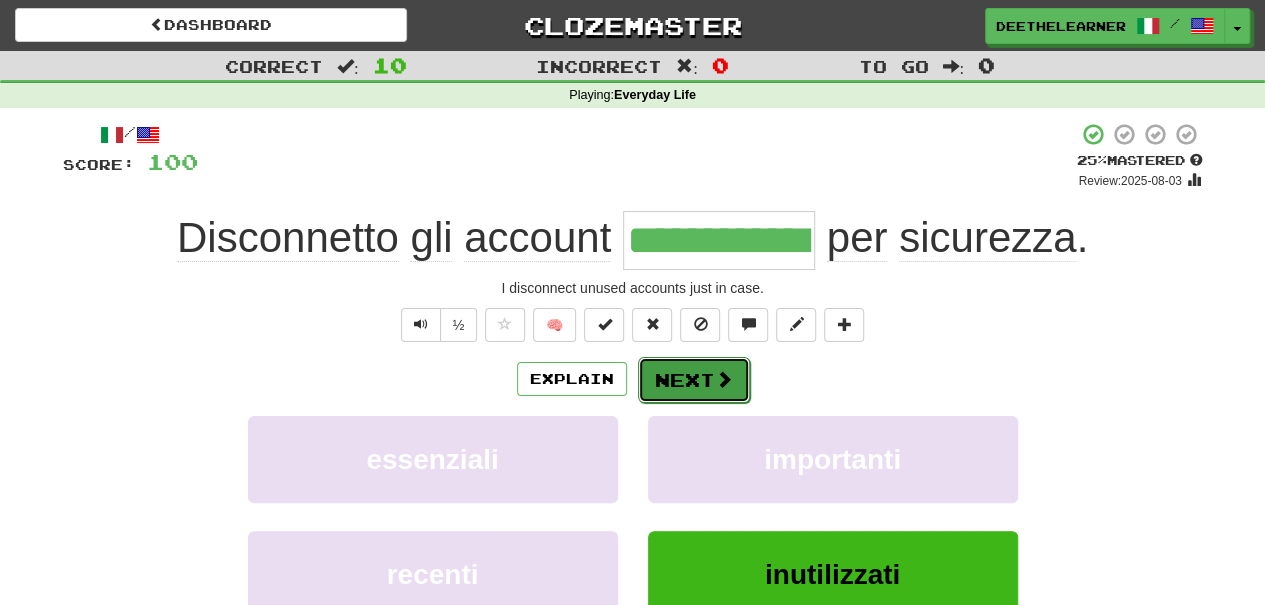 click on "Next" at bounding box center (694, 380) 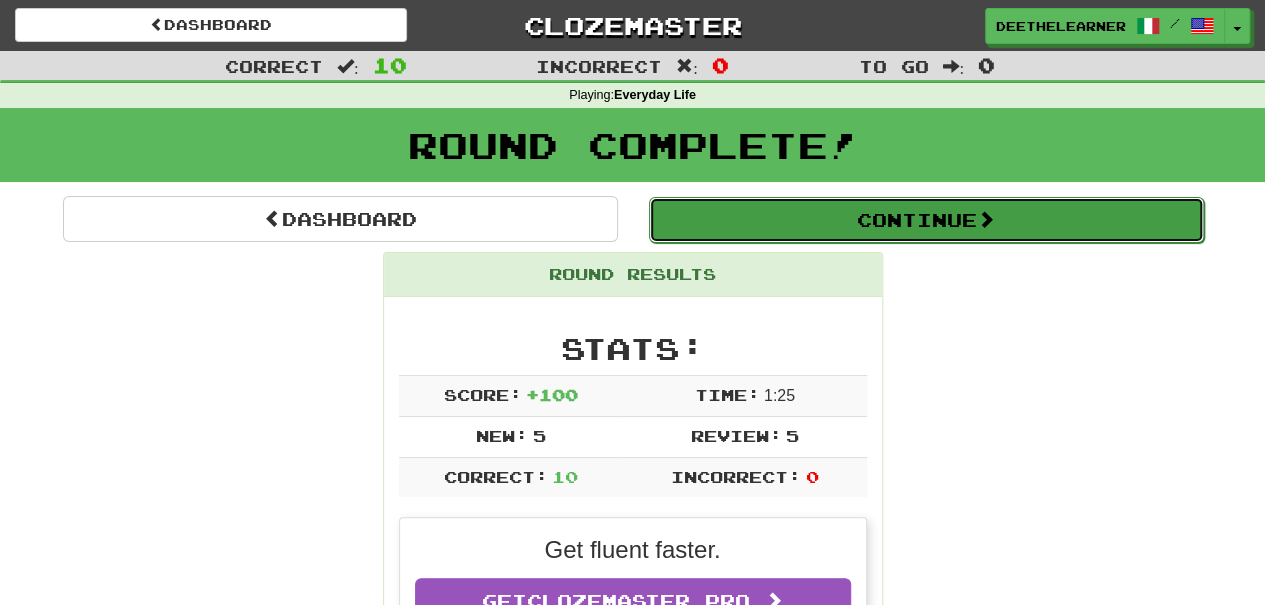 click on "Continue" at bounding box center [926, 220] 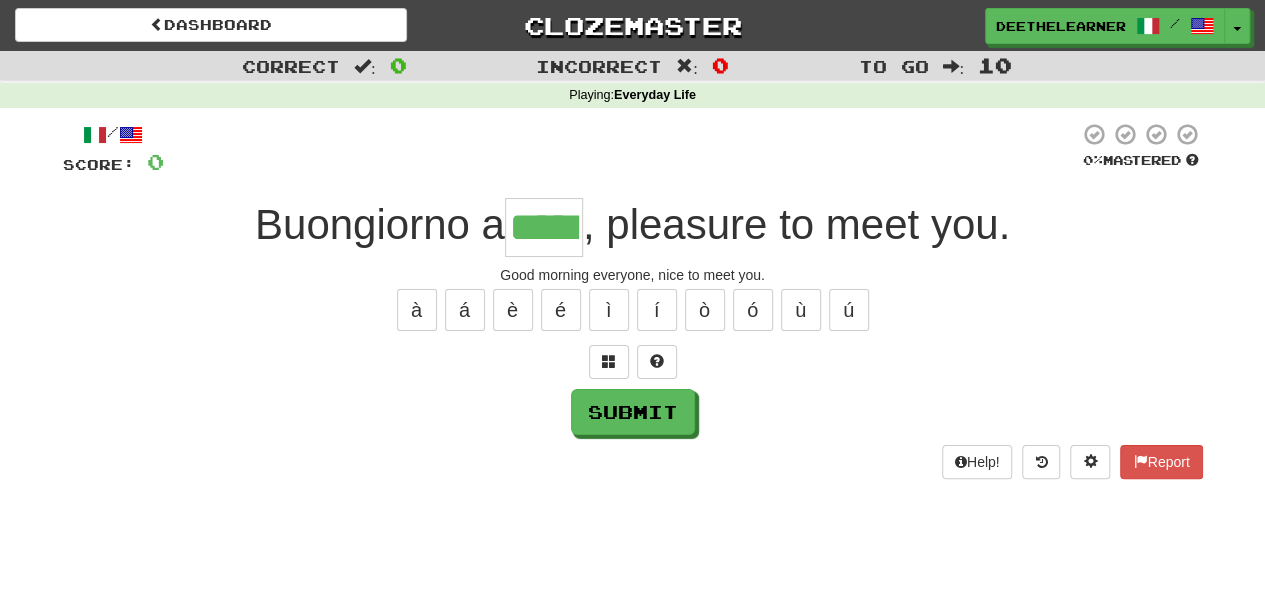 type on "*****" 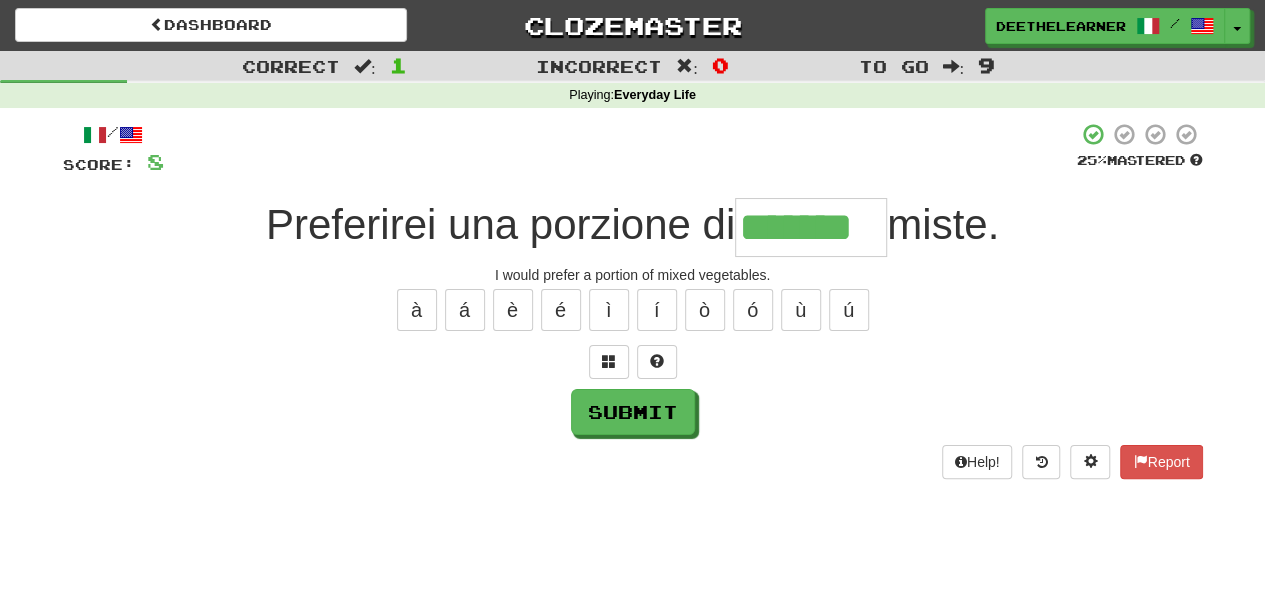 type on "*******" 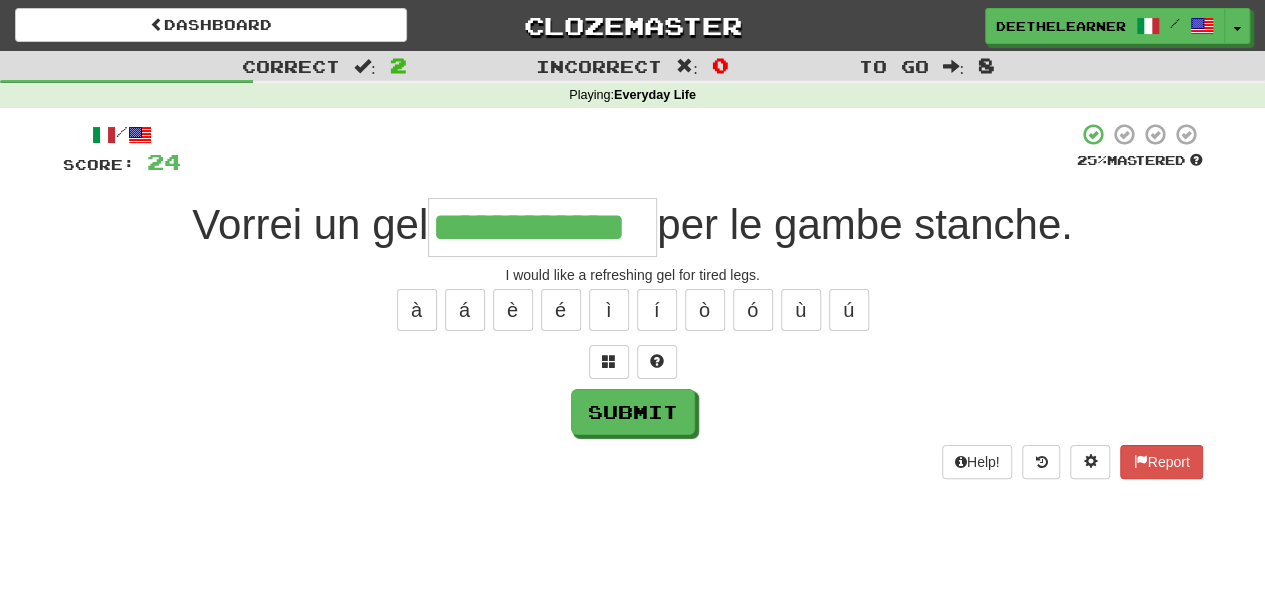 type on "**********" 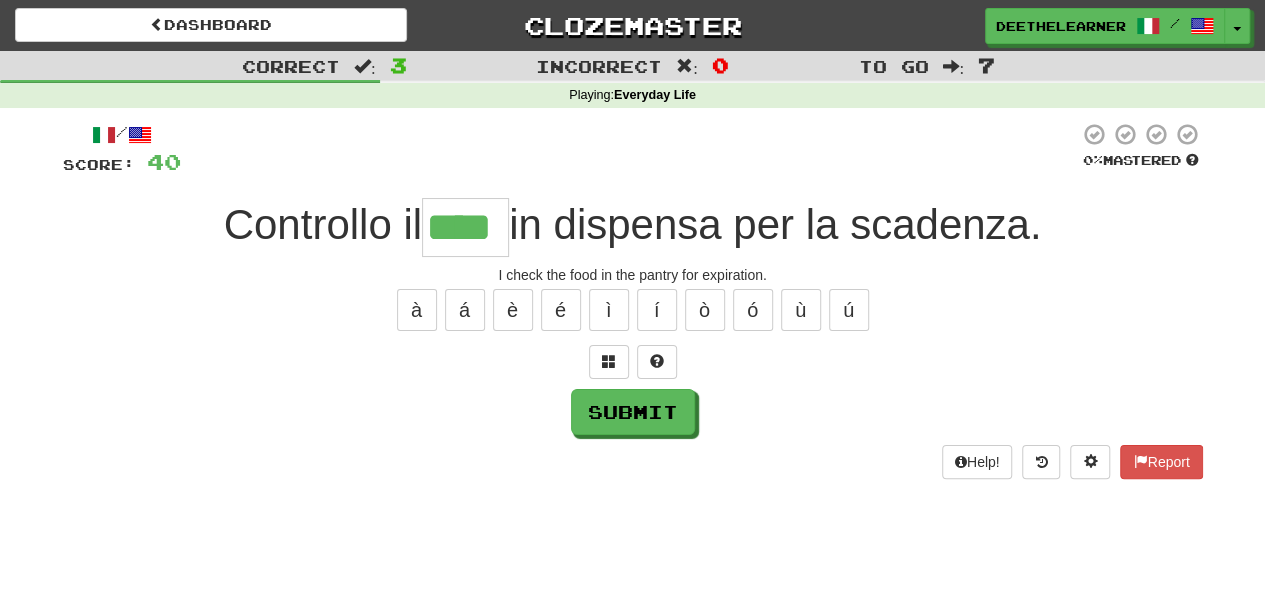 type on "****" 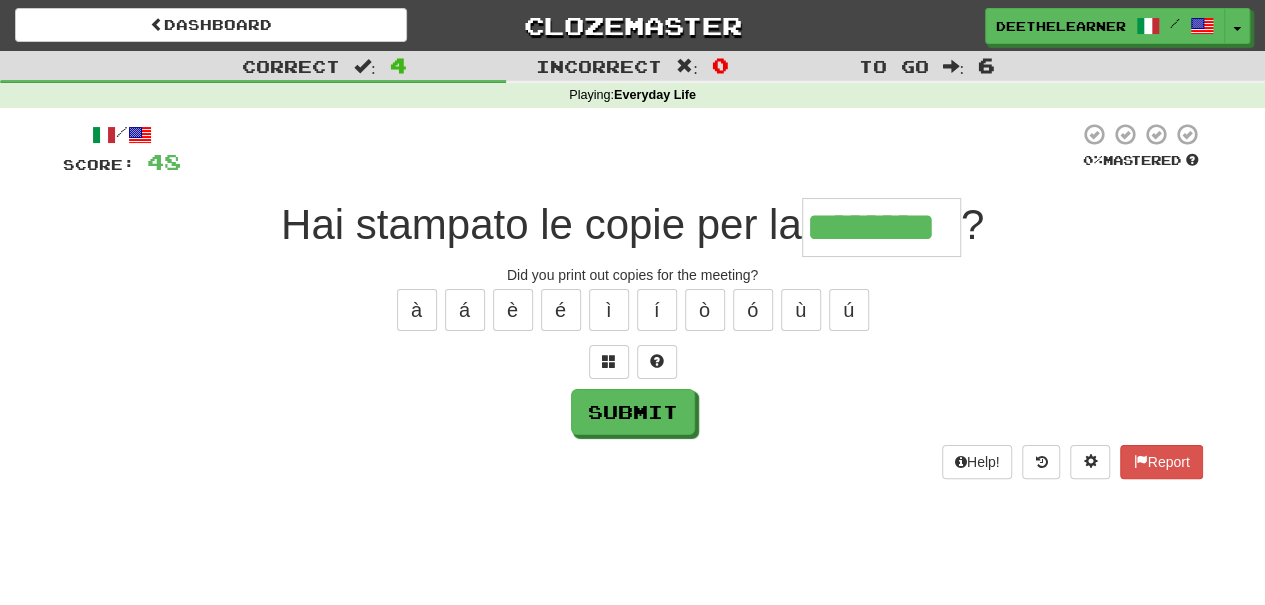 type on "********" 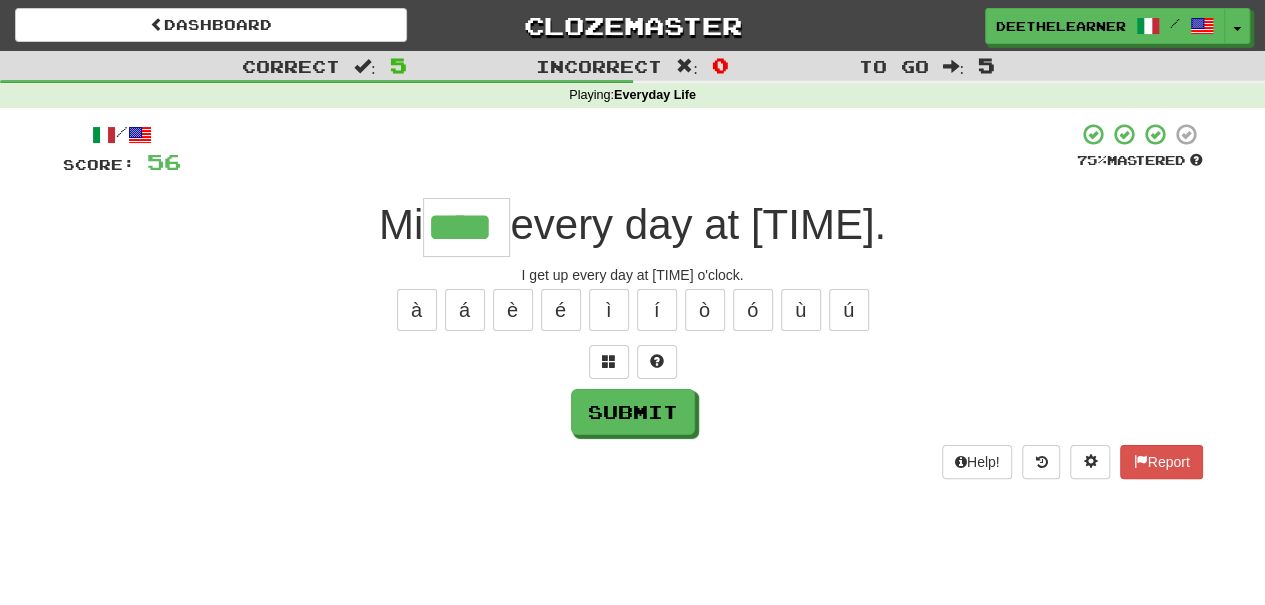 type on "****" 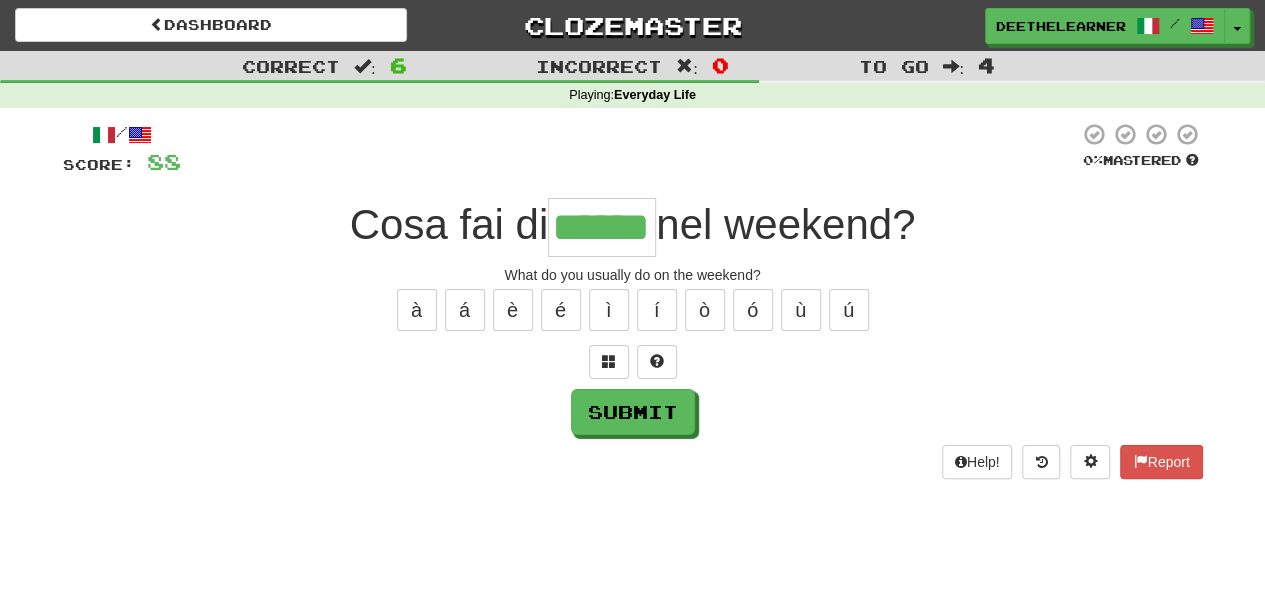 type on "******" 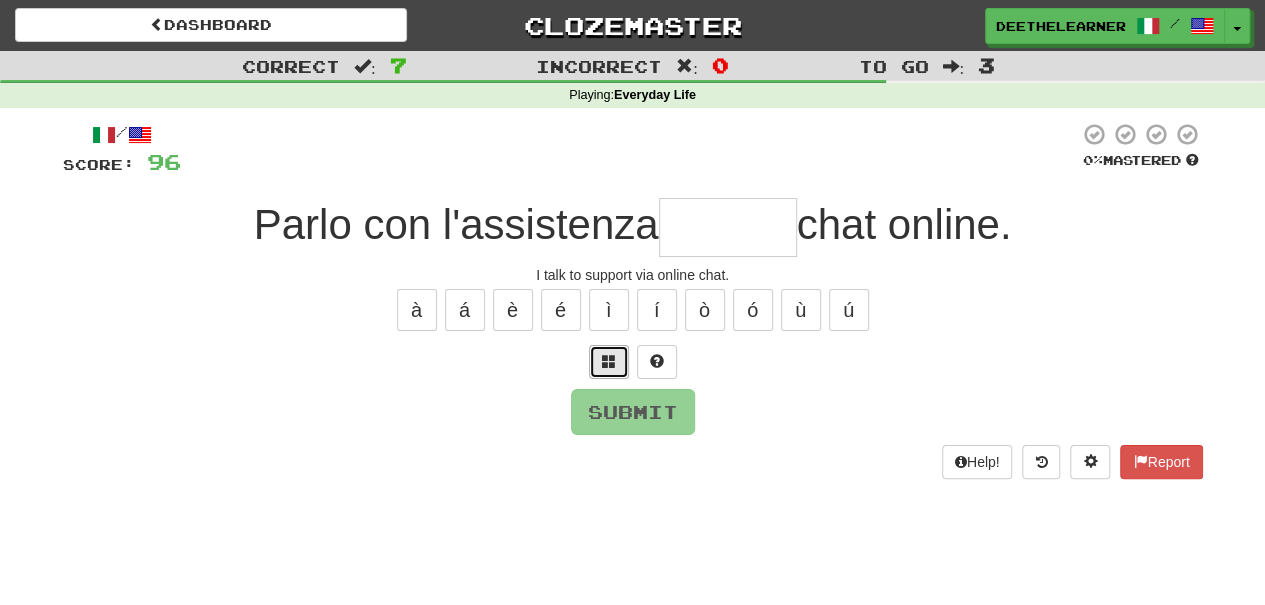 click at bounding box center [609, 361] 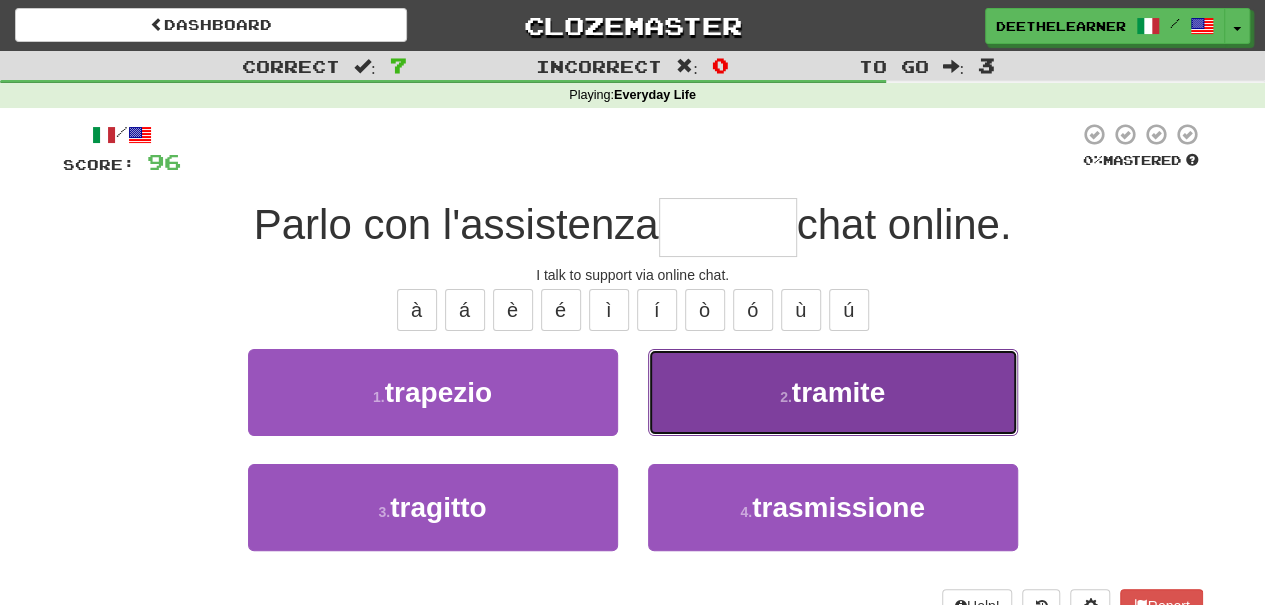 click on "tramite" at bounding box center (838, 392) 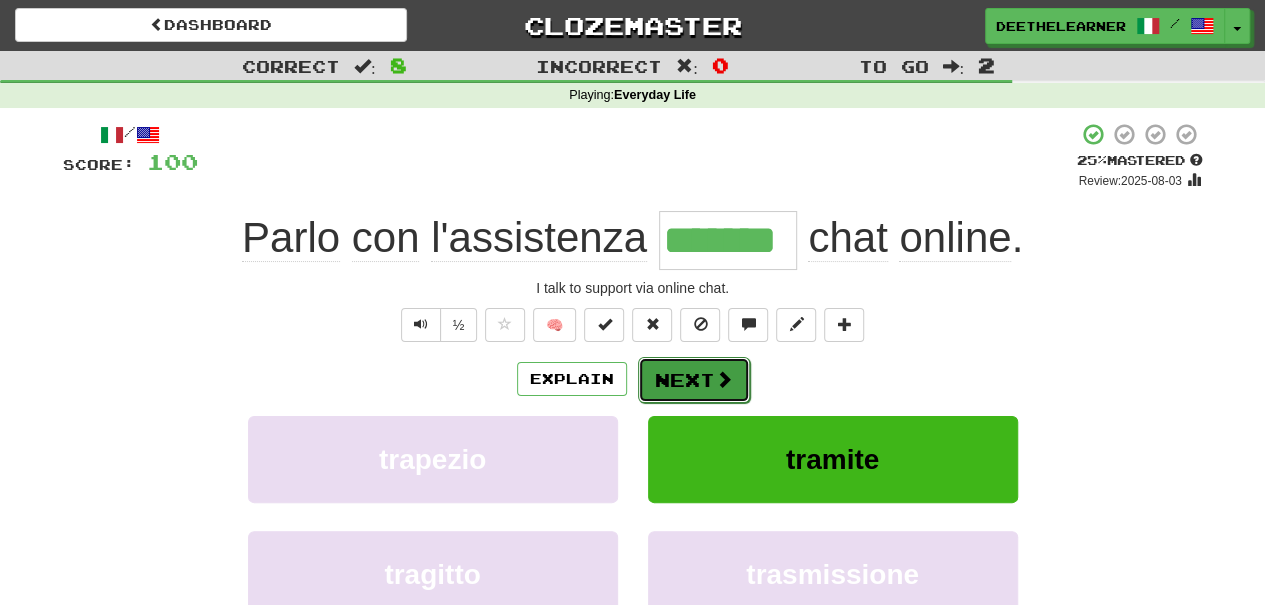 click on "Next" at bounding box center (694, 380) 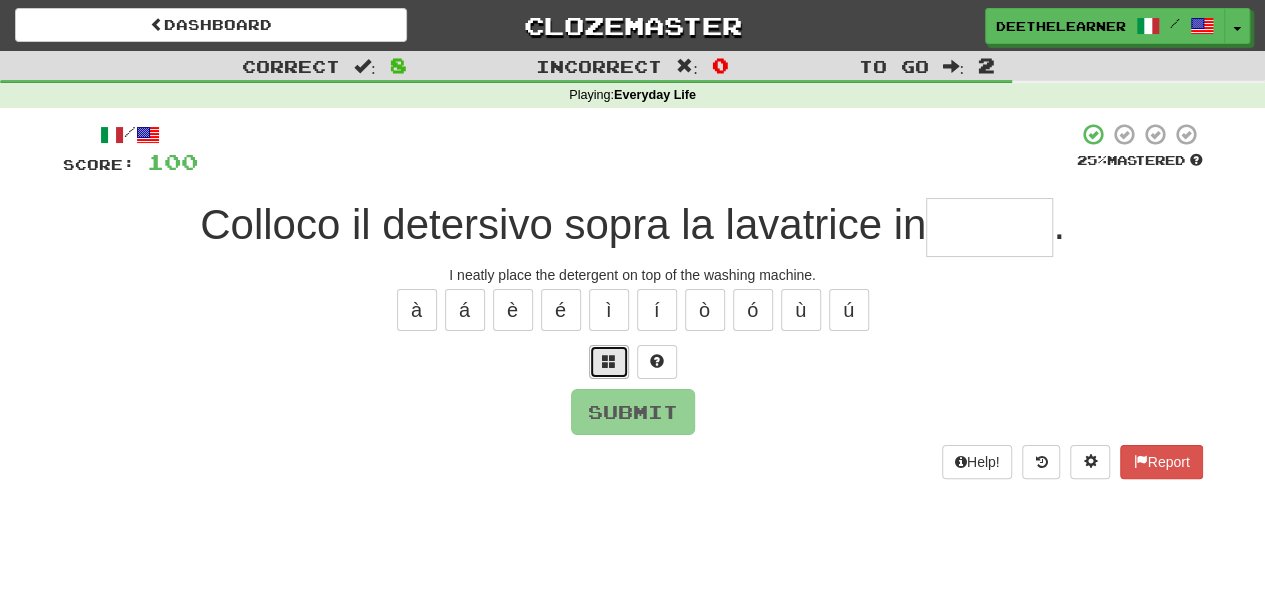 click at bounding box center (609, 362) 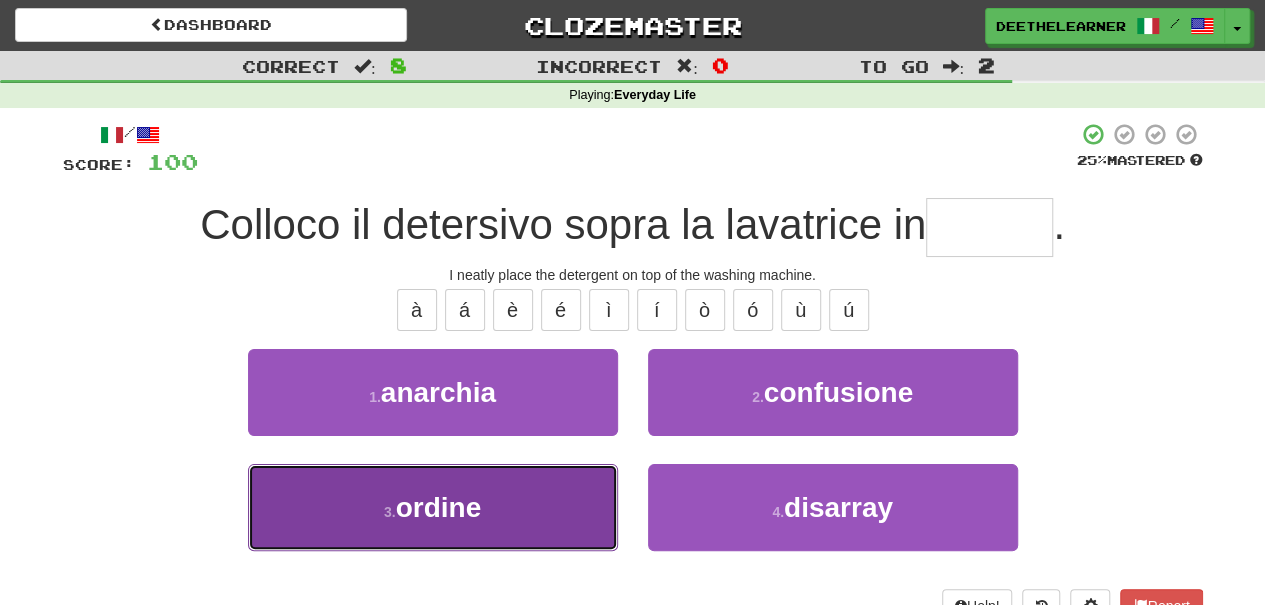 click on "3 .  ordine" at bounding box center (433, 507) 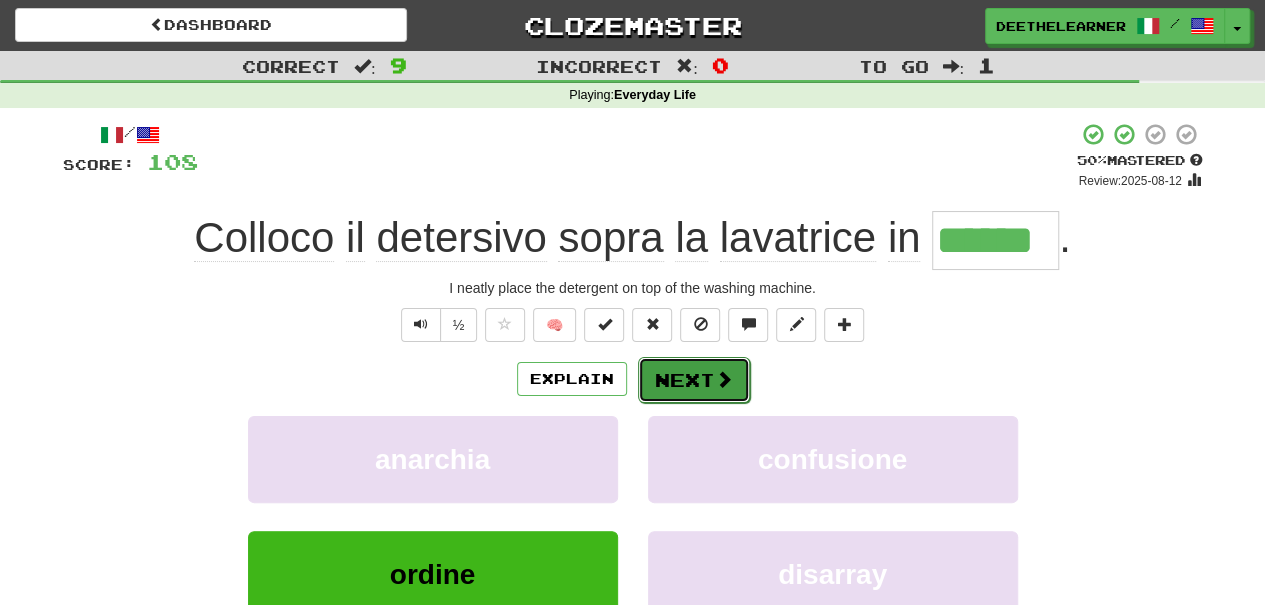 click on "Next" at bounding box center [694, 380] 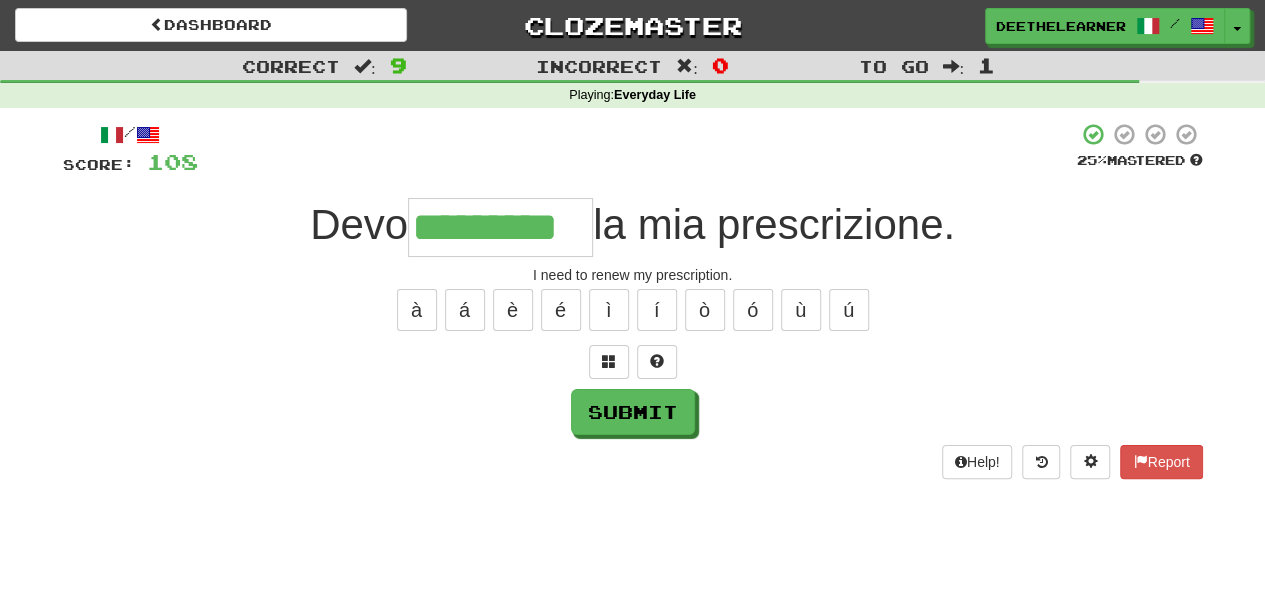 type on "*********" 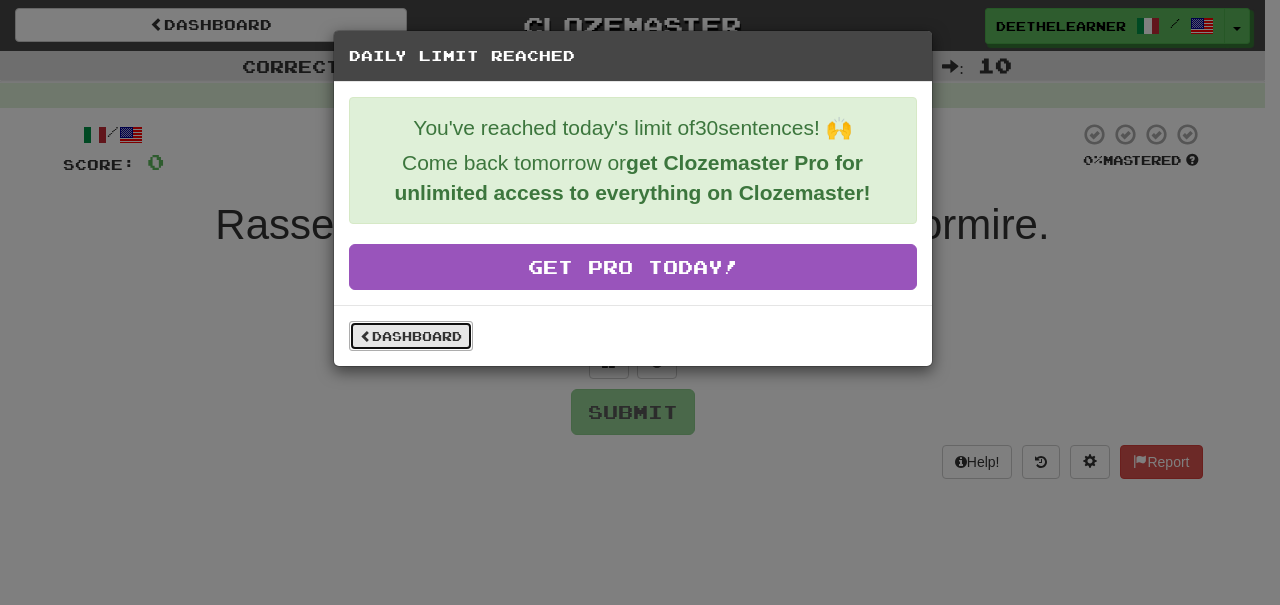 click at bounding box center (366, 336) 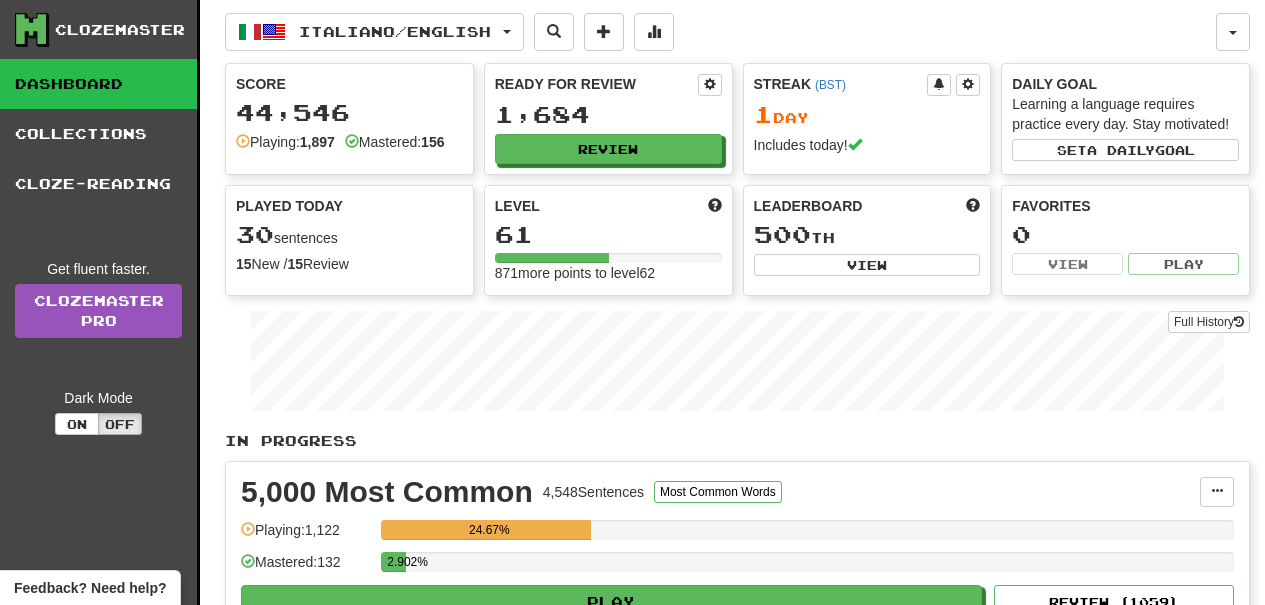 scroll, scrollTop: 0, scrollLeft: 0, axis: both 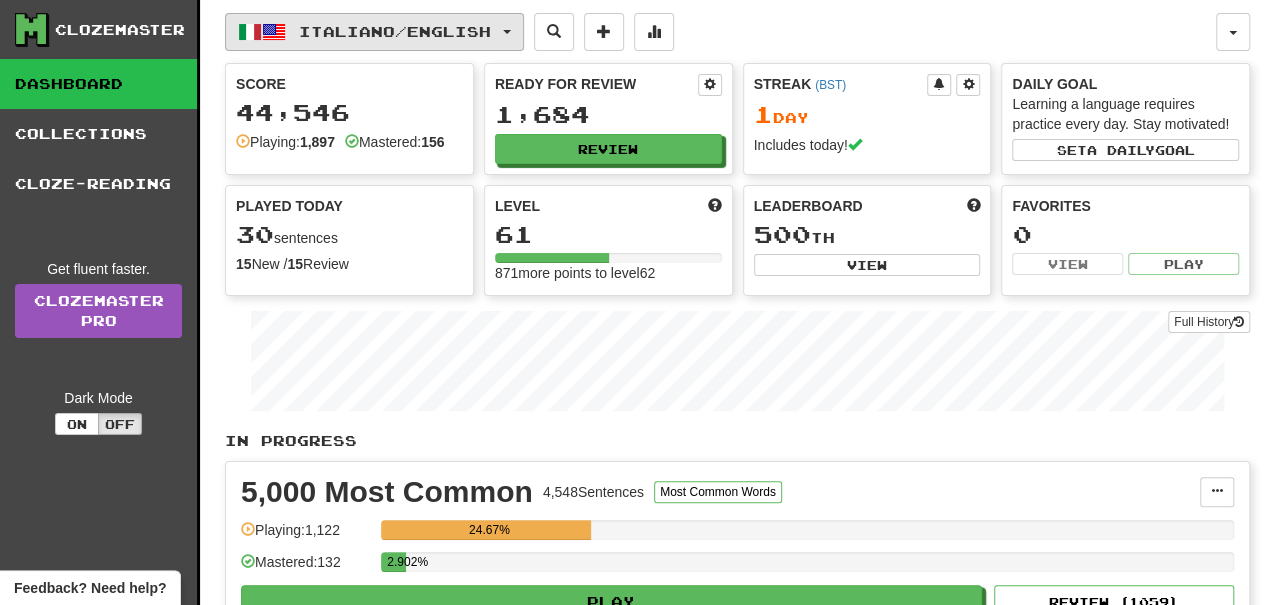 click at bounding box center (507, 32) 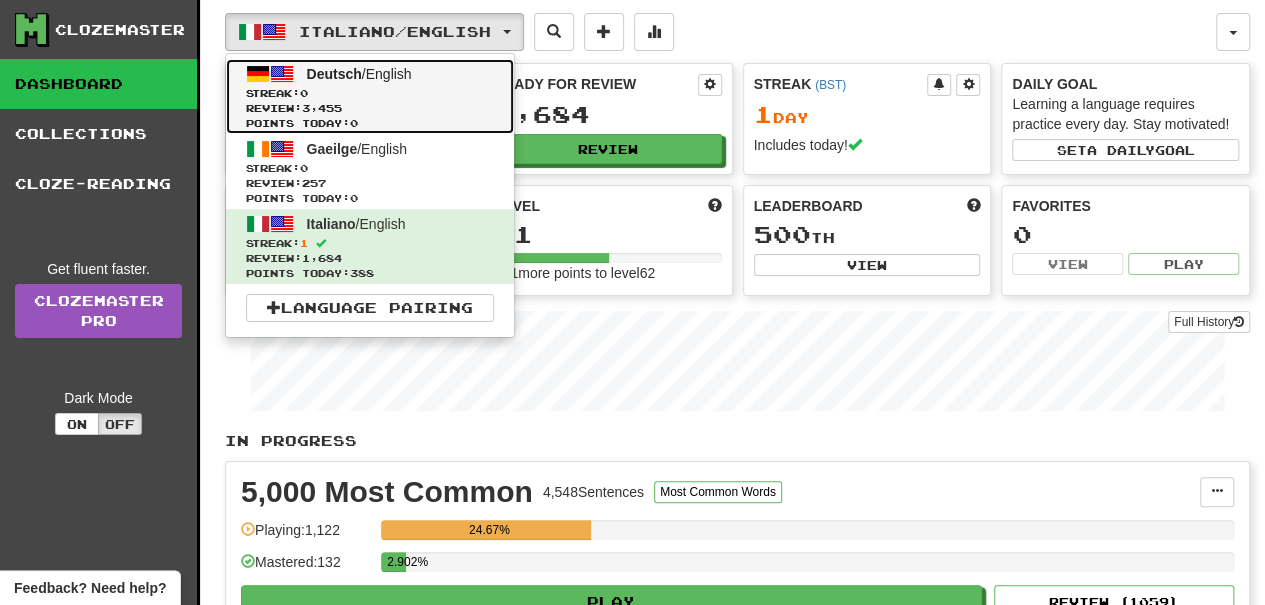 click on "Streak:  0" at bounding box center [370, 93] 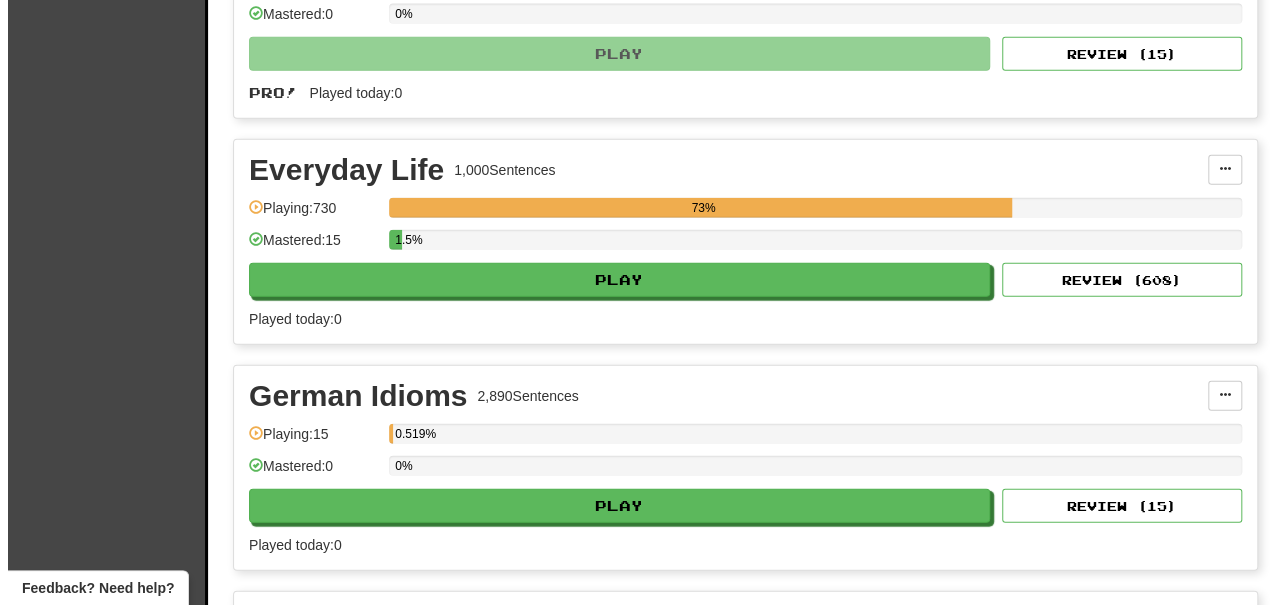 scroll, scrollTop: 2400, scrollLeft: 0, axis: vertical 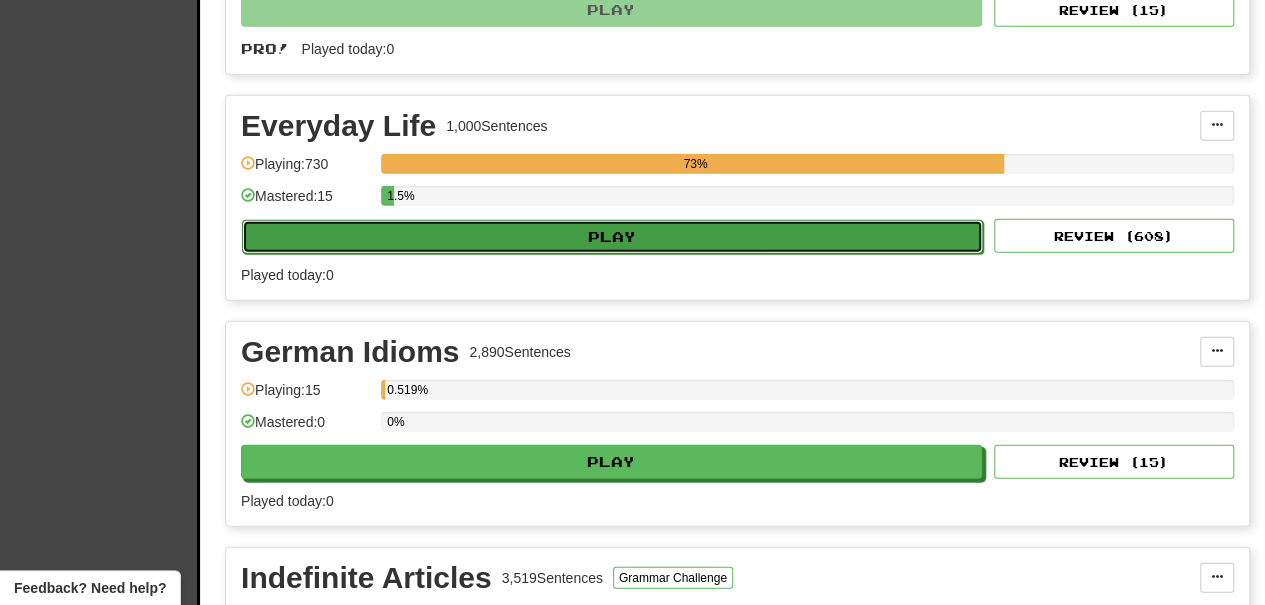 click on "Play" at bounding box center (612, 237) 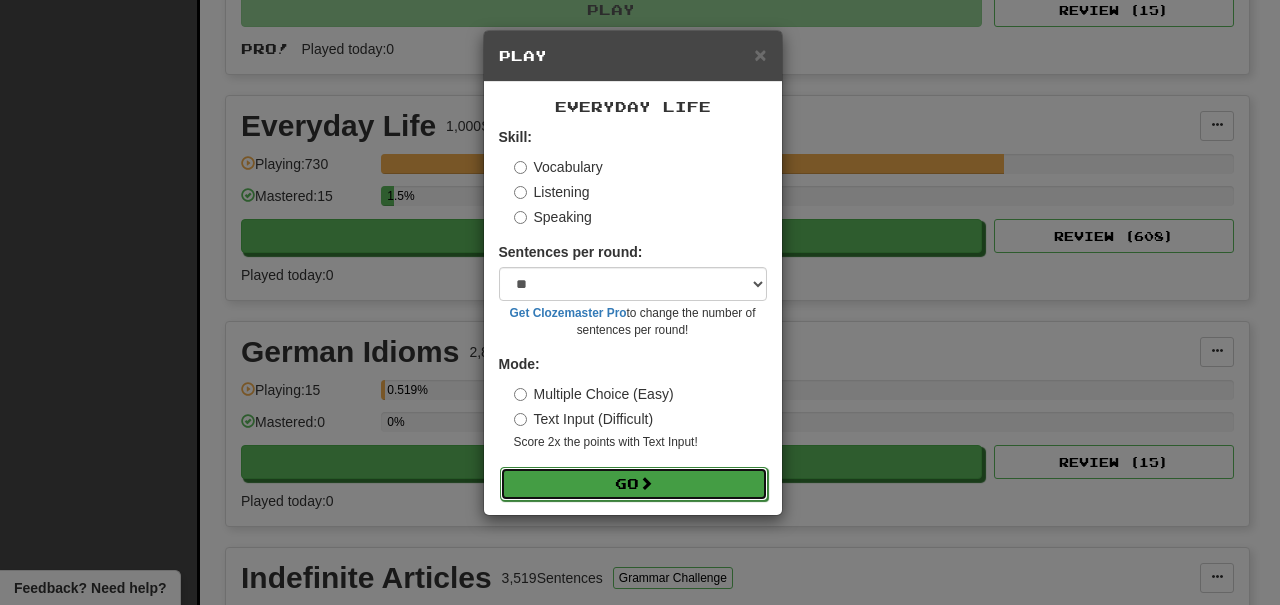 click on "Go" at bounding box center [634, 484] 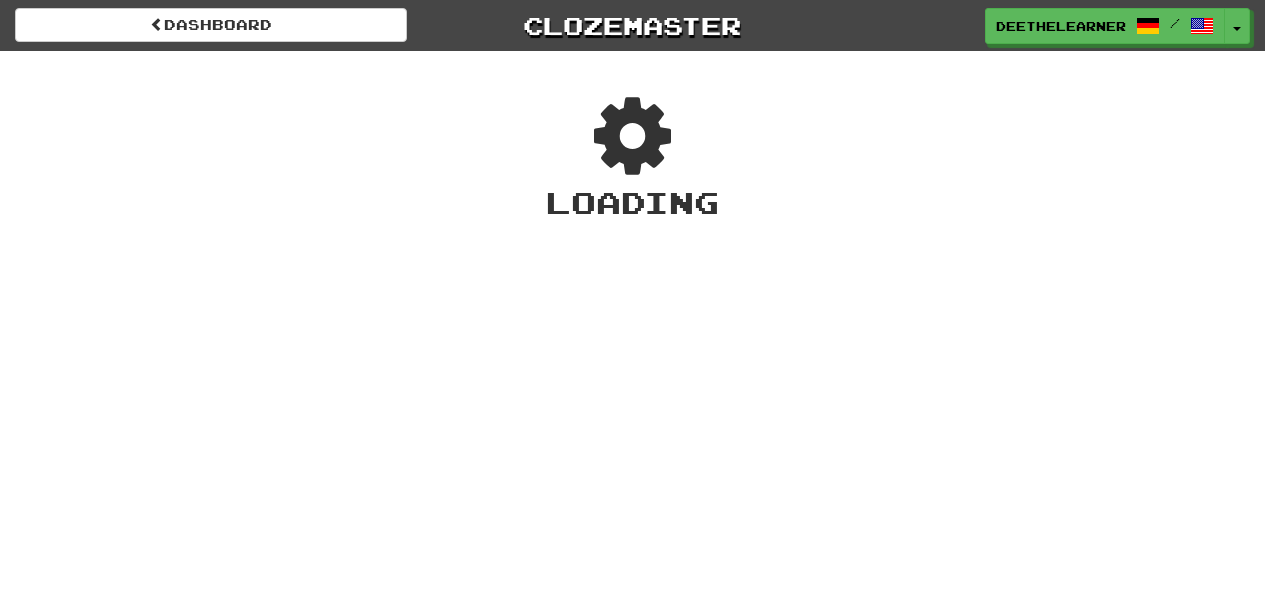 scroll, scrollTop: 0, scrollLeft: 0, axis: both 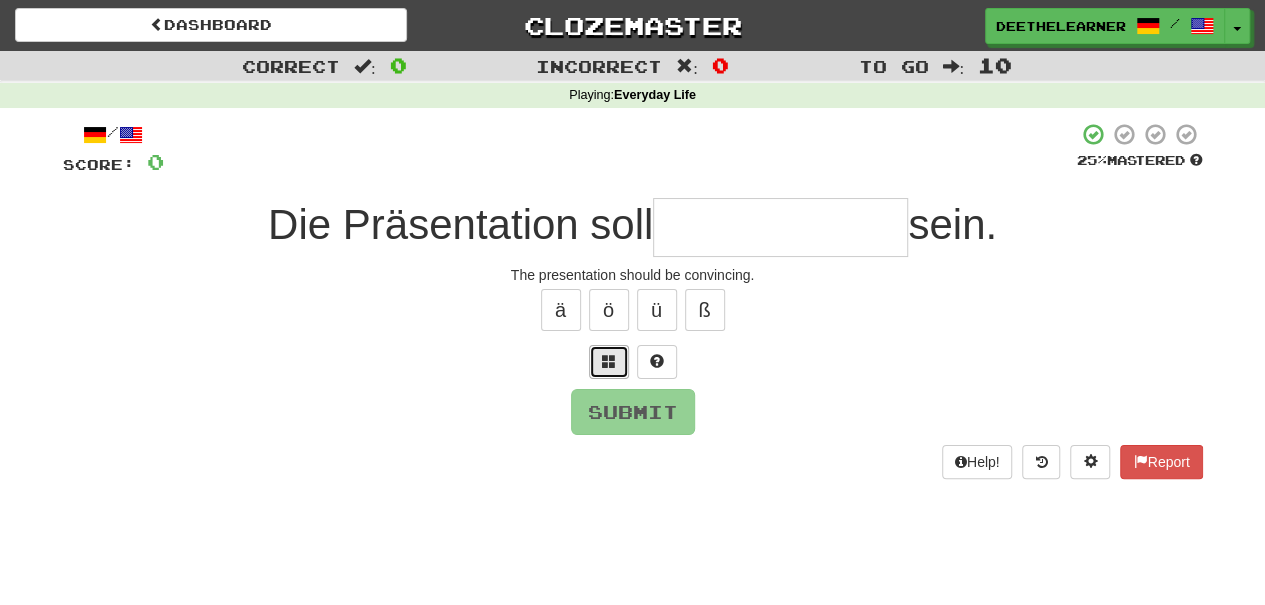 click at bounding box center (609, 362) 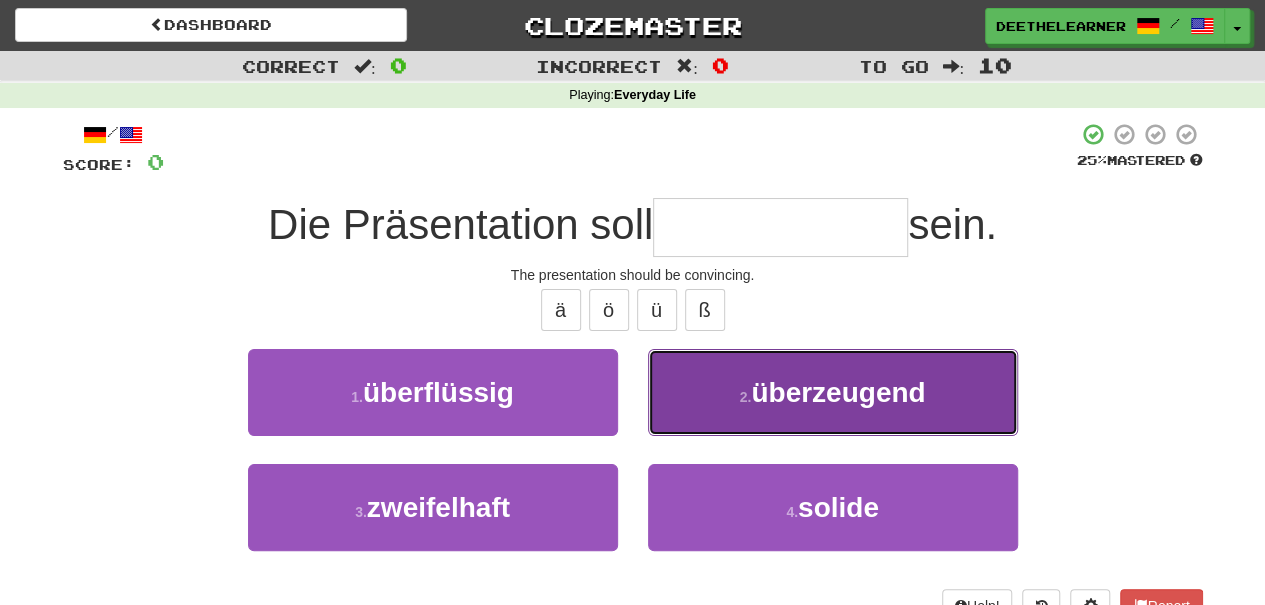 click on "2 .  überzeugend" at bounding box center [833, 392] 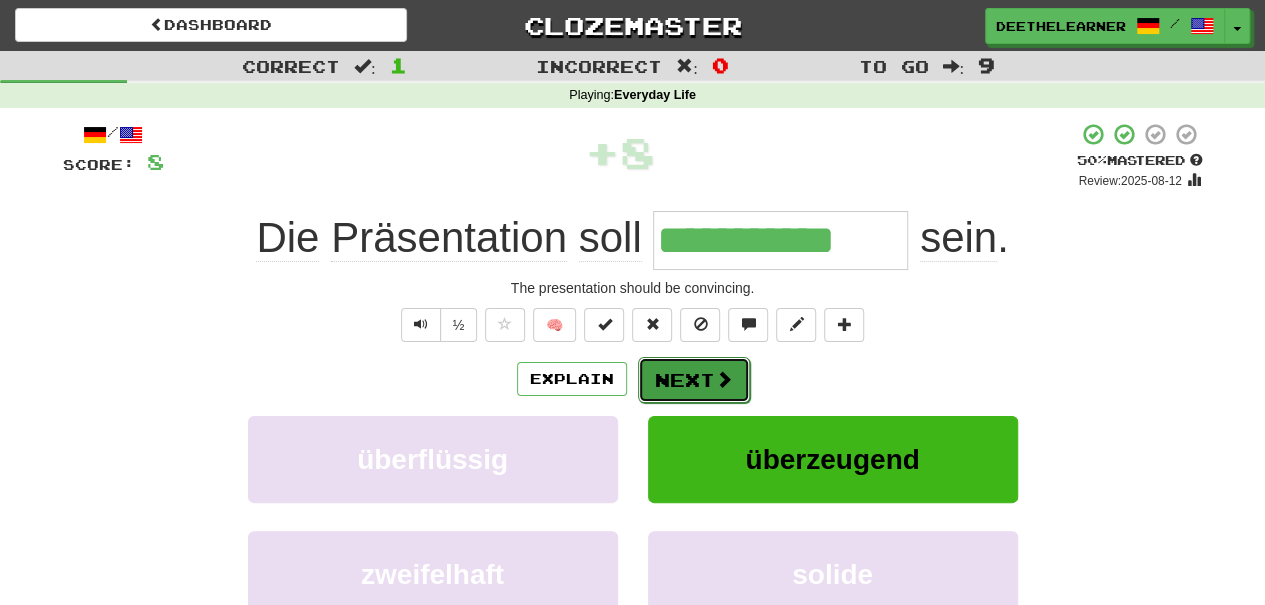click on "Next" at bounding box center (694, 380) 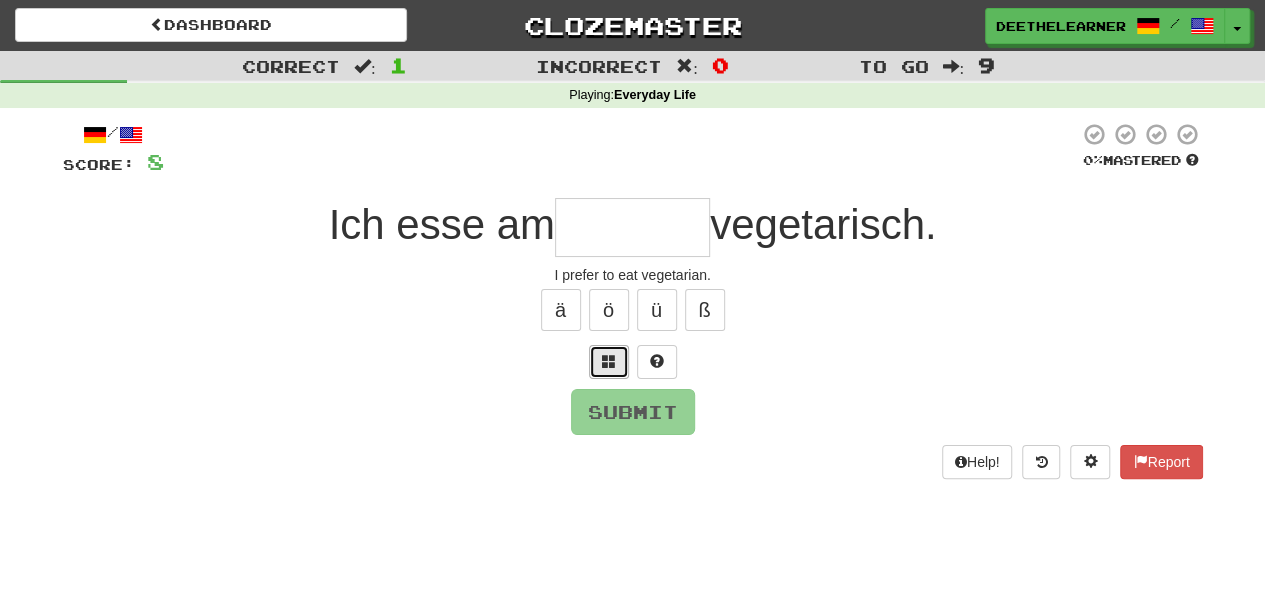 click at bounding box center (609, 361) 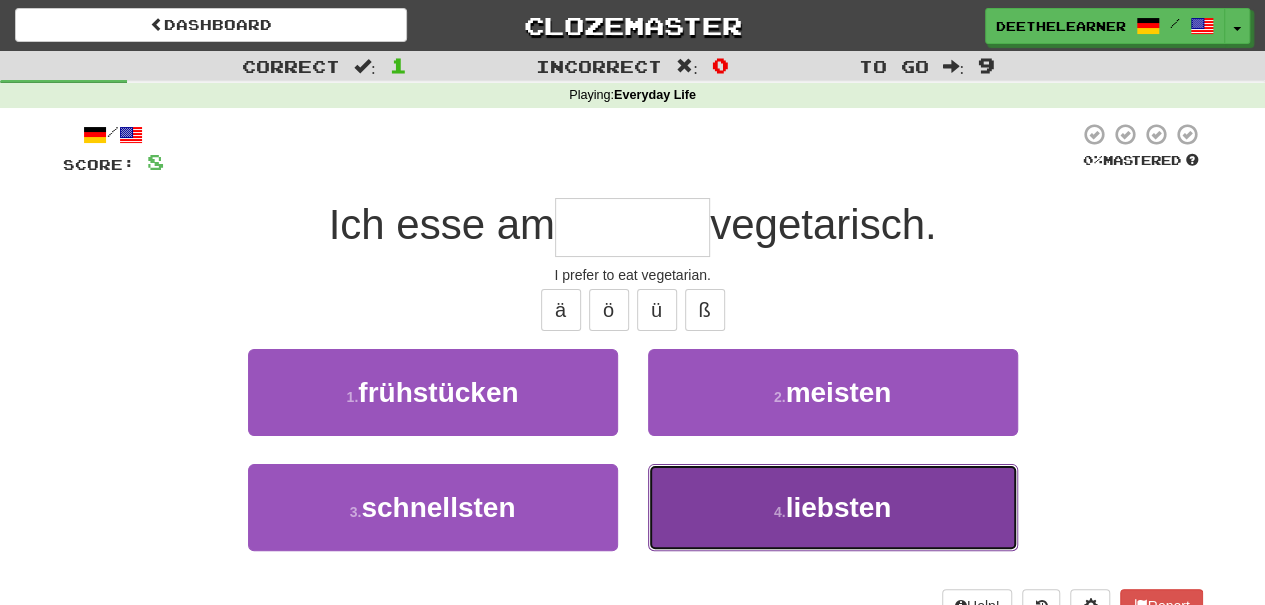 click on "4 .  liebsten" at bounding box center [833, 507] 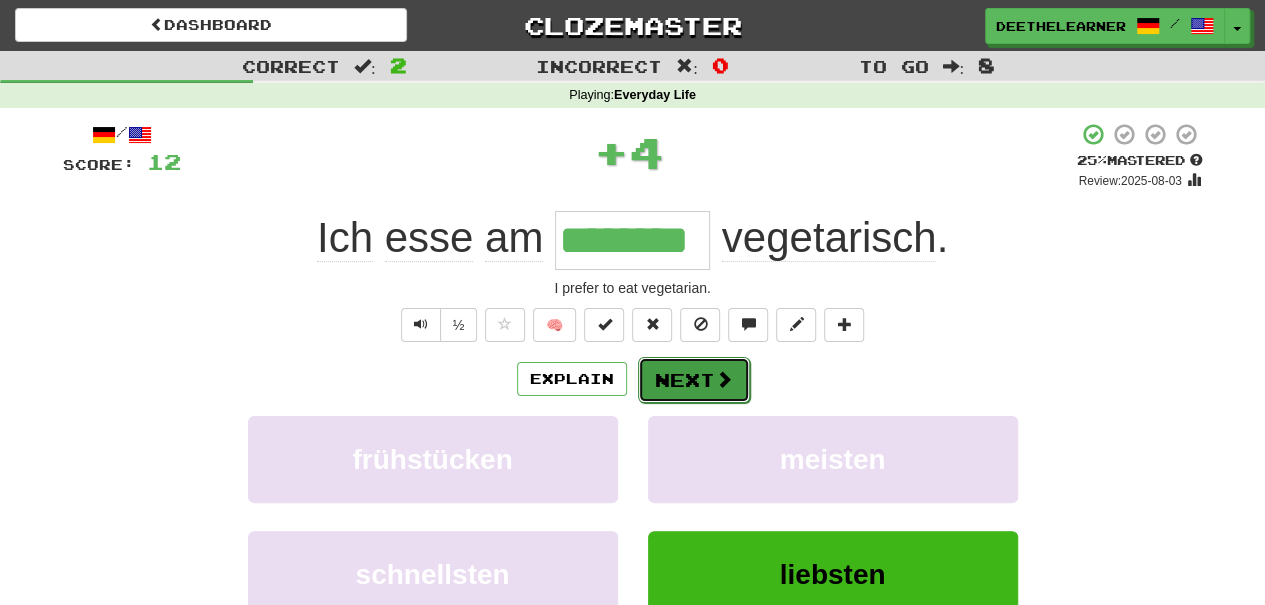 click on "Next" at bounding box center [694, 380] 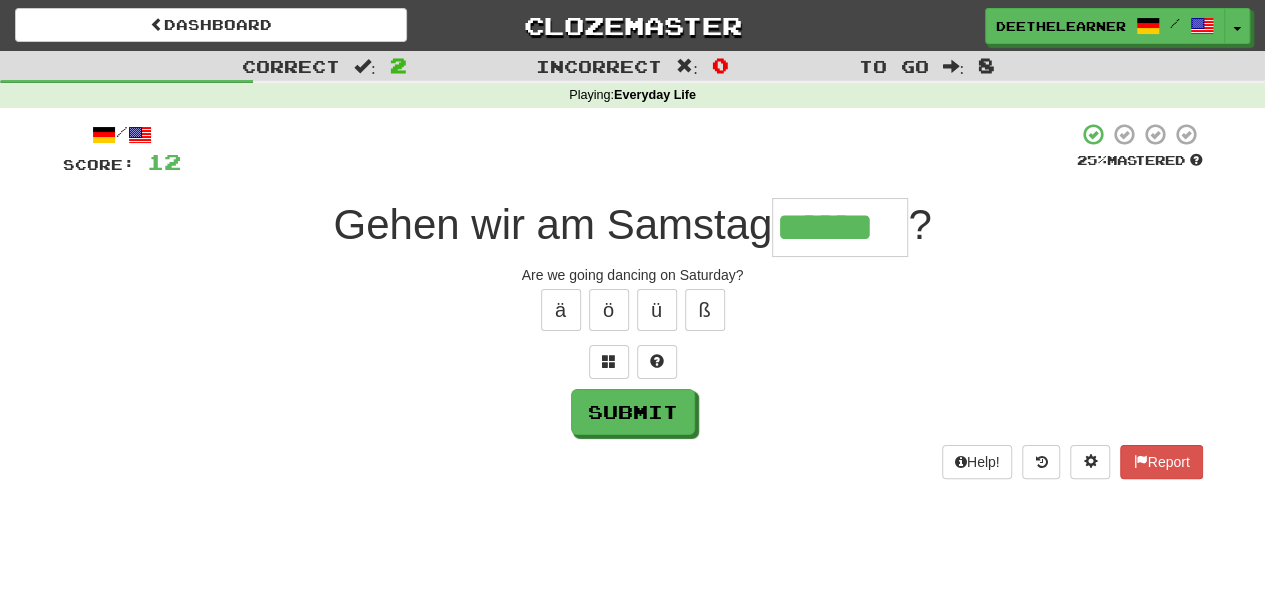 type on "******" 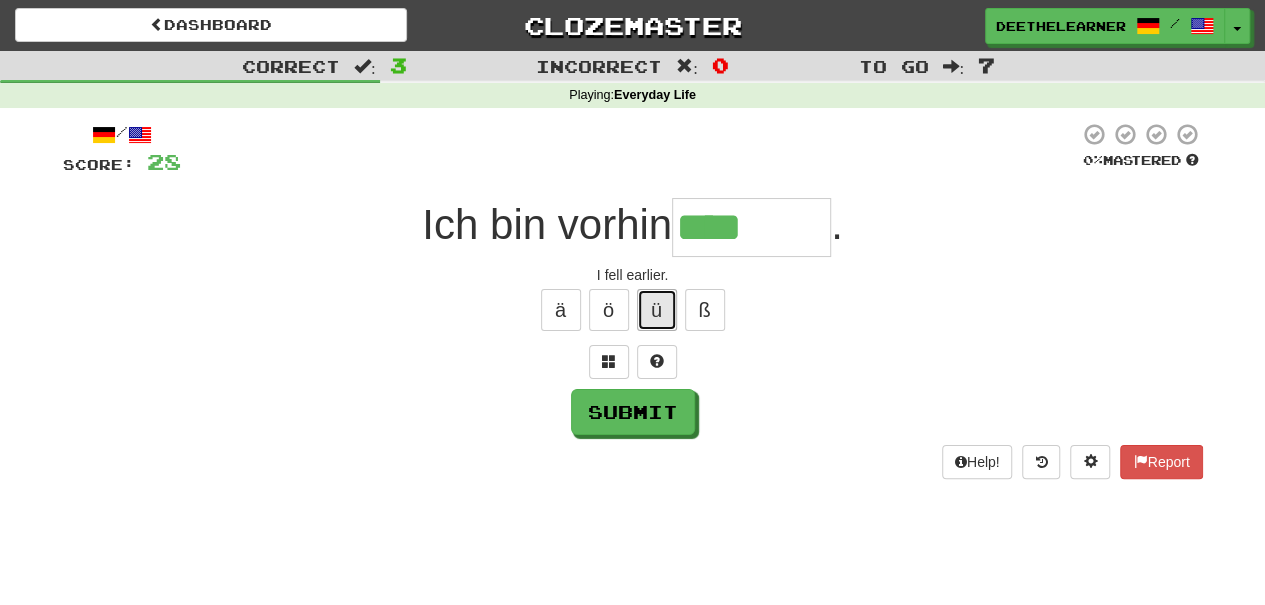 click on "ü" at bounding box center (657, 310) 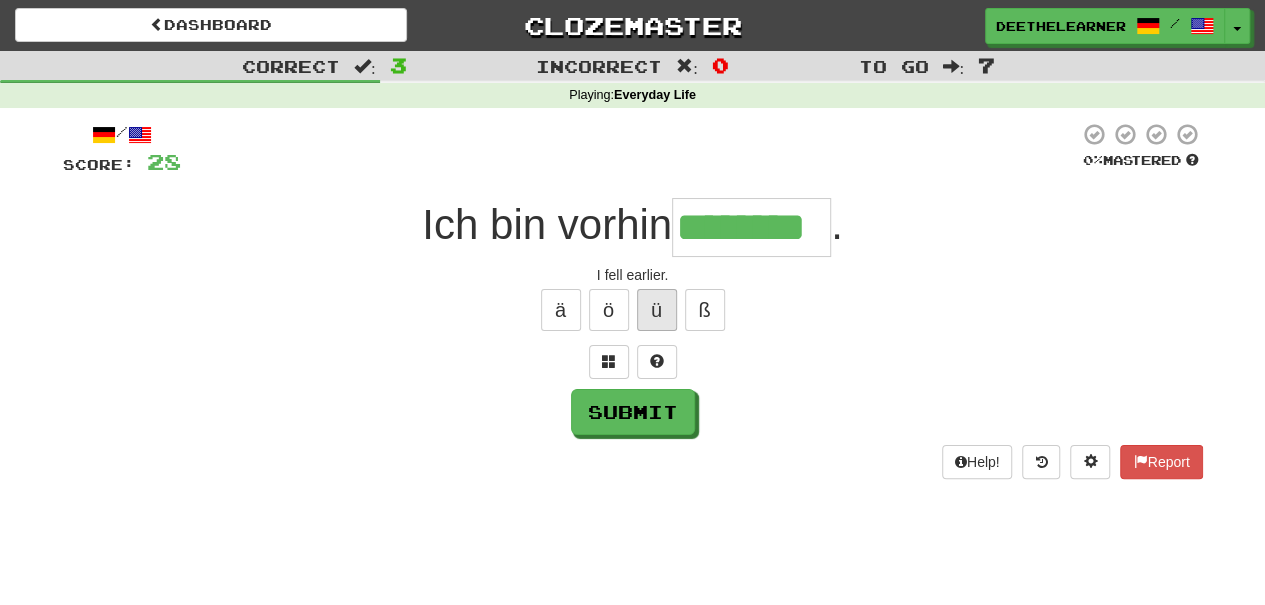 type on "********" 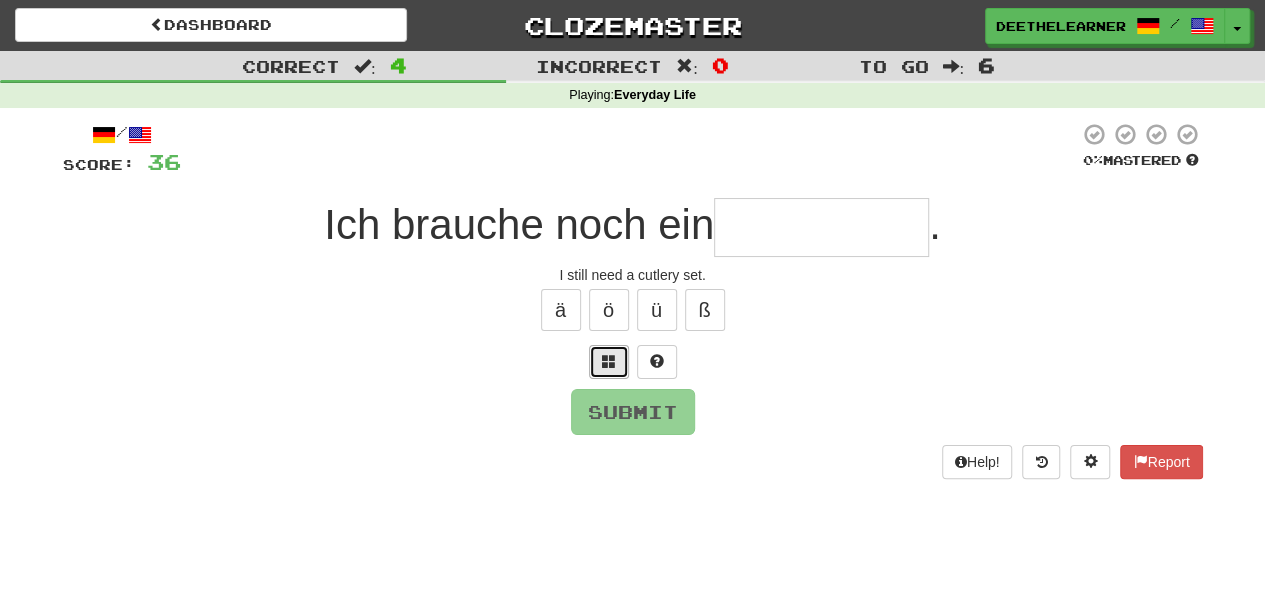 click at bounding box center [609, 361] 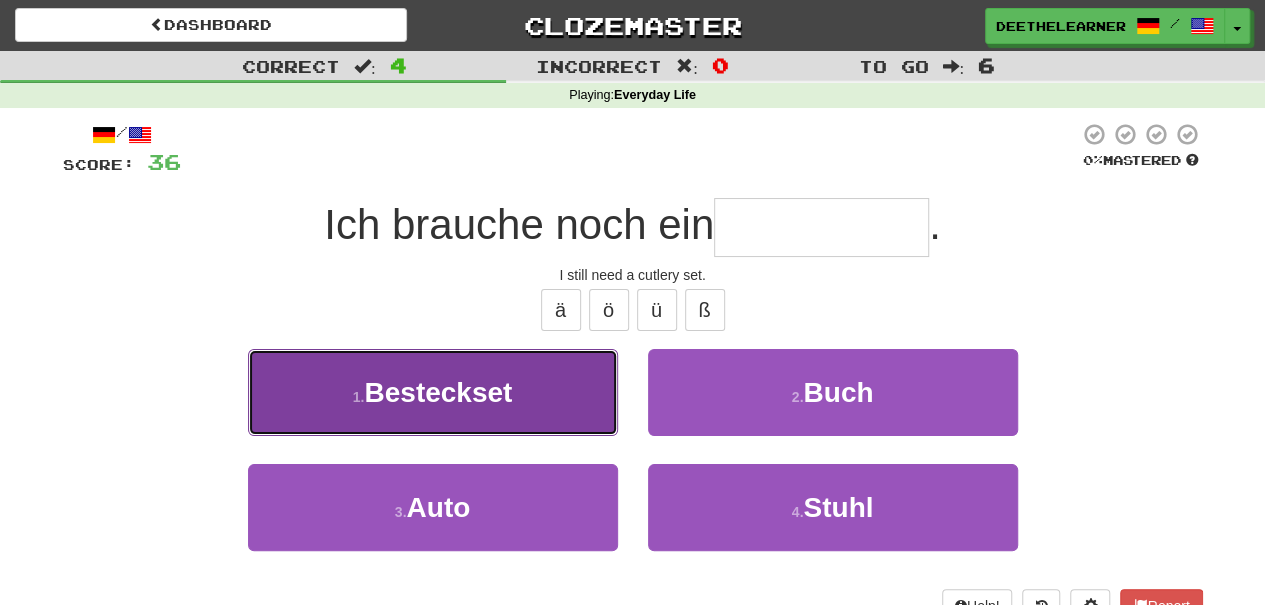 click on "Besteckset" at bounding box center [438, 392] 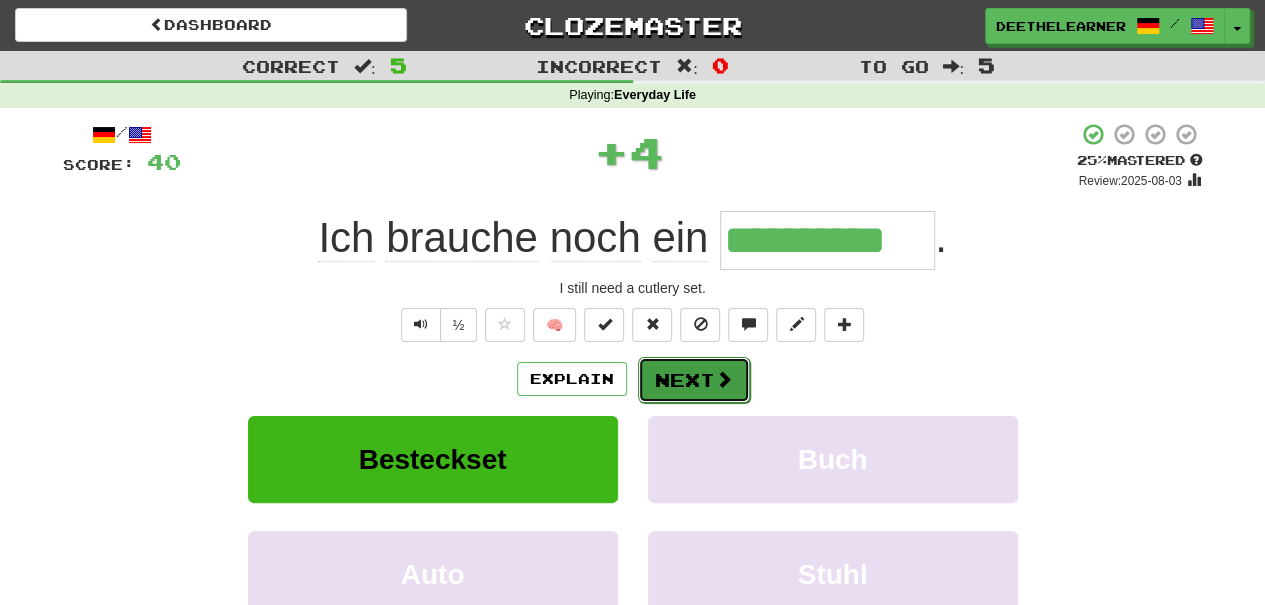 click on "Next" at bounding box center [694, 380] 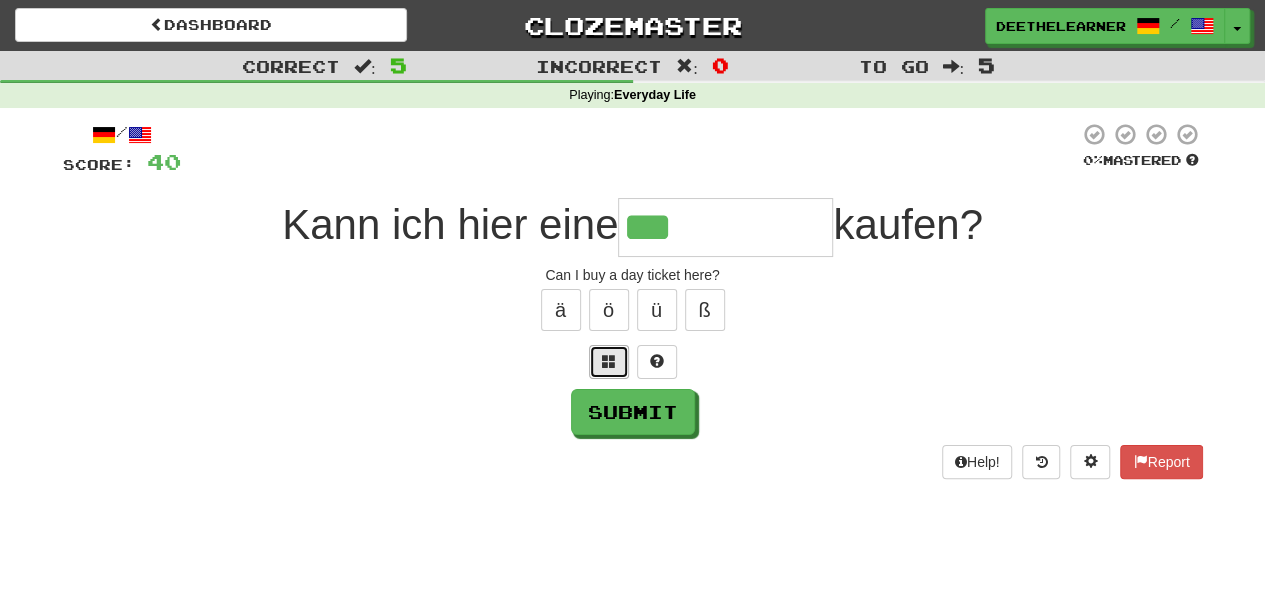 click at bounding box center [609, 362] 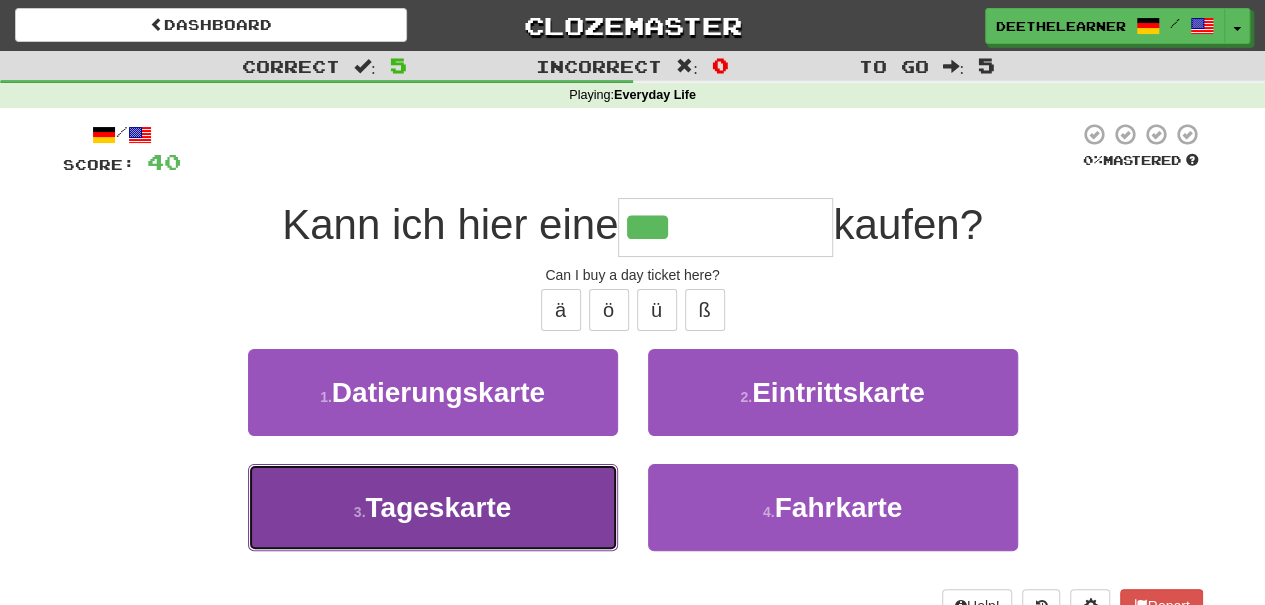 click on "Tageskarte" at bounding box center [438, 507] 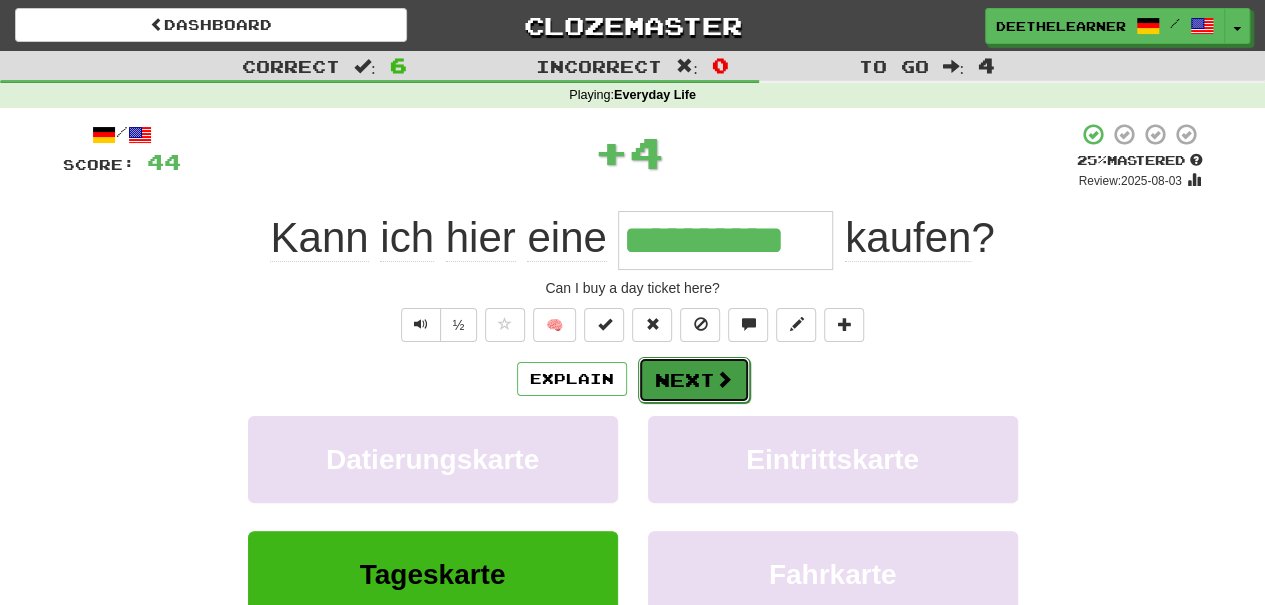 click on "Next" at bounding box center (694, 380) 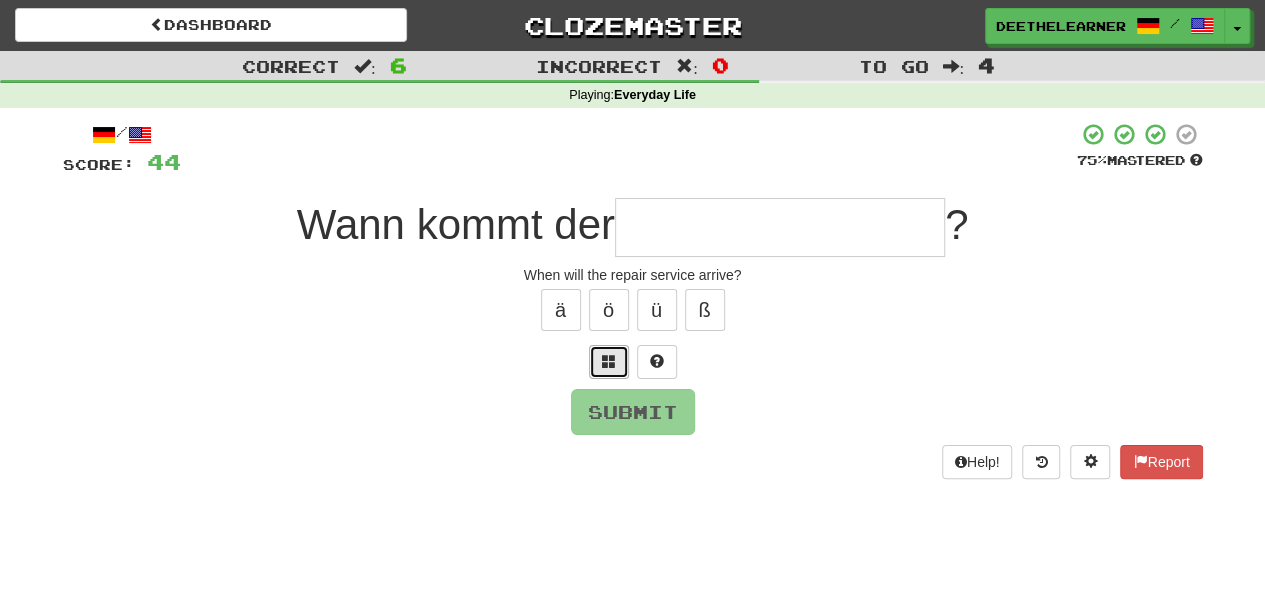 click at bounding box center (609, 361) 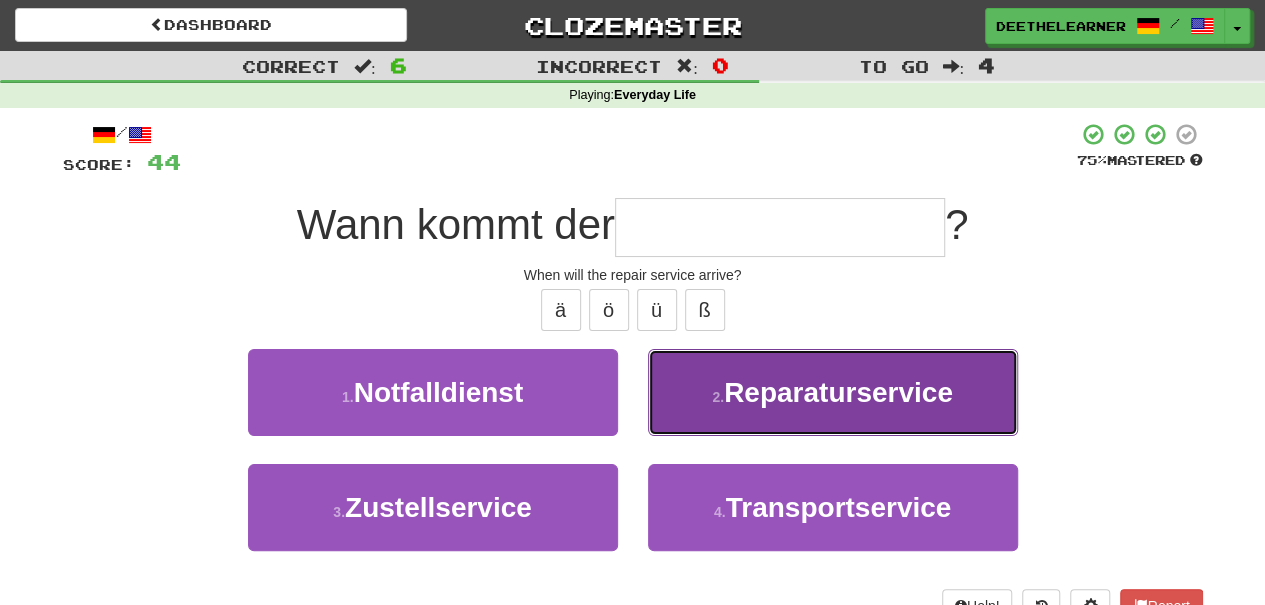 click on "Reparaturservice" at bounding box center (838, 392) 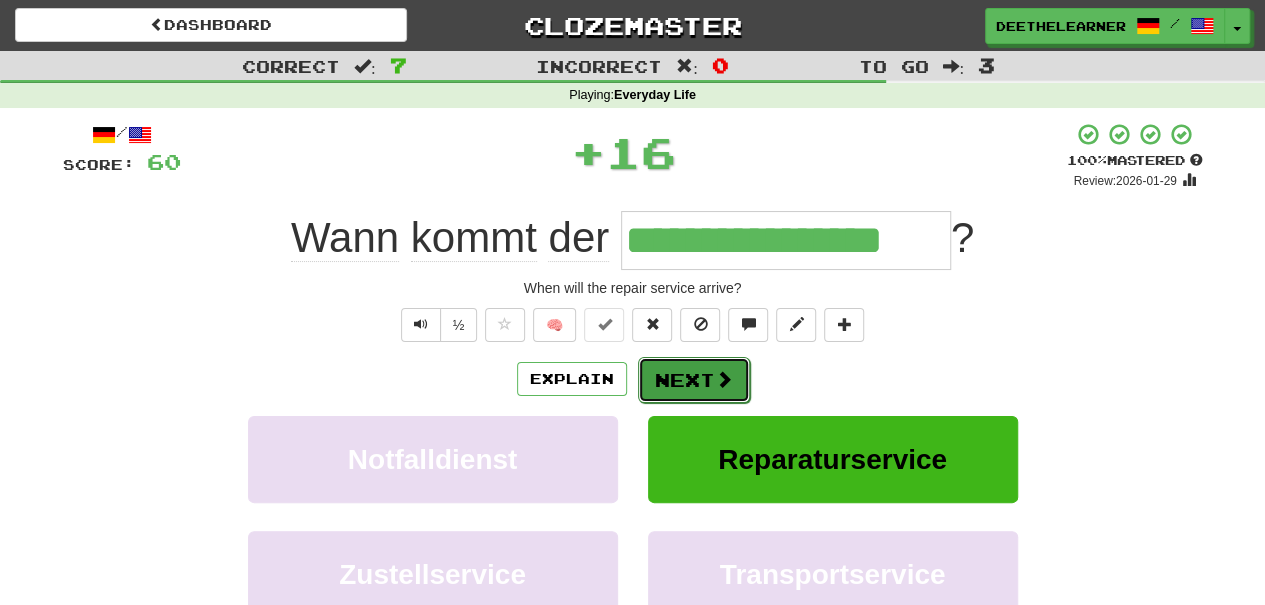click on "Next" at bounding box center [694, 380] 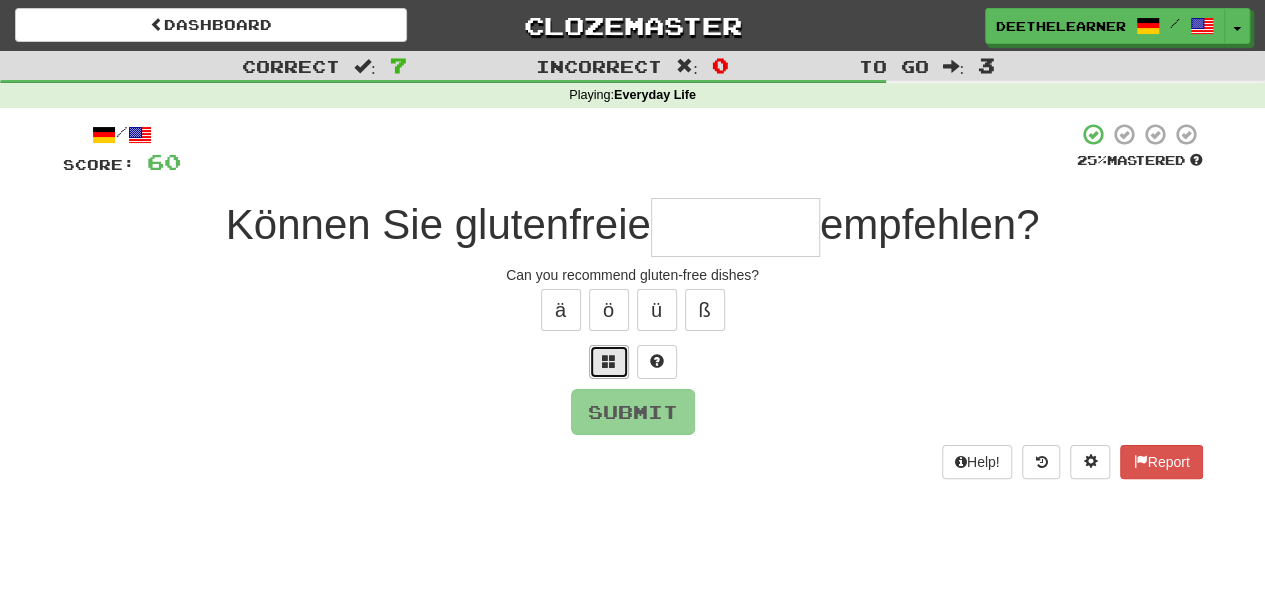 click at bounding box center [609, 361] 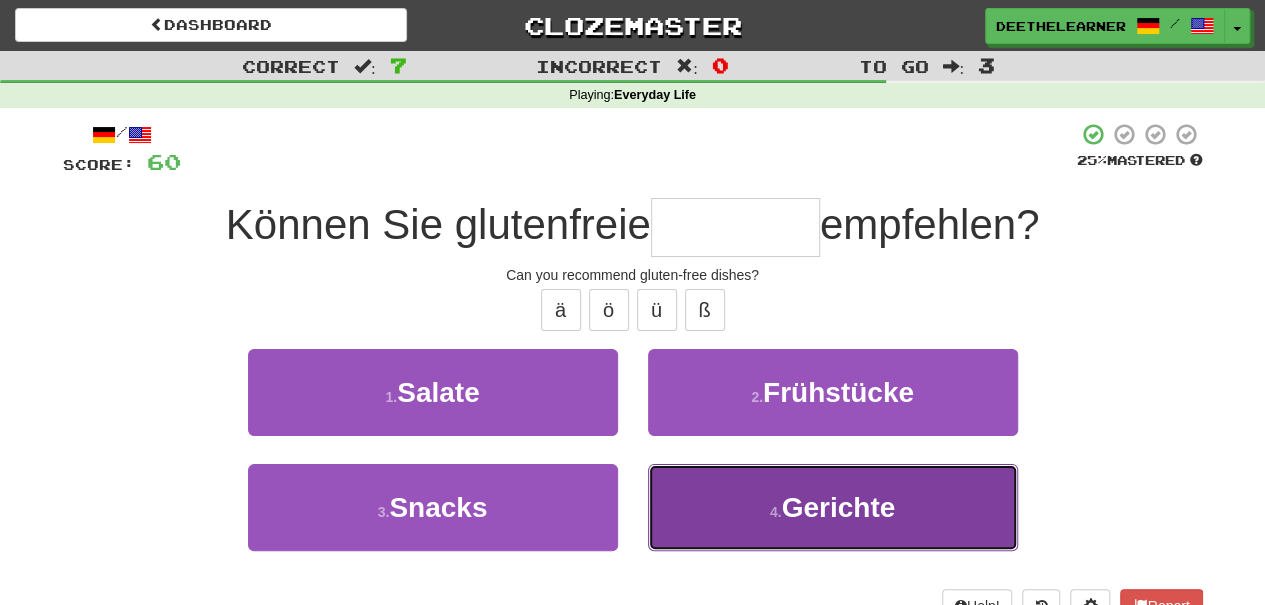 click on "Gerichte" at bounding box center (839, 507) 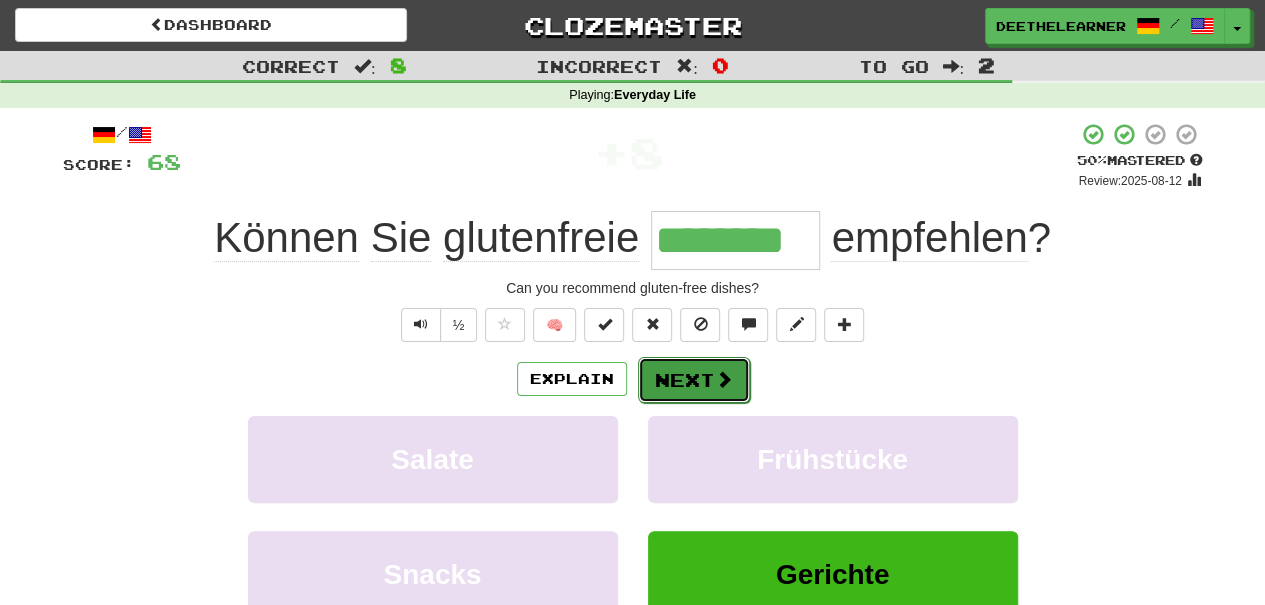 click at bounding box center [724, 379] 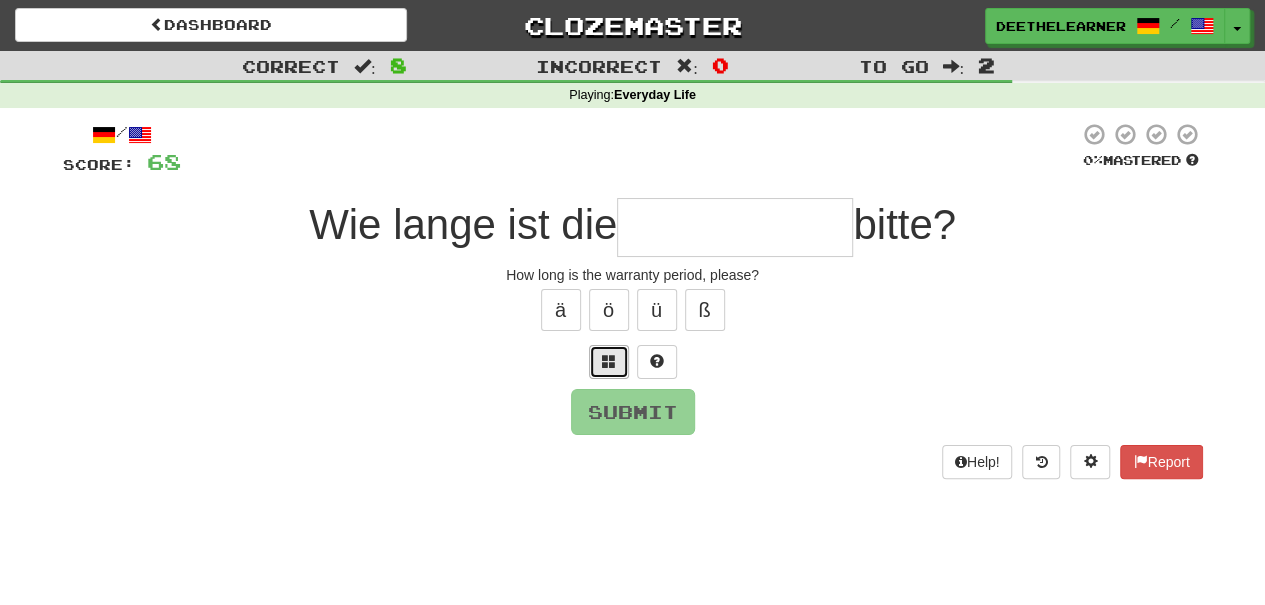click at bounding box center [609, 362] 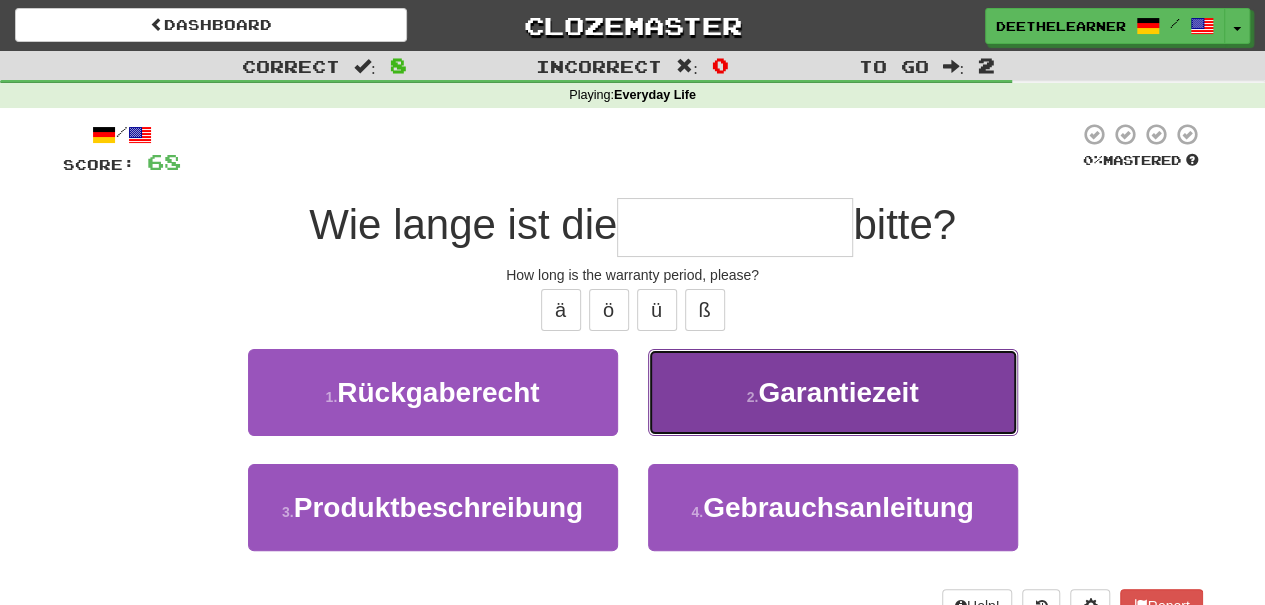 click on "Garantiezeit" at bounding box center (838, 392) 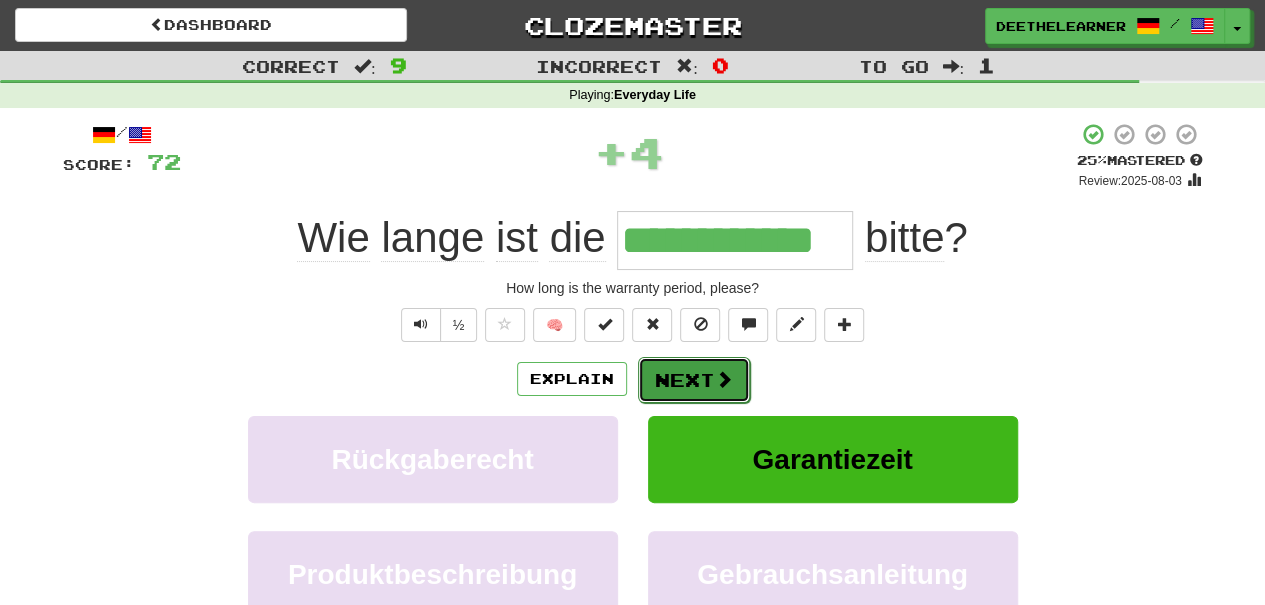 click on "Next" at bounding box center [694, 380] 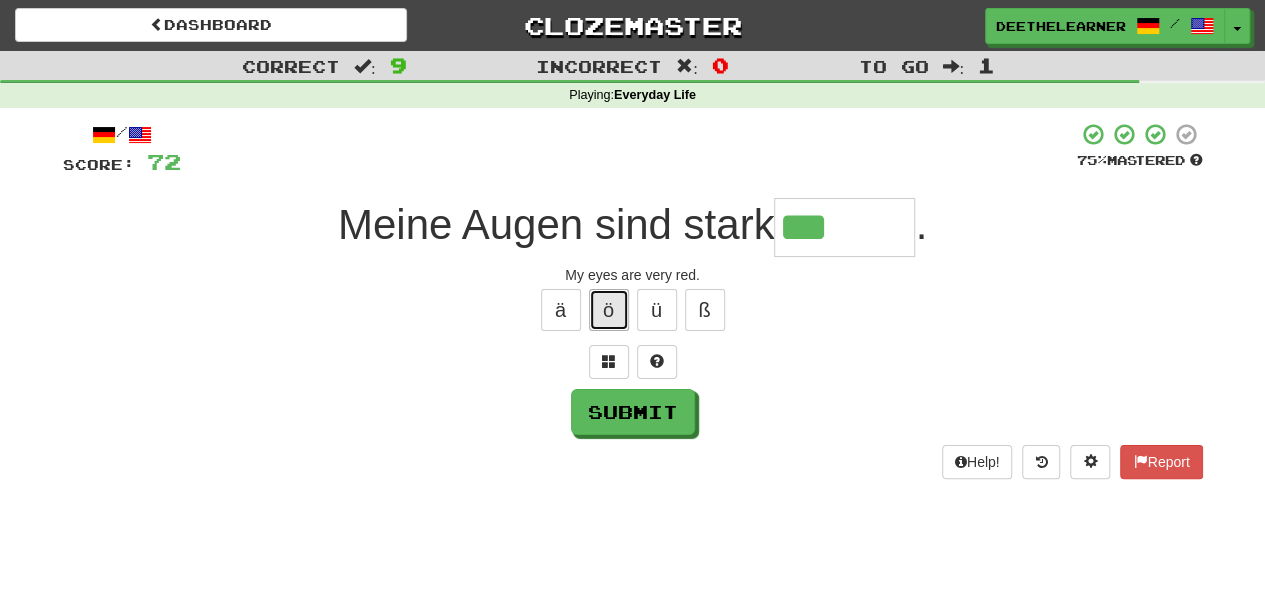 click on "ö" at bounding box center [609, 310] 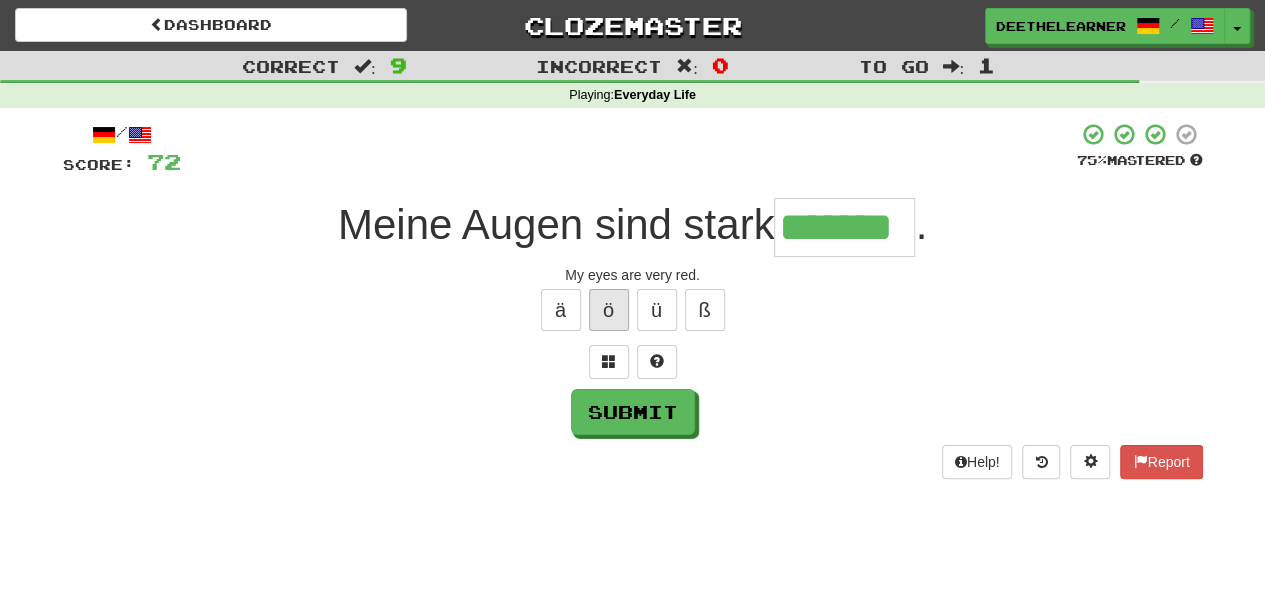 type on "*******" 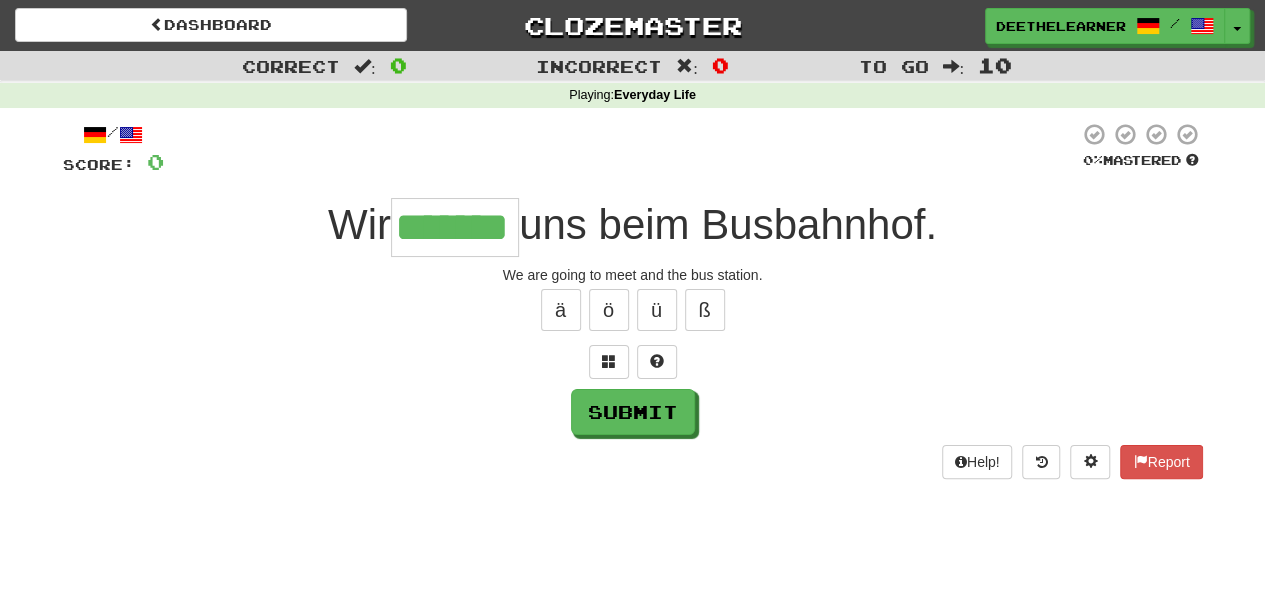 type on "*******" 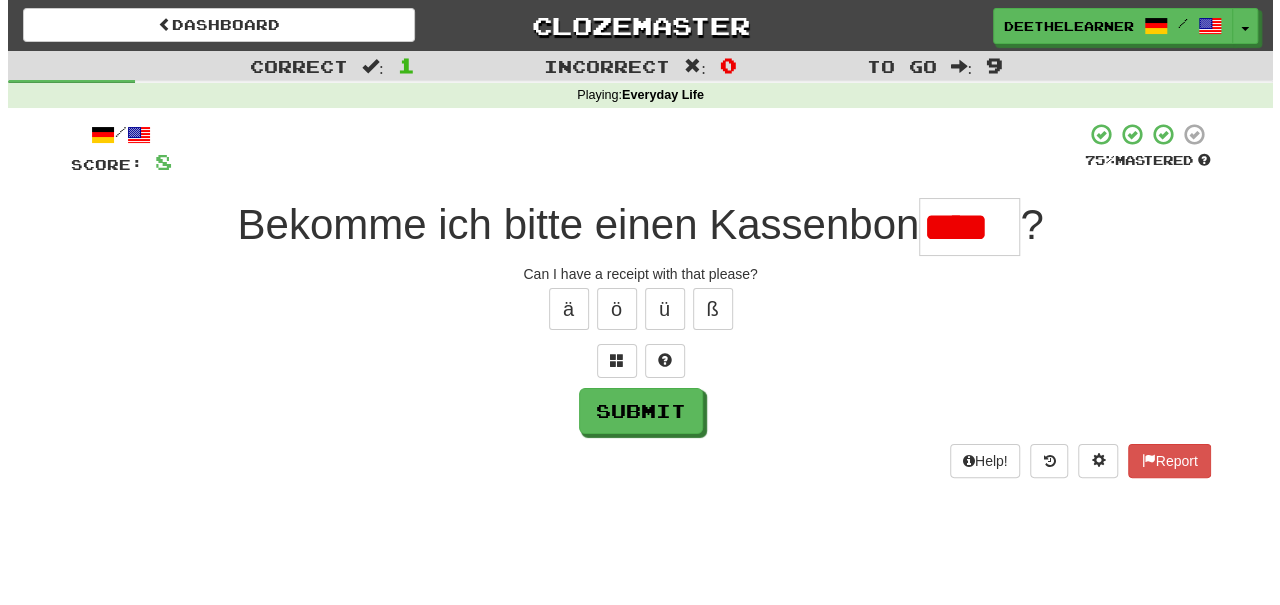 scroll, scrollTop: 0, scrollLeft: 0, axis: both 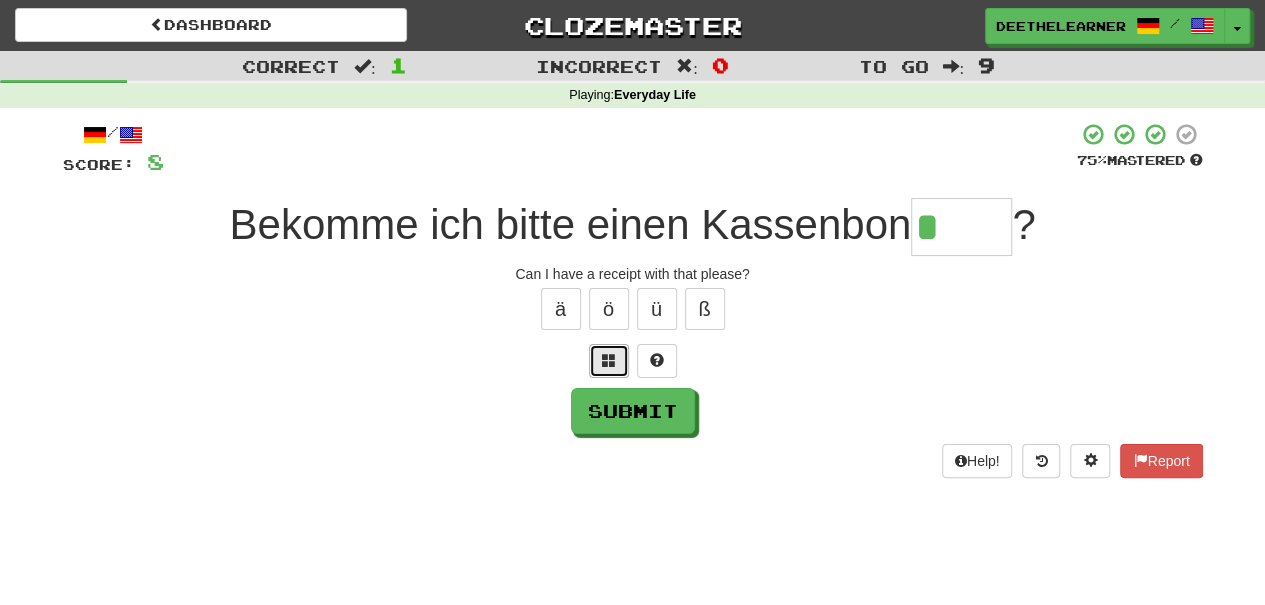 click at bounding box center [609, 360] 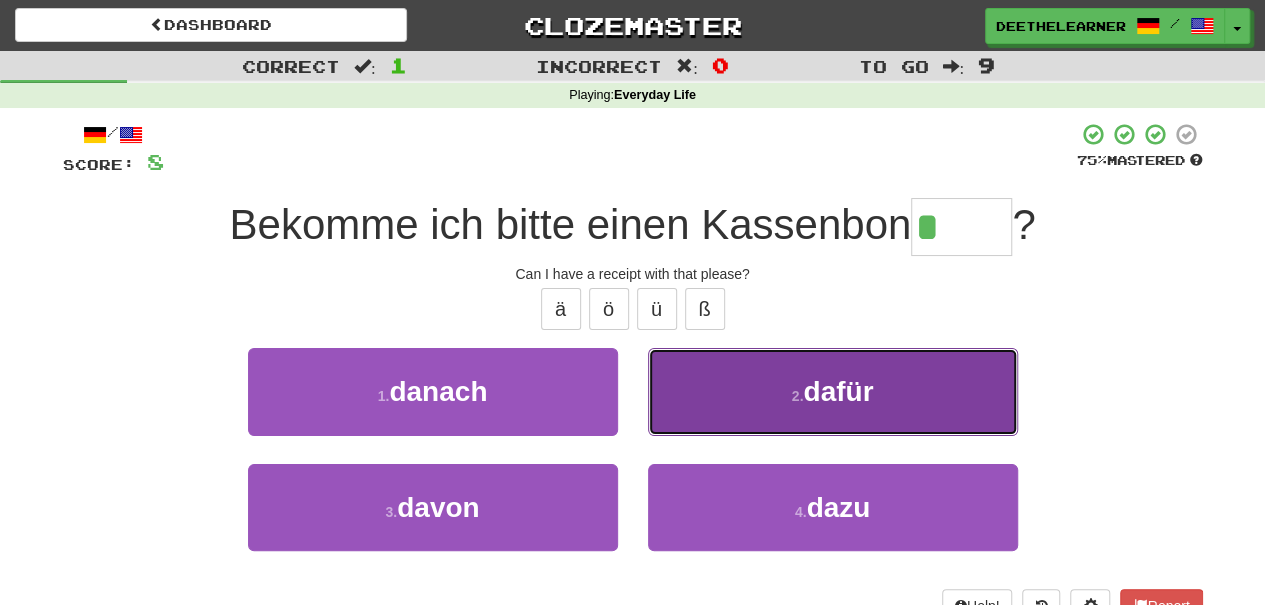 click on "2 .  dafür" at bounding box center (833, 391) 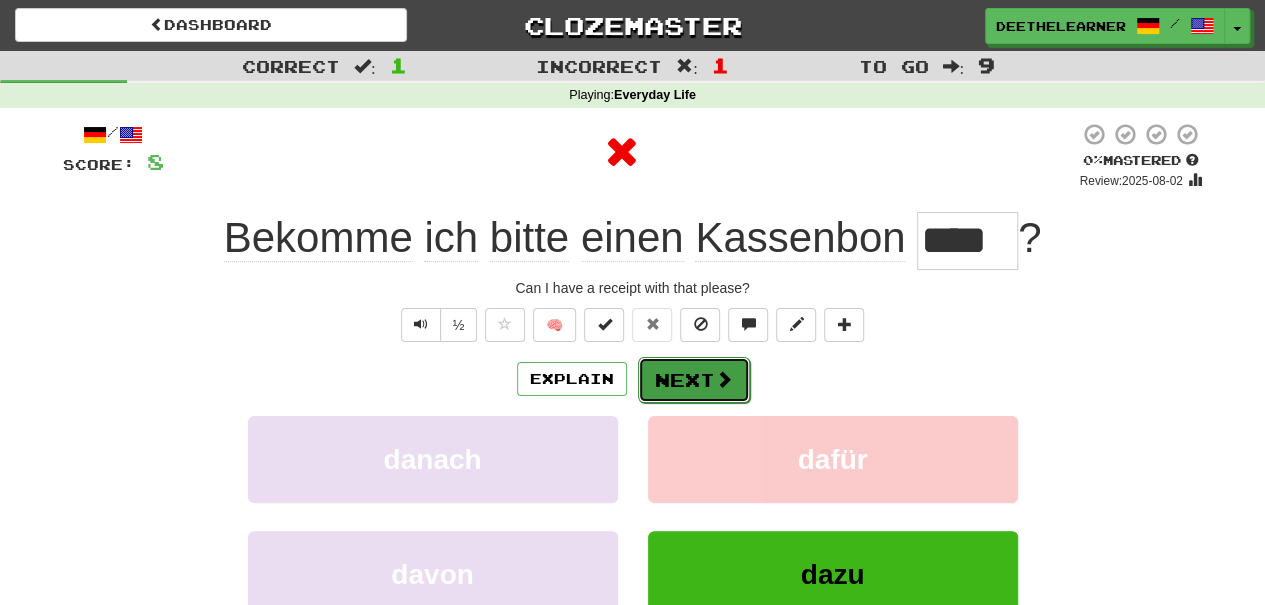 click on "Next" at bounding box center [694, 380] 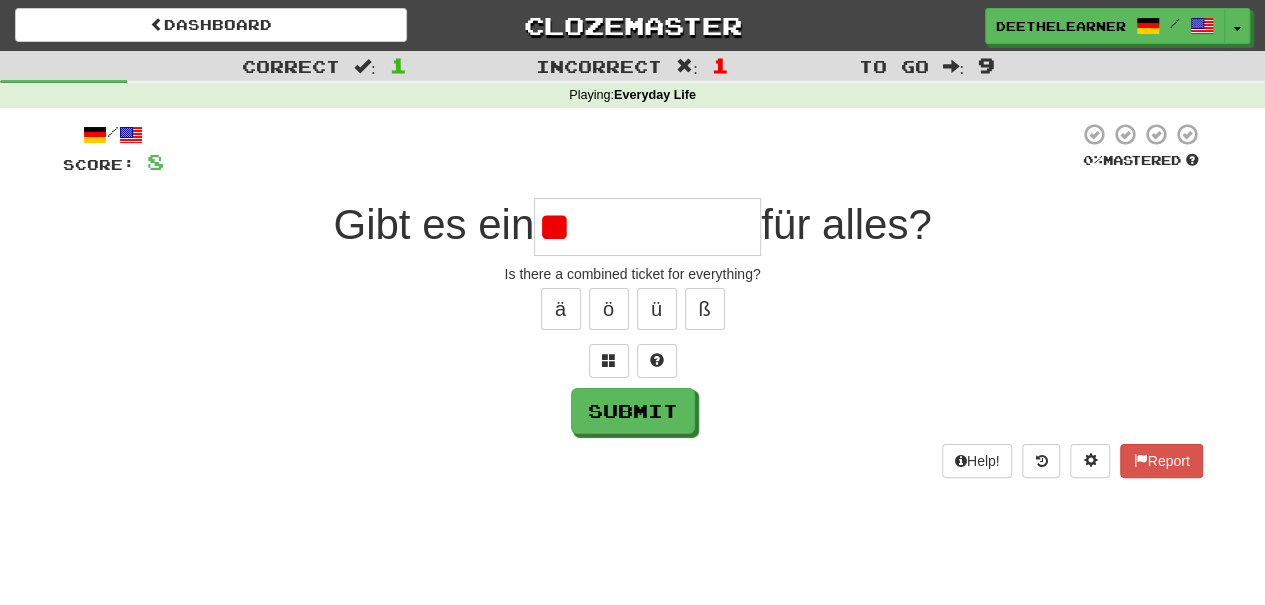 type on "*" 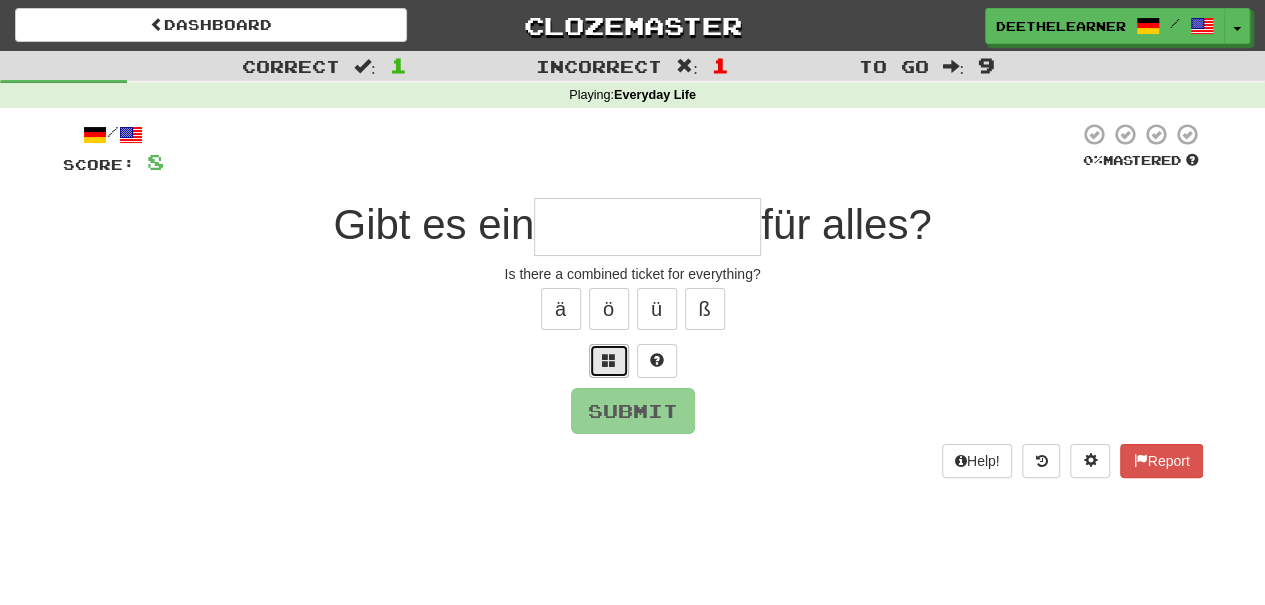 click at bounding box center [609, 360] 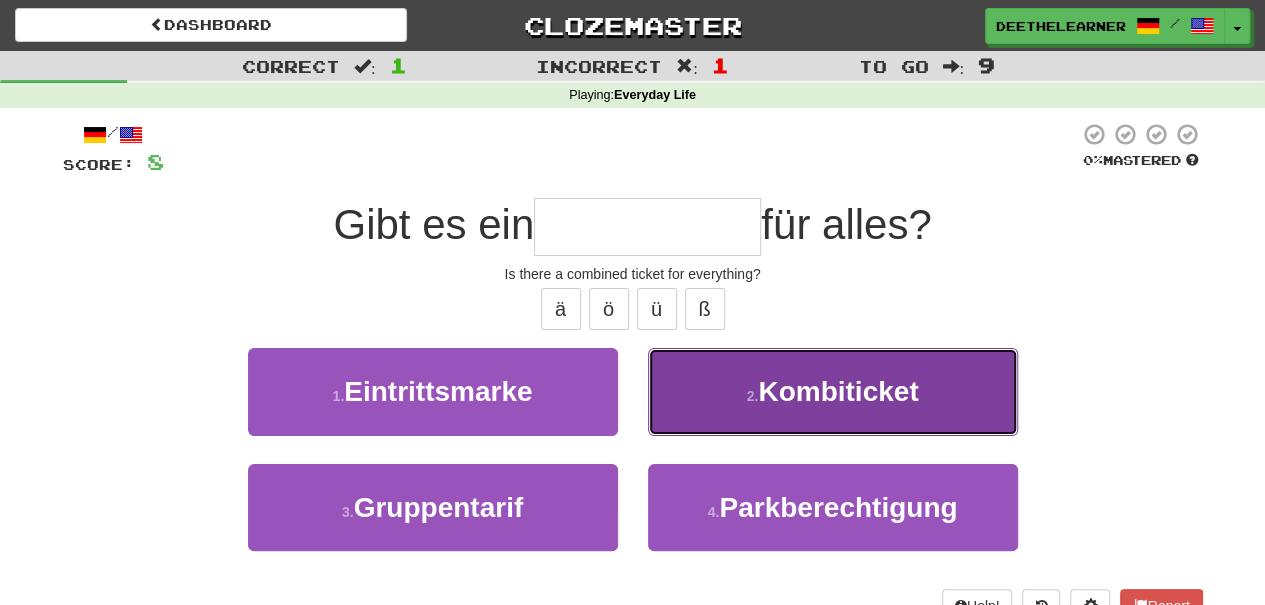 click on "Kombiticket" at bounding box center [838, 391] 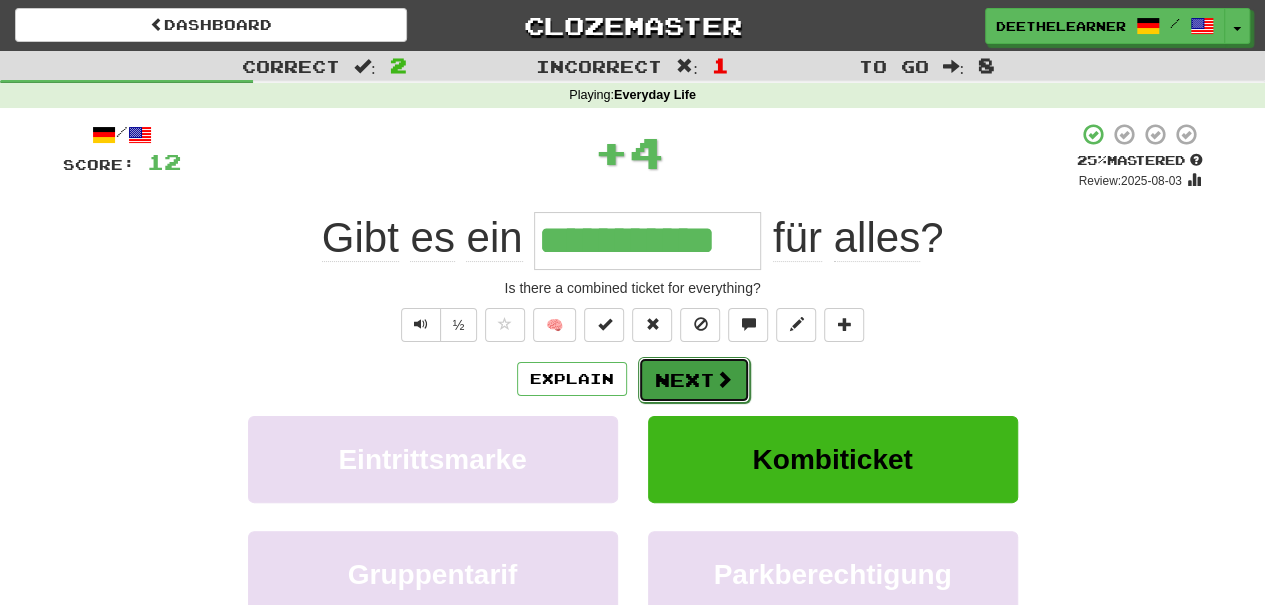 click on "Next" at bounding box center (694, 380) 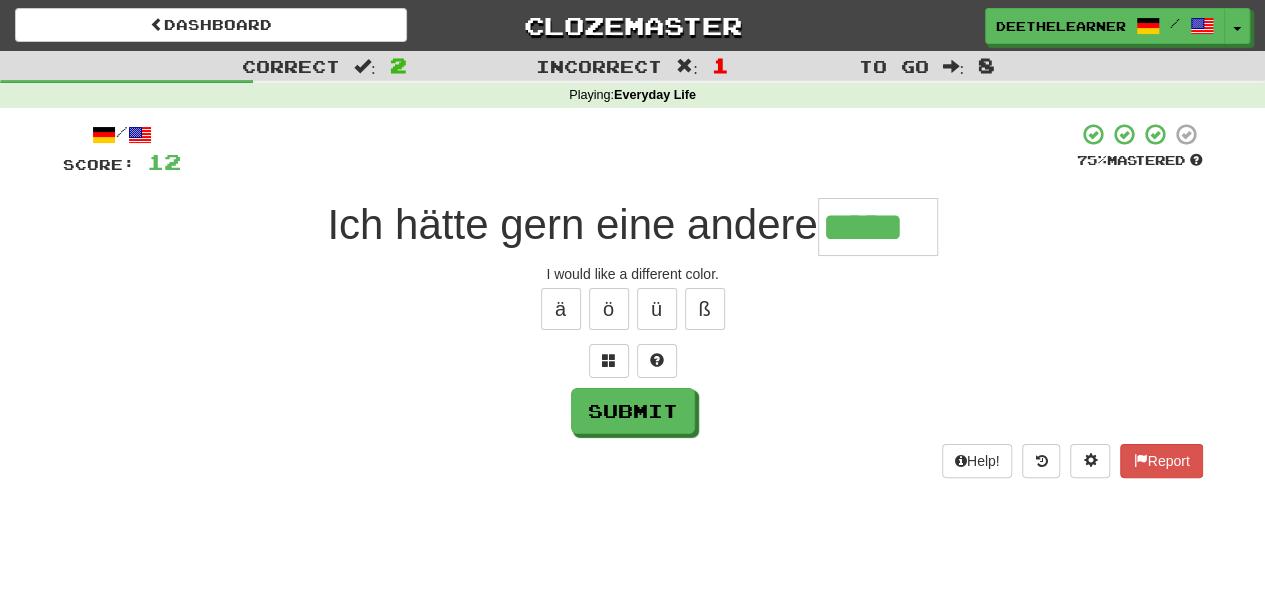 type on "*****" 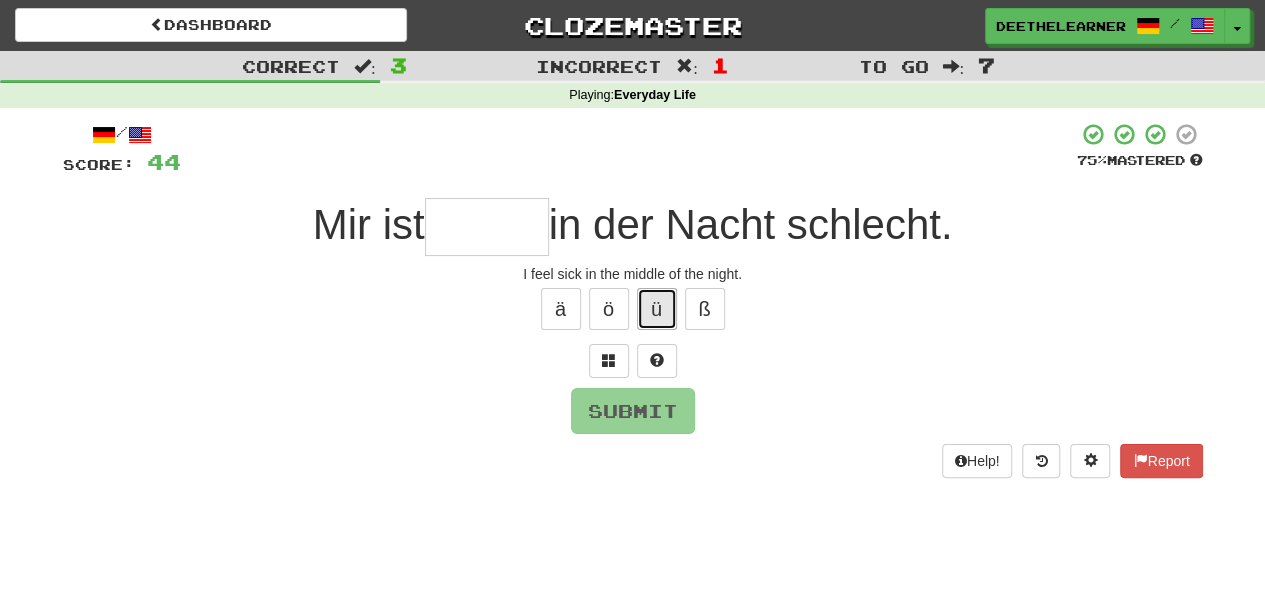 click on "ü" at bounding box center (657, 309) 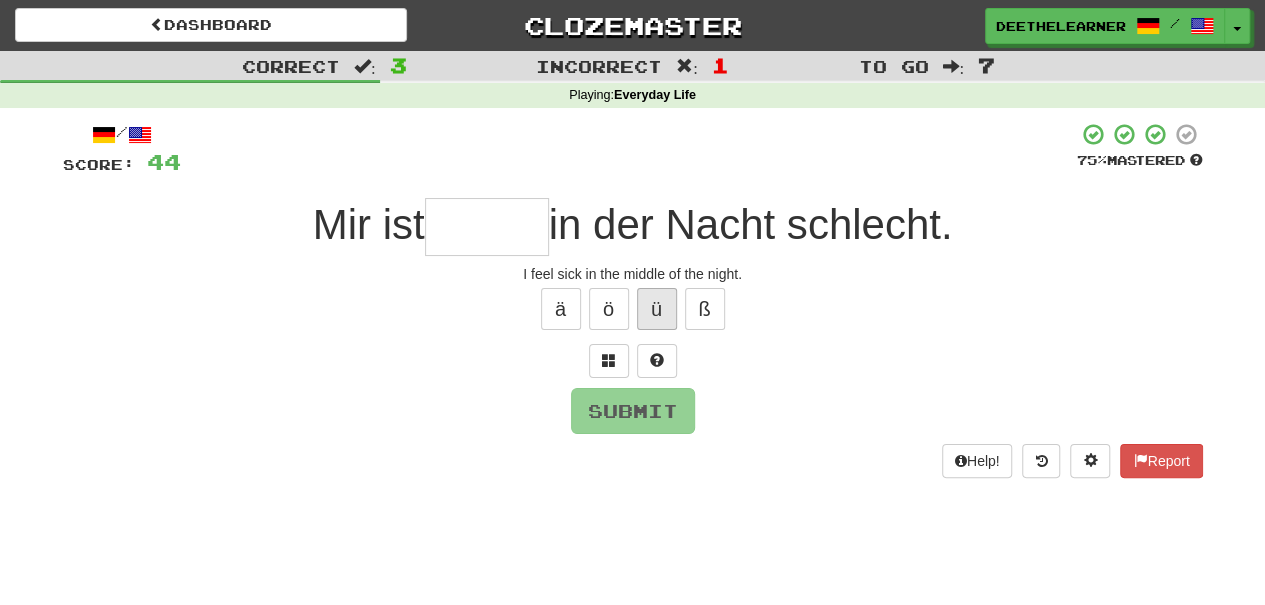 type on "*" 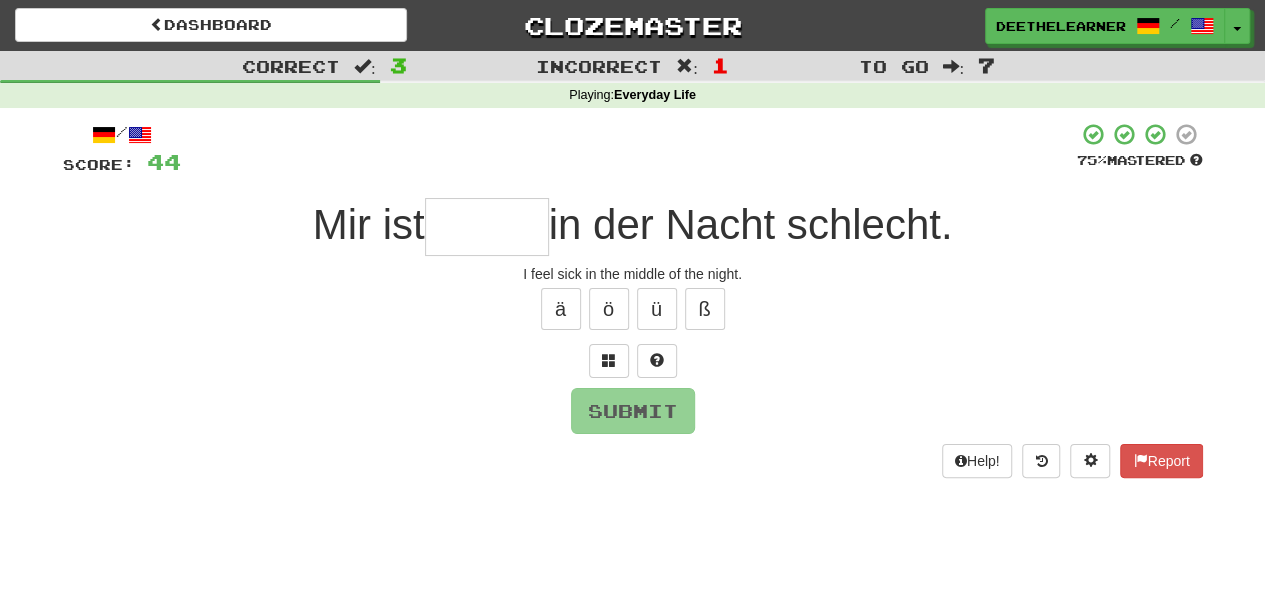 click on "/  Score:   44 75 %  Mastered Mir ist   in der Nacht schlecht. I feel sick in the middle of the night. ä ö ü ß Submit  Help!  Report" at bounding box center [633, 300] 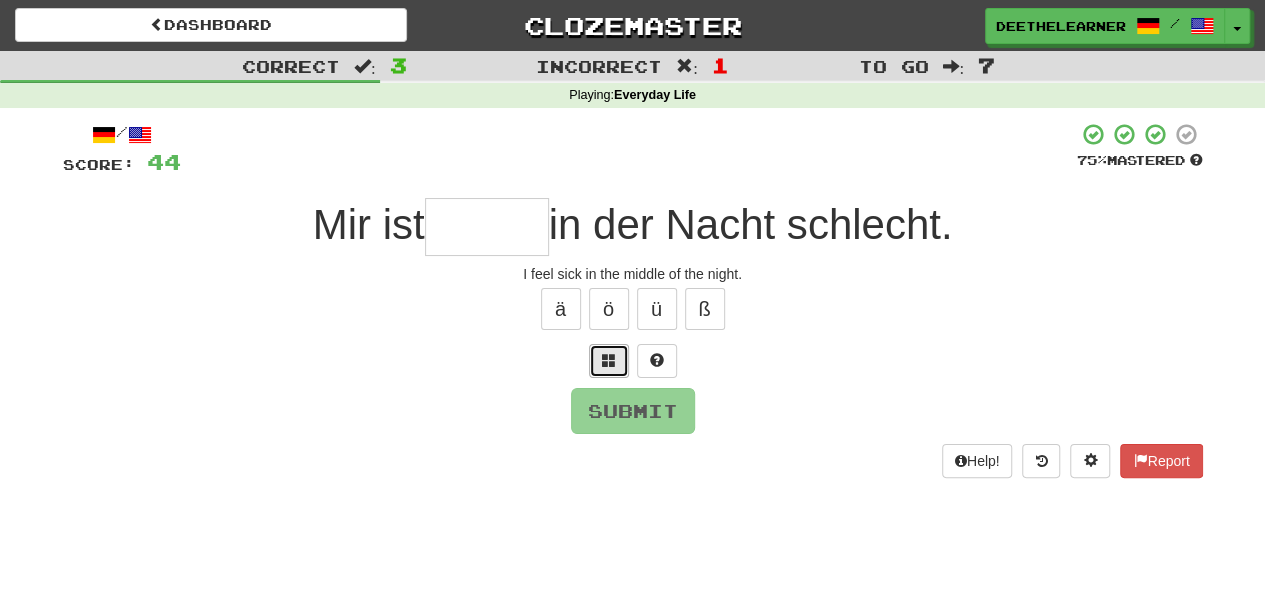 click at bounding box center [609, 361] 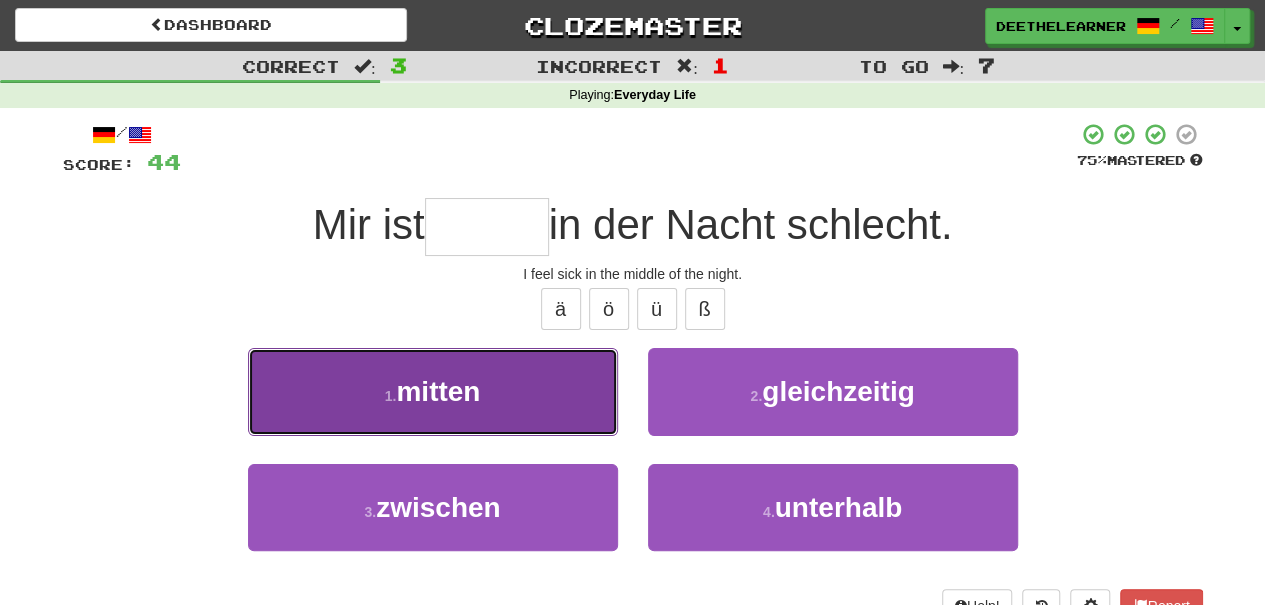 click on "1 .  mitten" at bounding box center [433, 391] 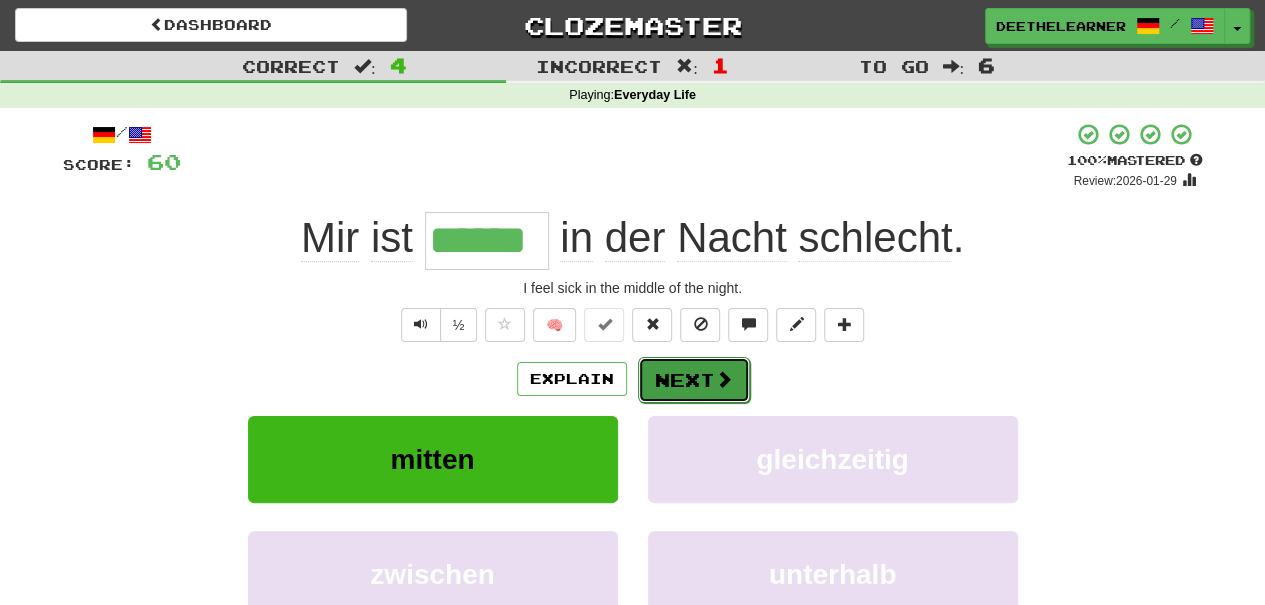 click on "Next" at bounding box center (694, 380) 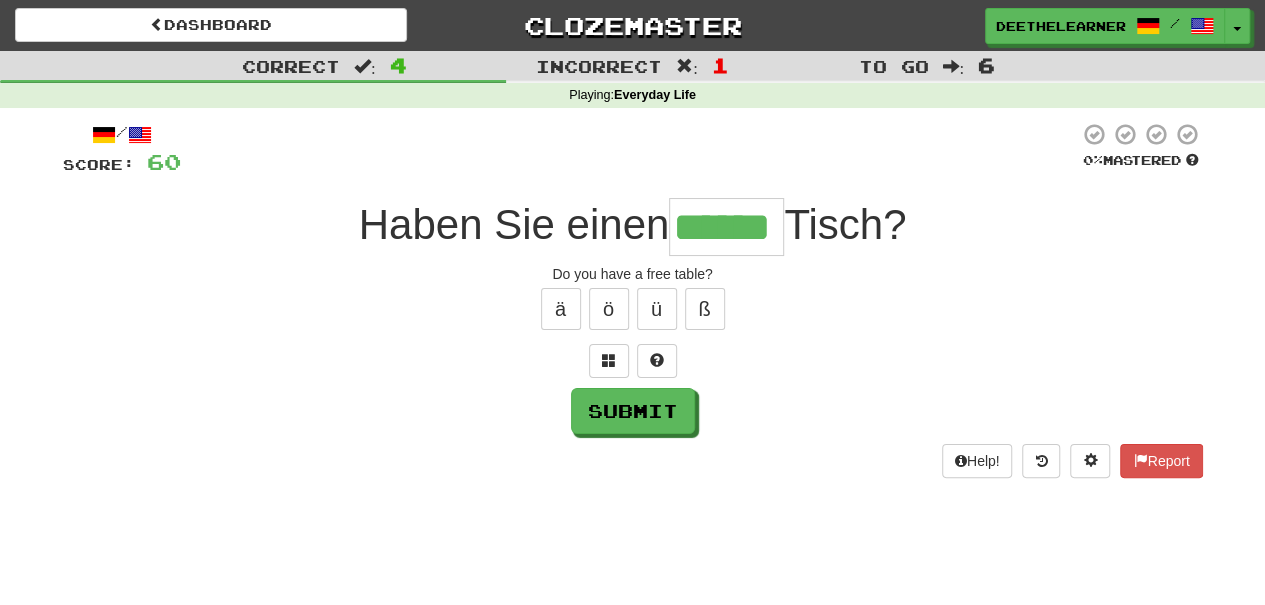 type on "******" 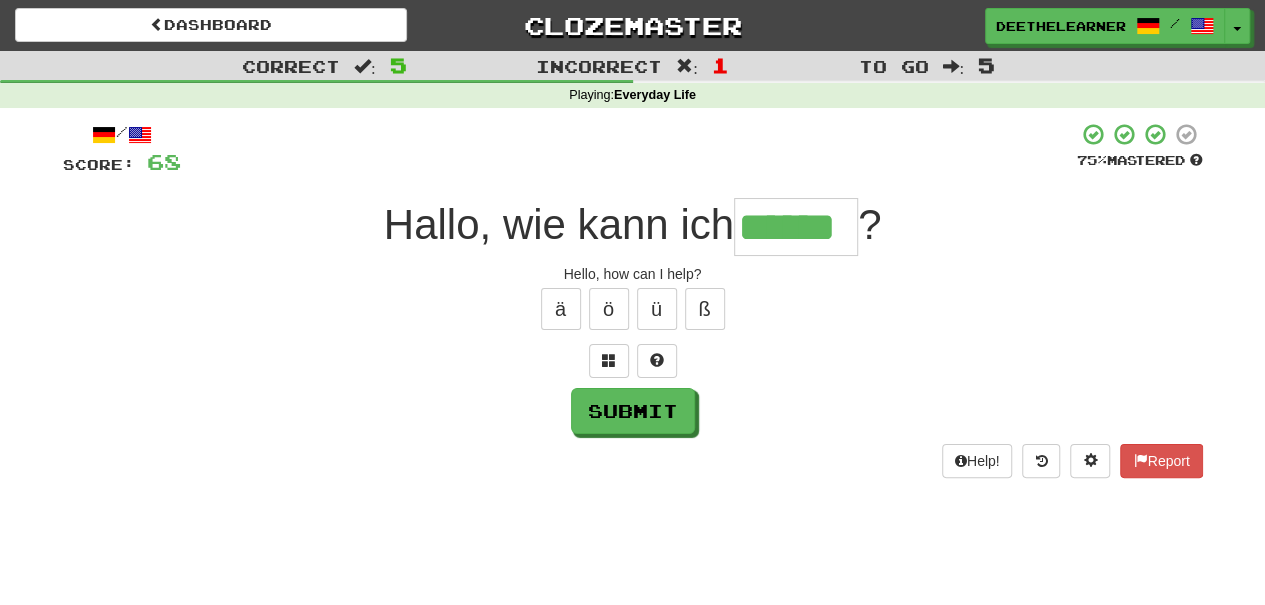 type on "******" 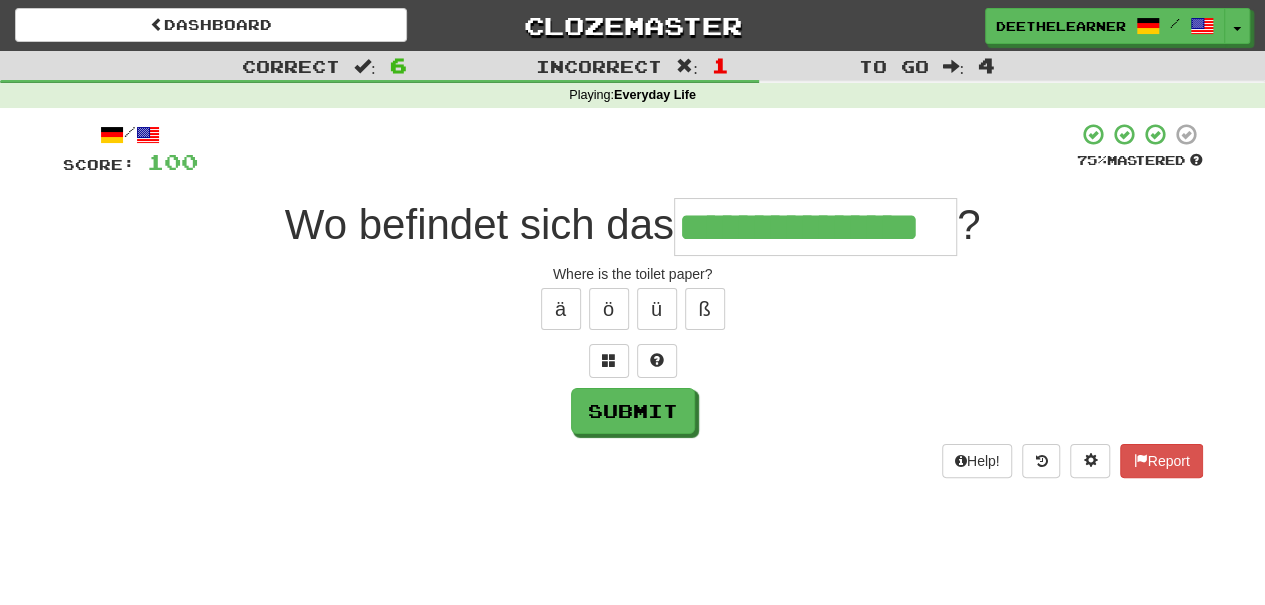 type on "**********" 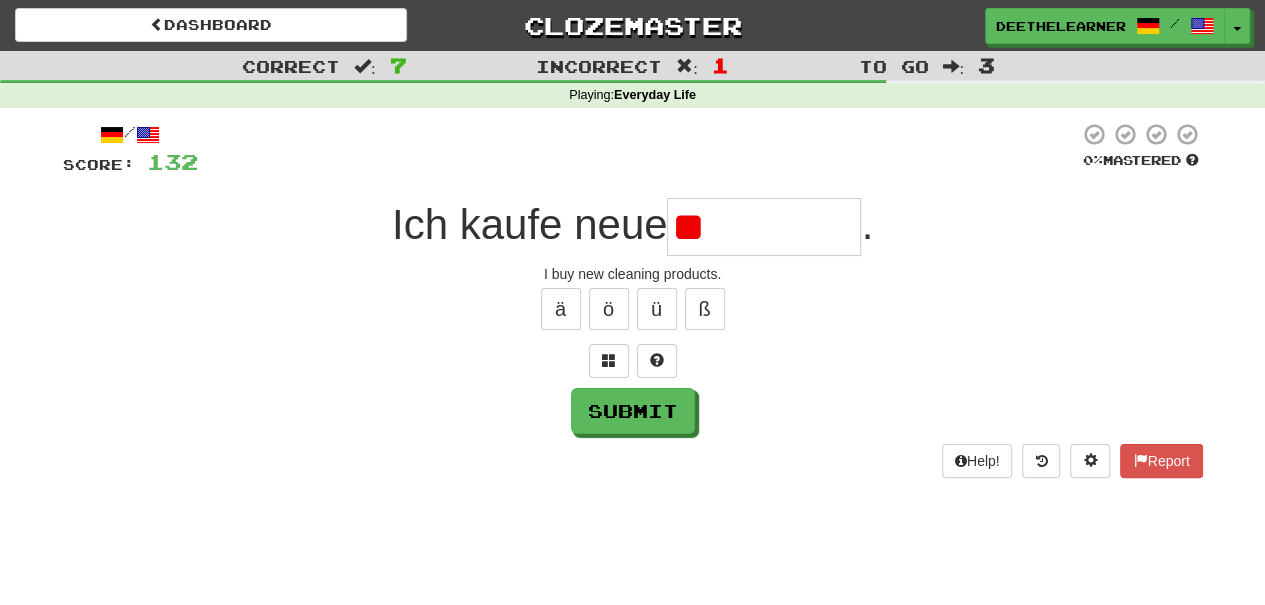 type on "*" 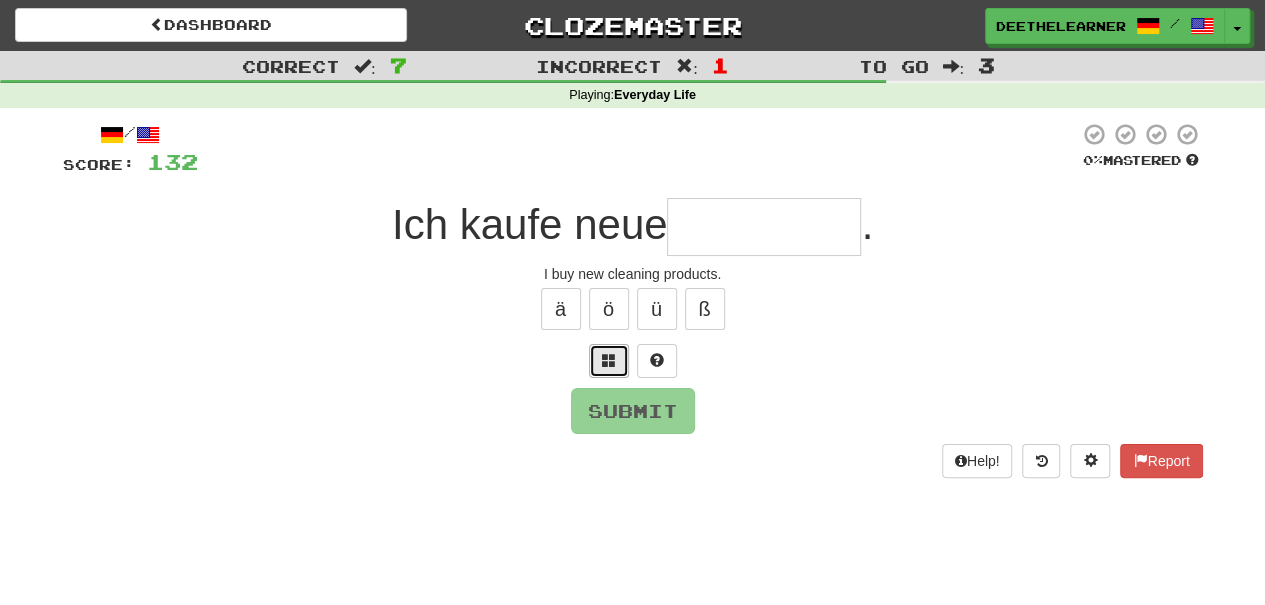 click at bounding box center [609, 360] 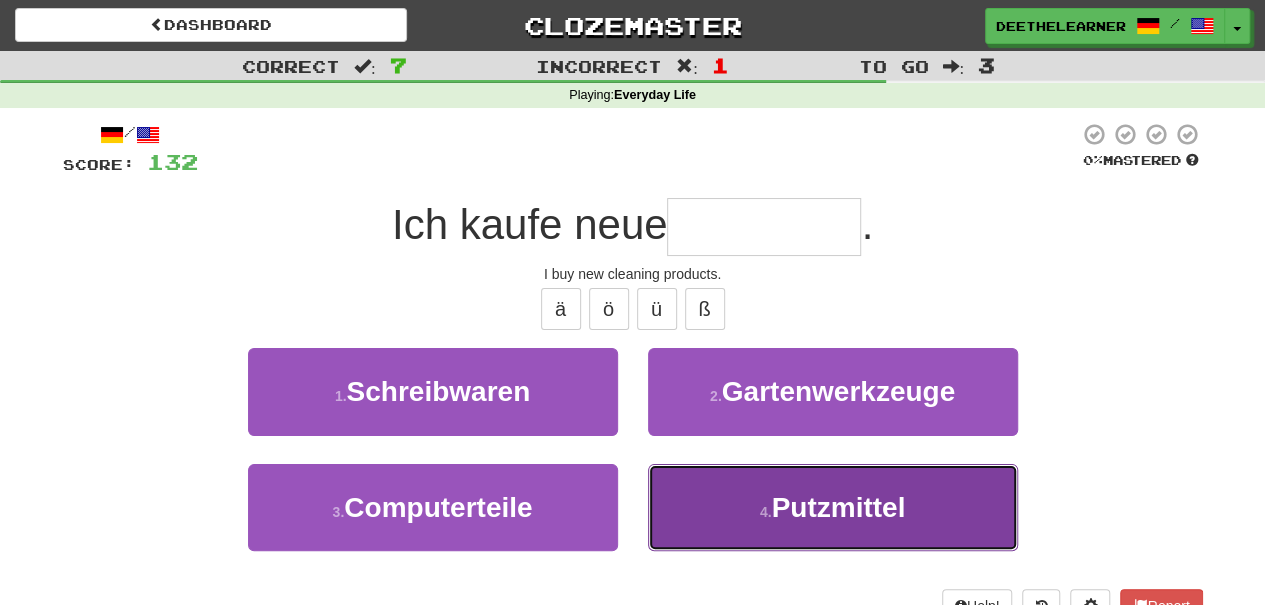 click on "4 .  Putzmittel" at bounding box center (833, 507) 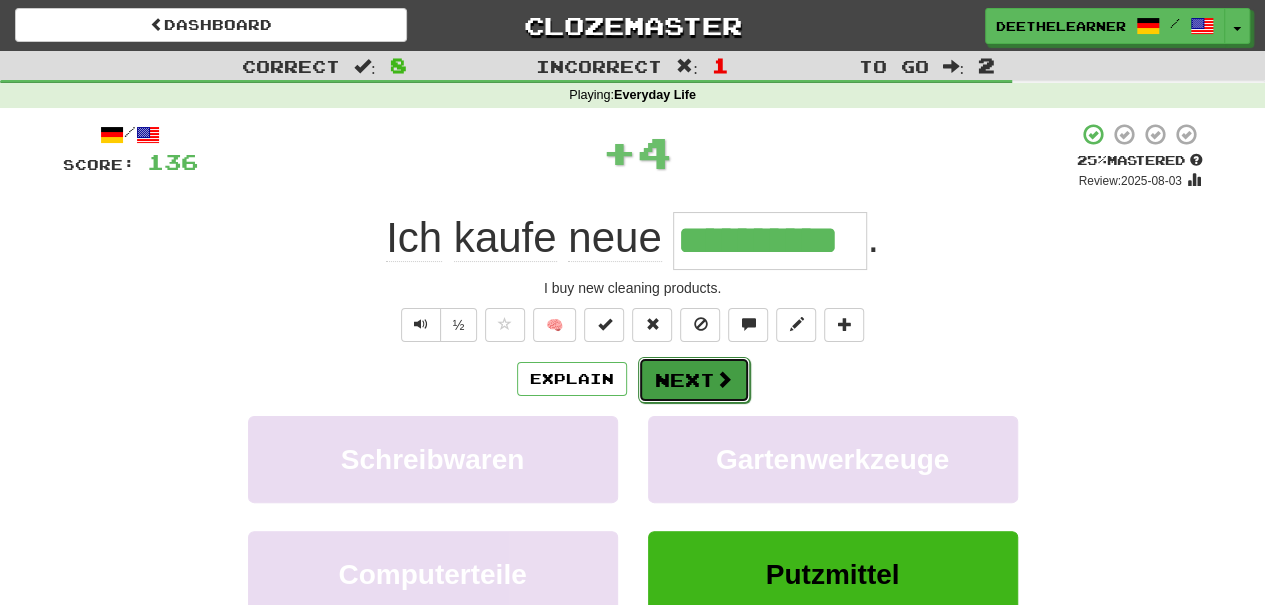 click on "Next" at bounding box center (694, 380) 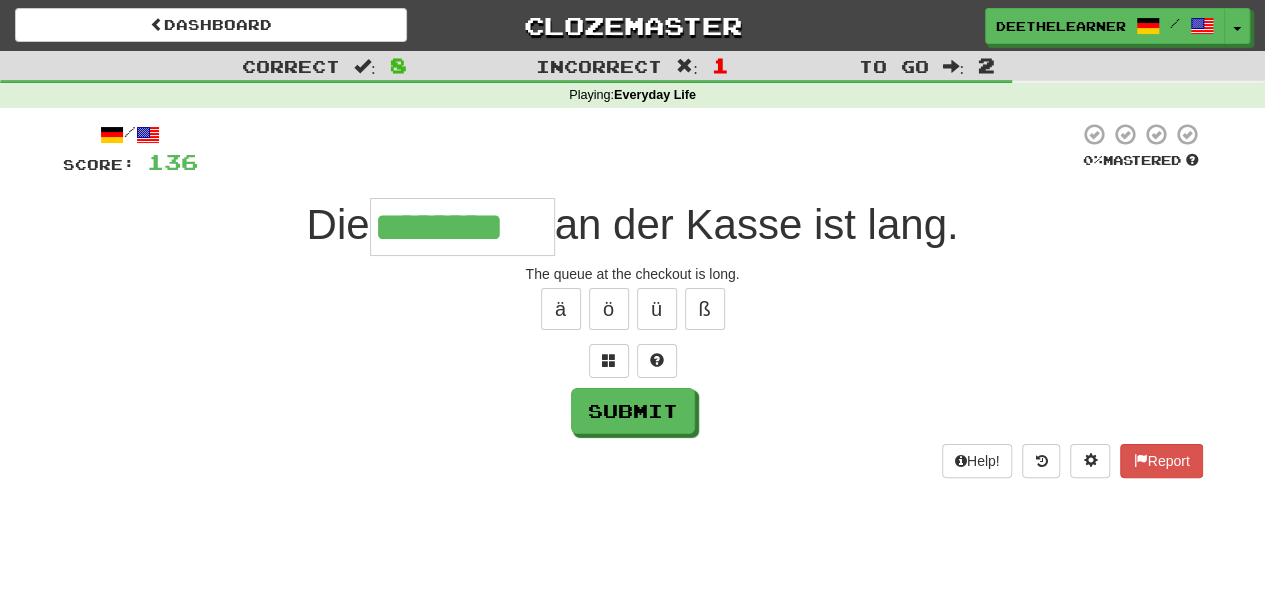 type on "********" 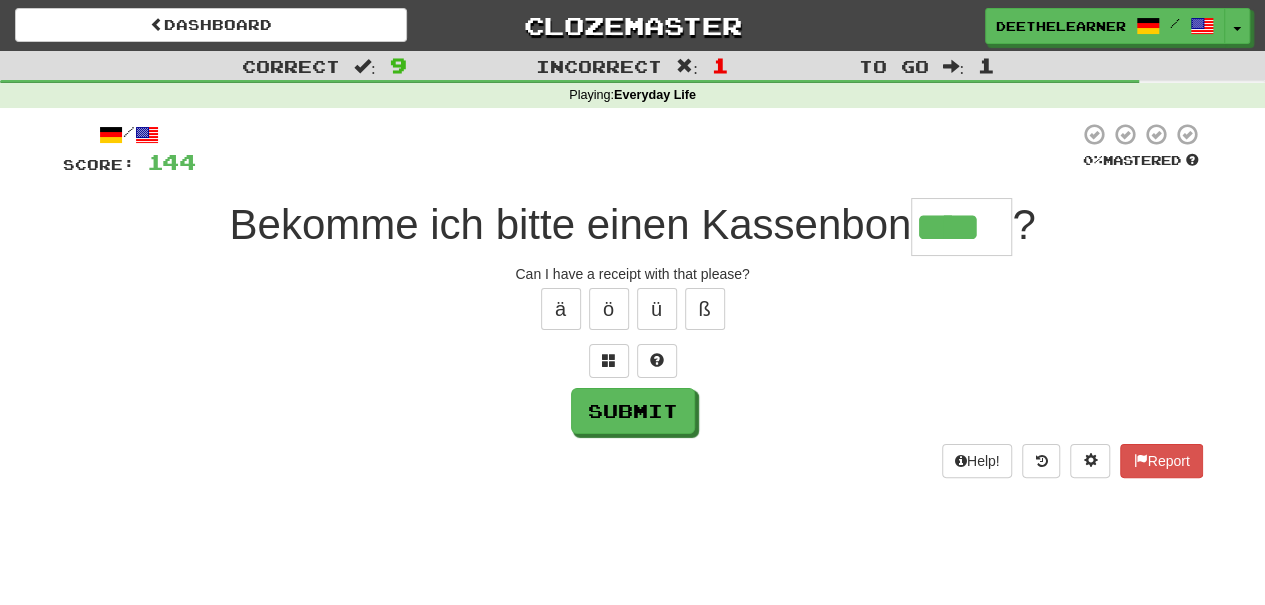 type on "****" 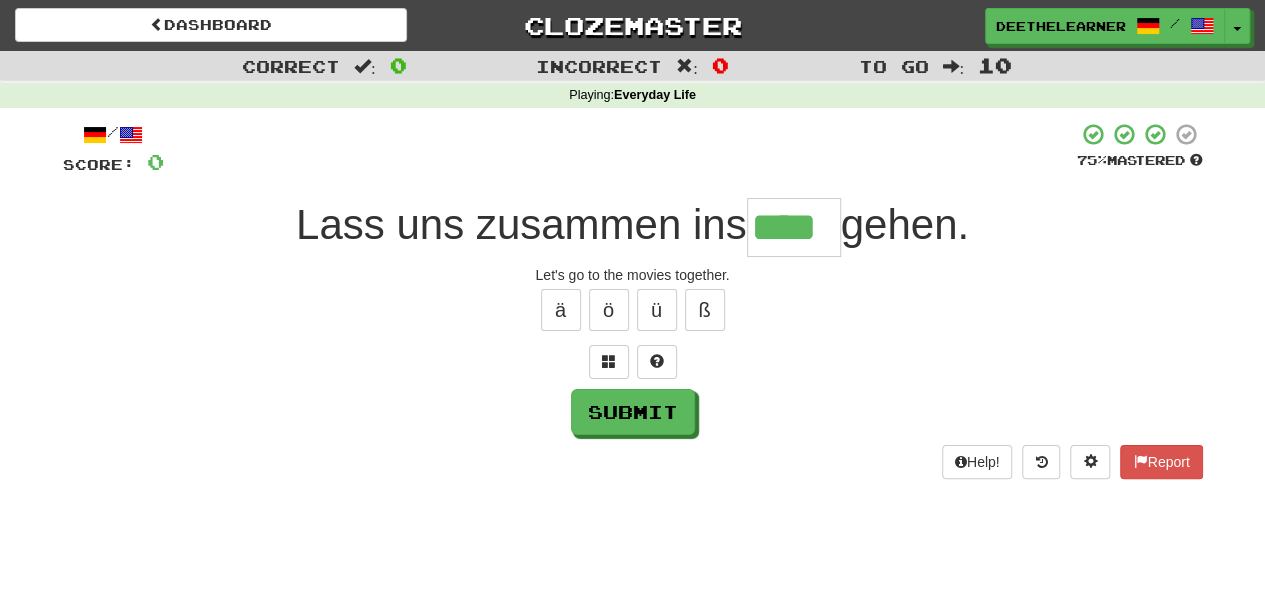 type on "****" 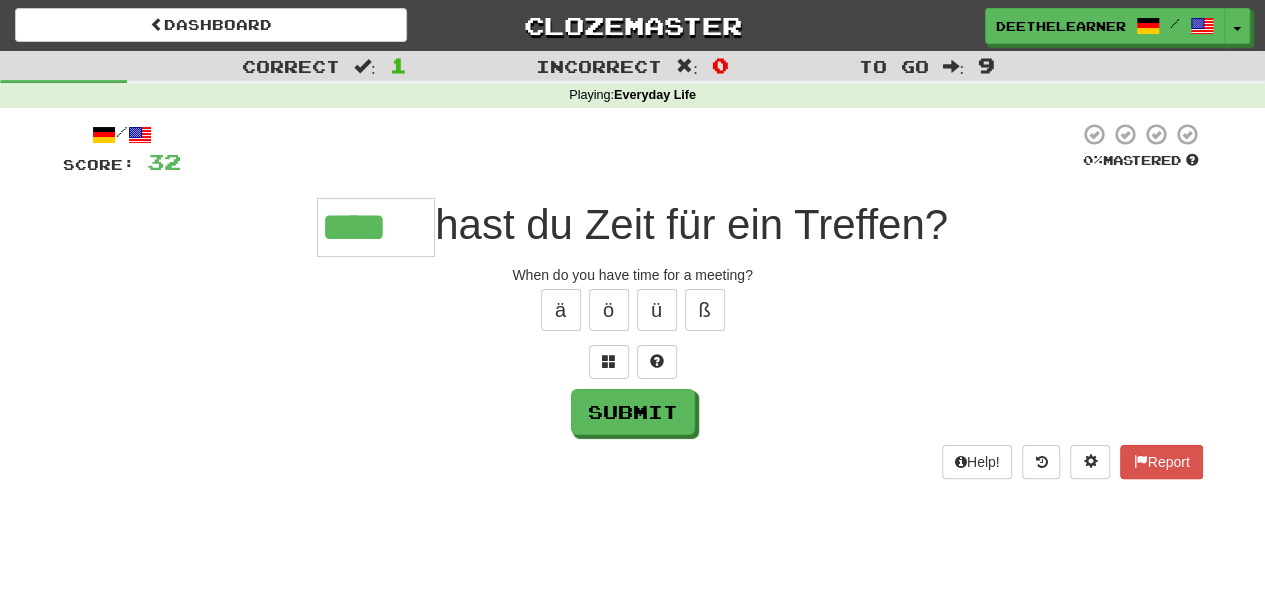 type on "****" 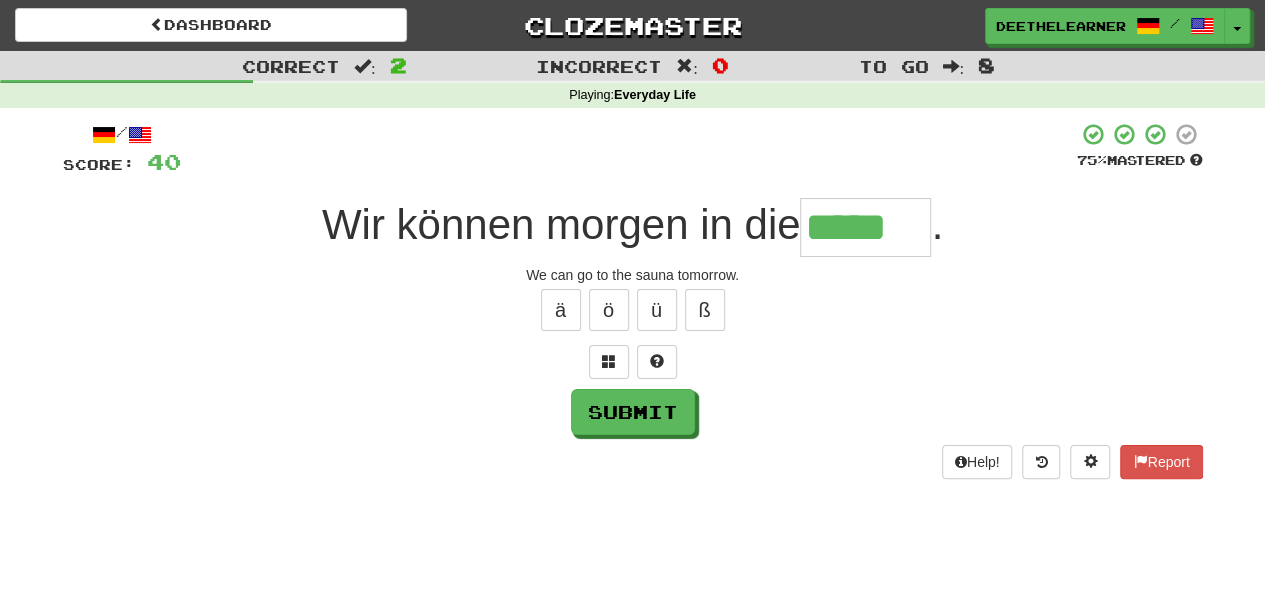 type on "*****" 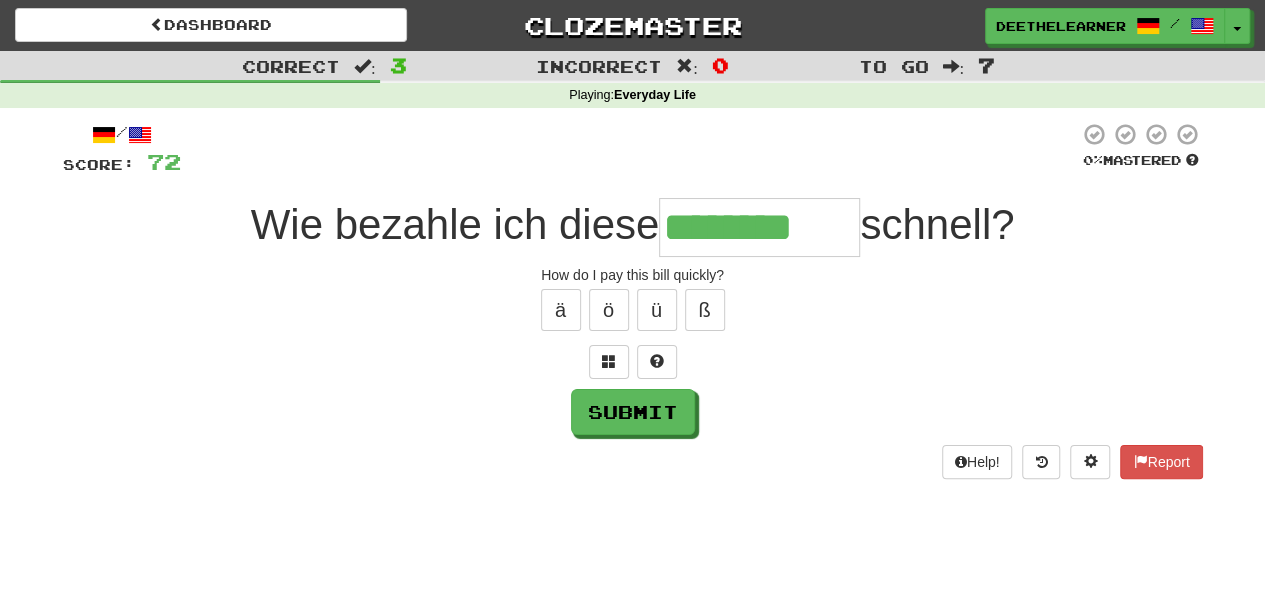 type on "********" 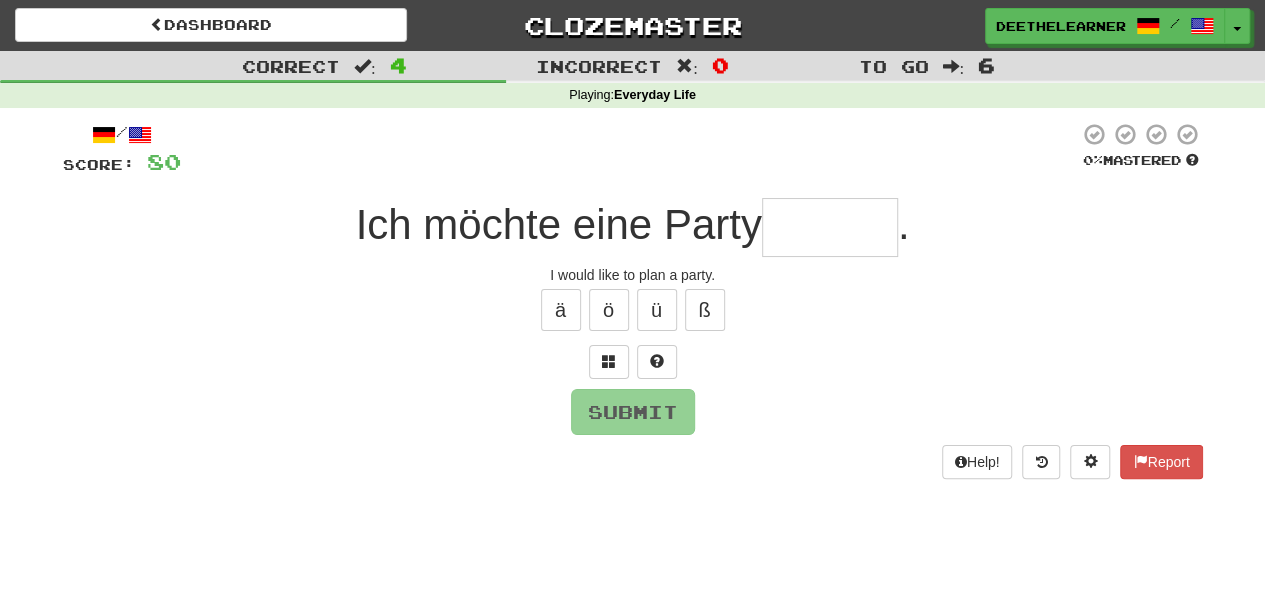 click at bounding box center [830, 227] 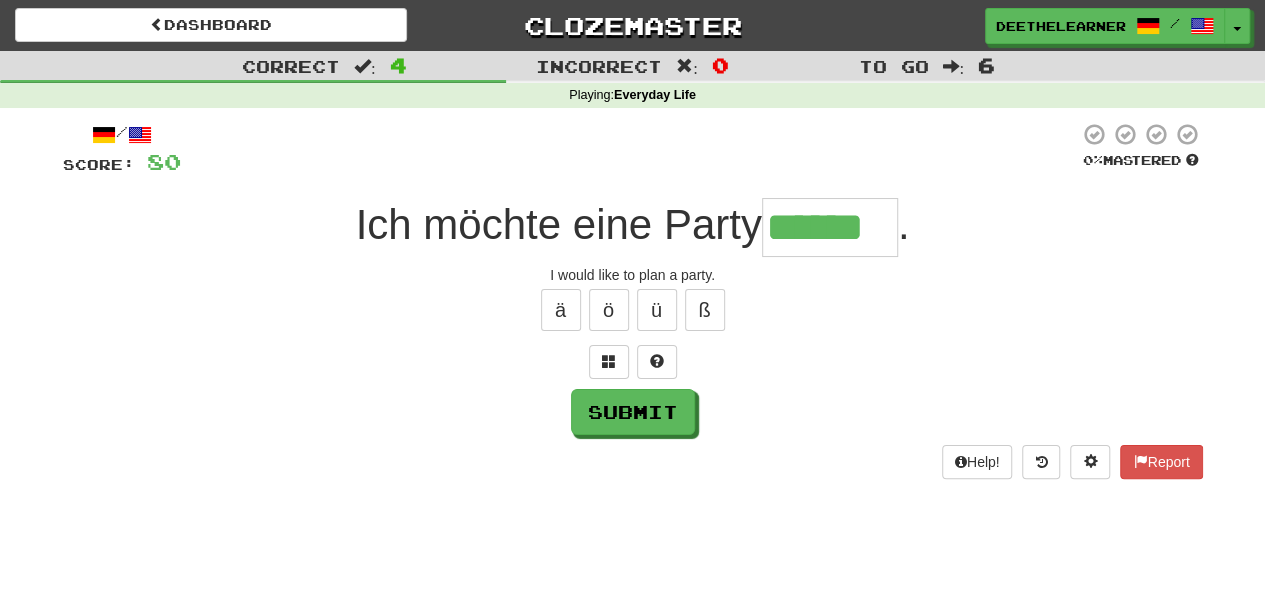 type on "******" 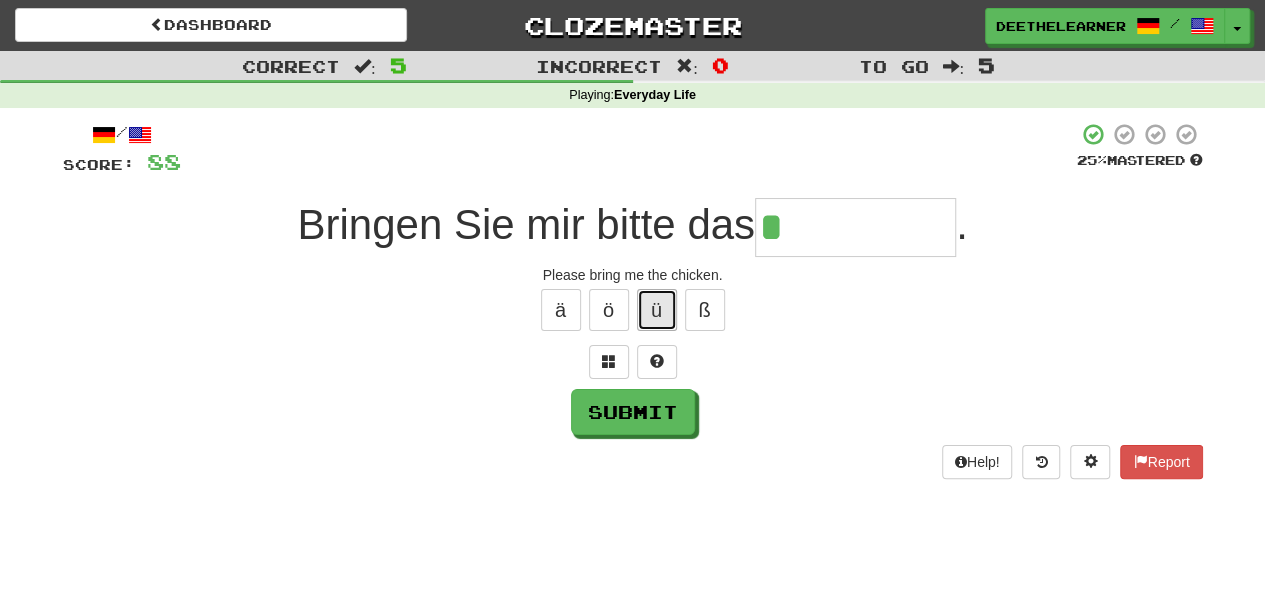 click on "ü" at bounding box center (657, 310) 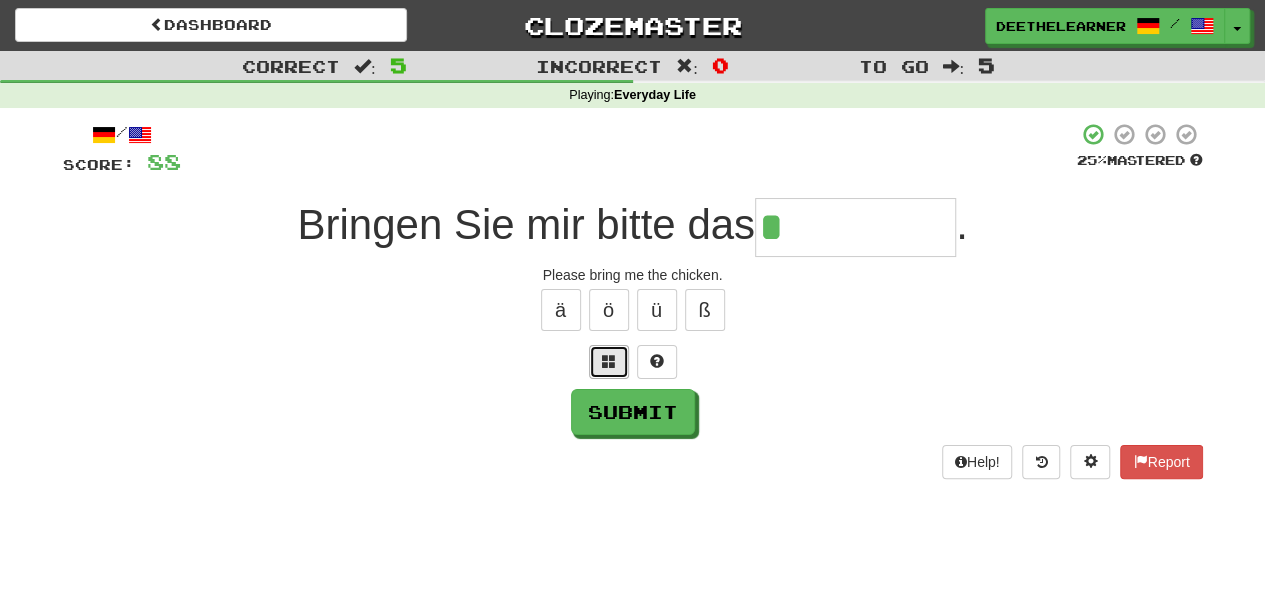 click at bounding box center (609, 362) 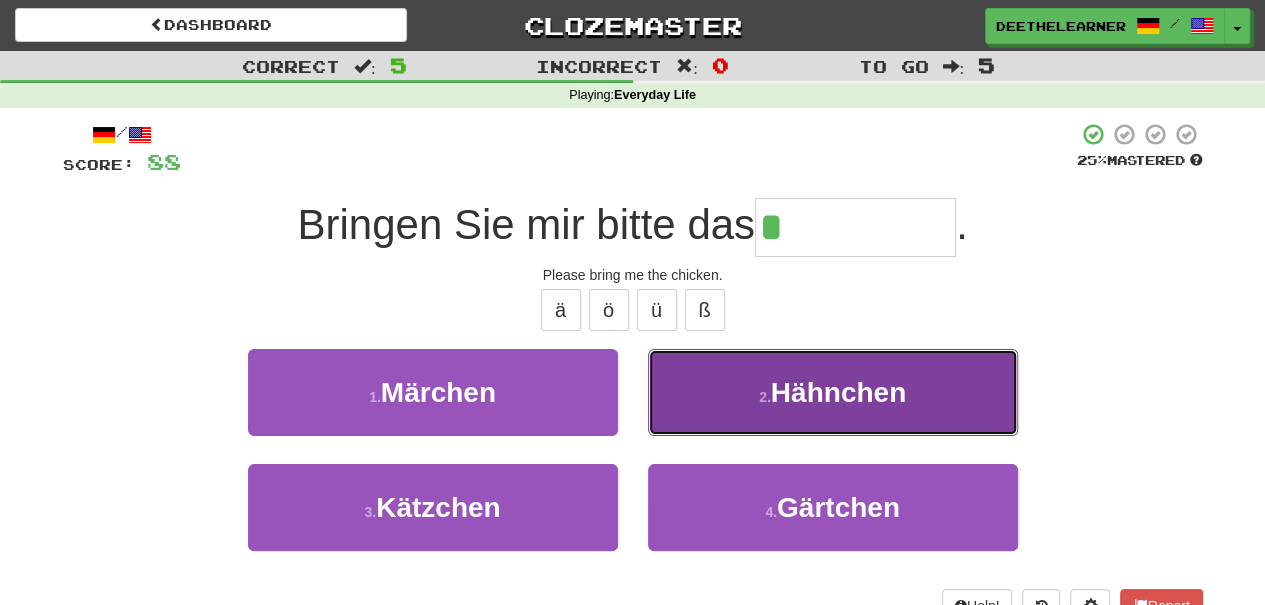click on "2 .  Hähnchen" at bounding box center [833, 392] 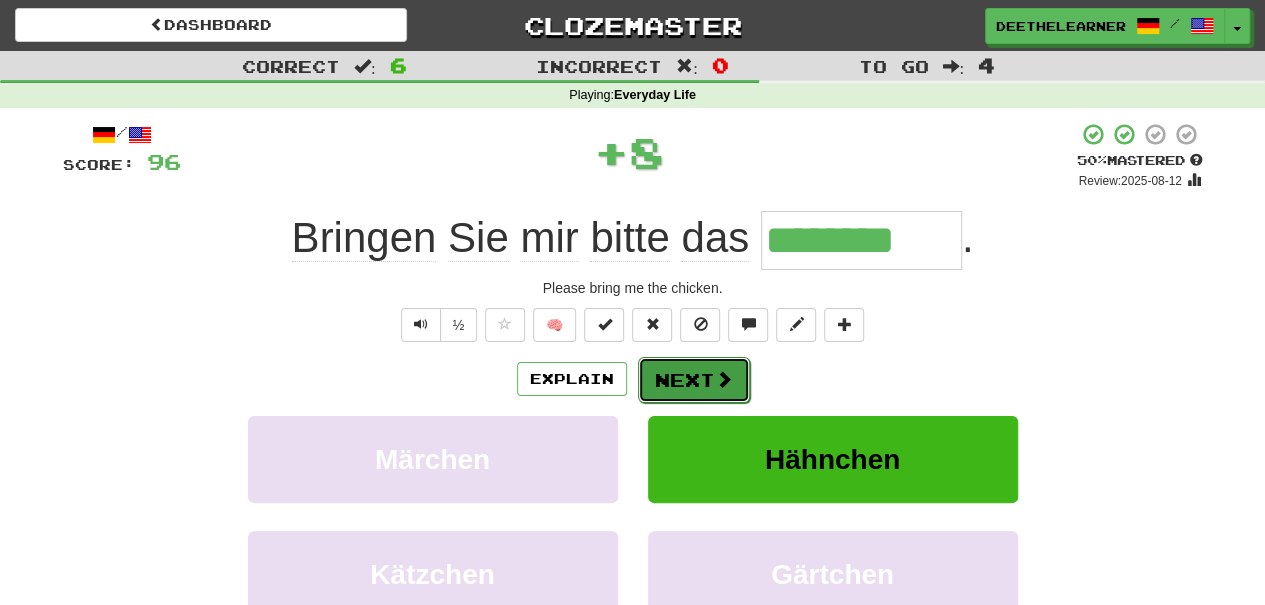 click on "Next" at bounding box center (694, 380) 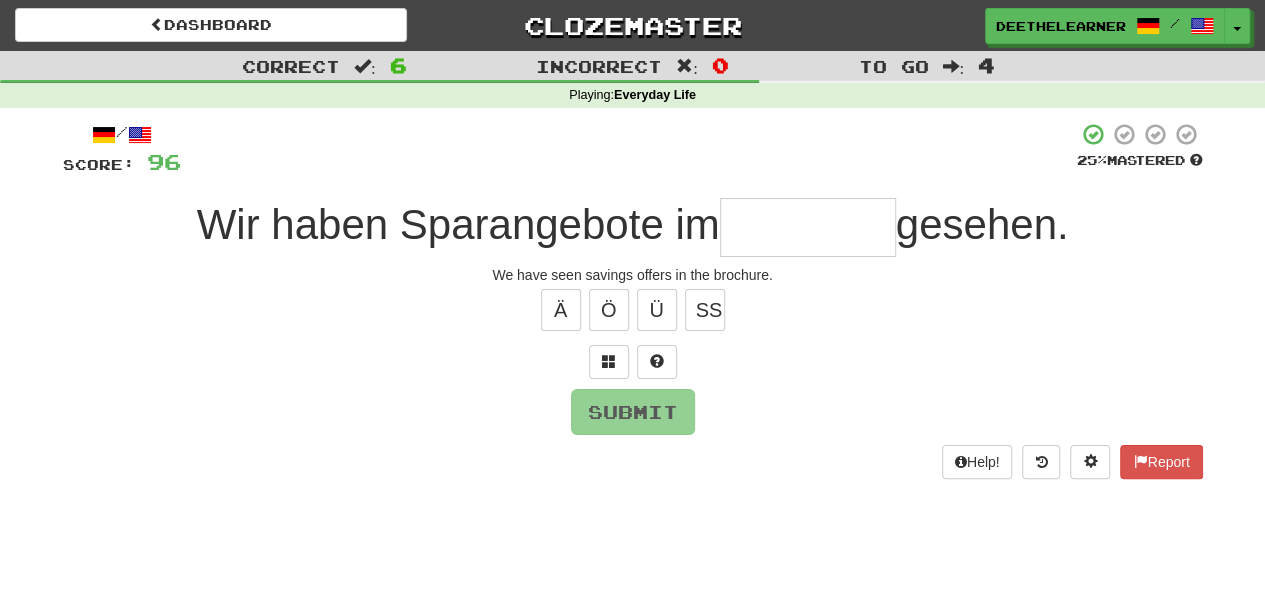 type on "*" 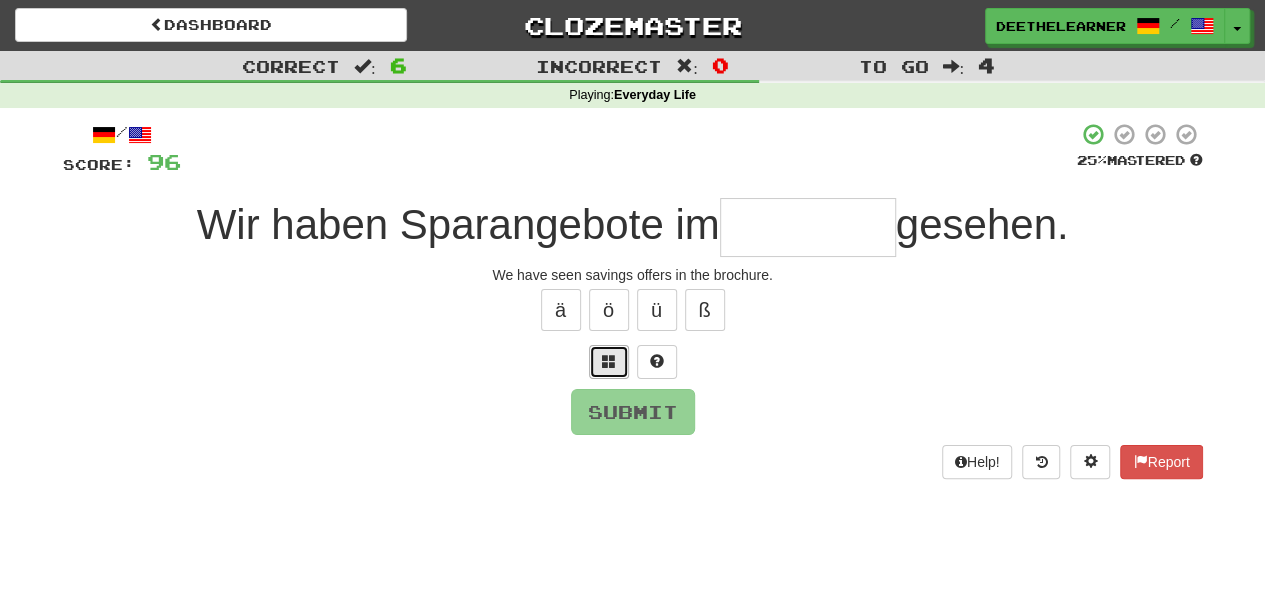 click at bounding box center [609, 361] 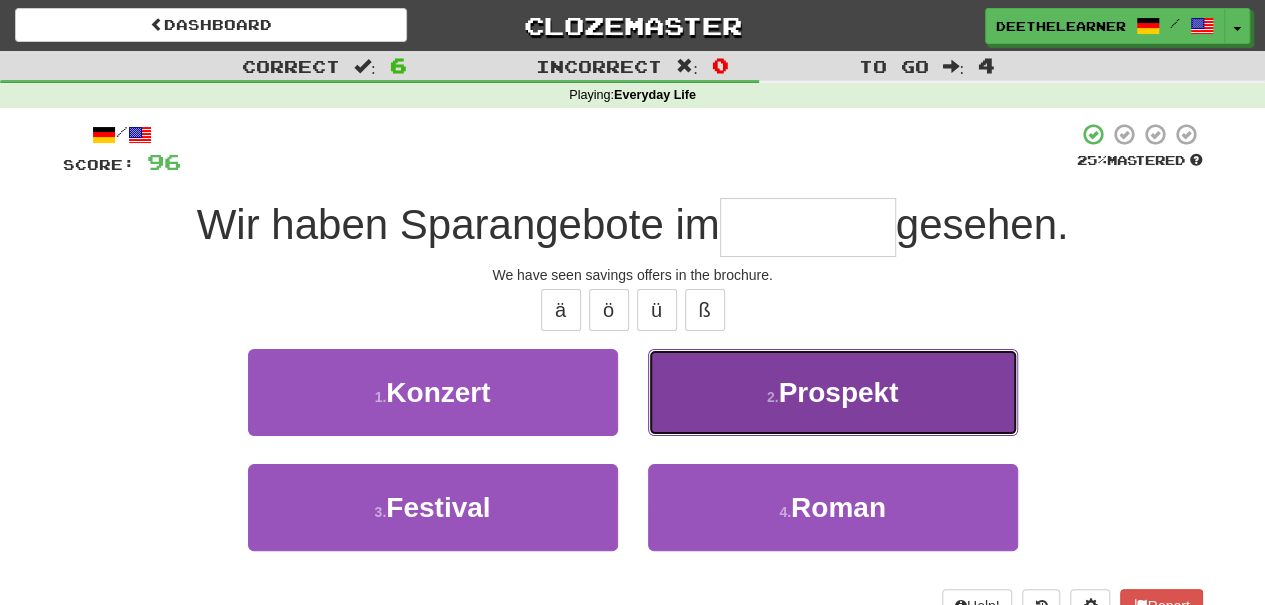 click on "2 .  Prospekt" at bounding box center (833, 392) 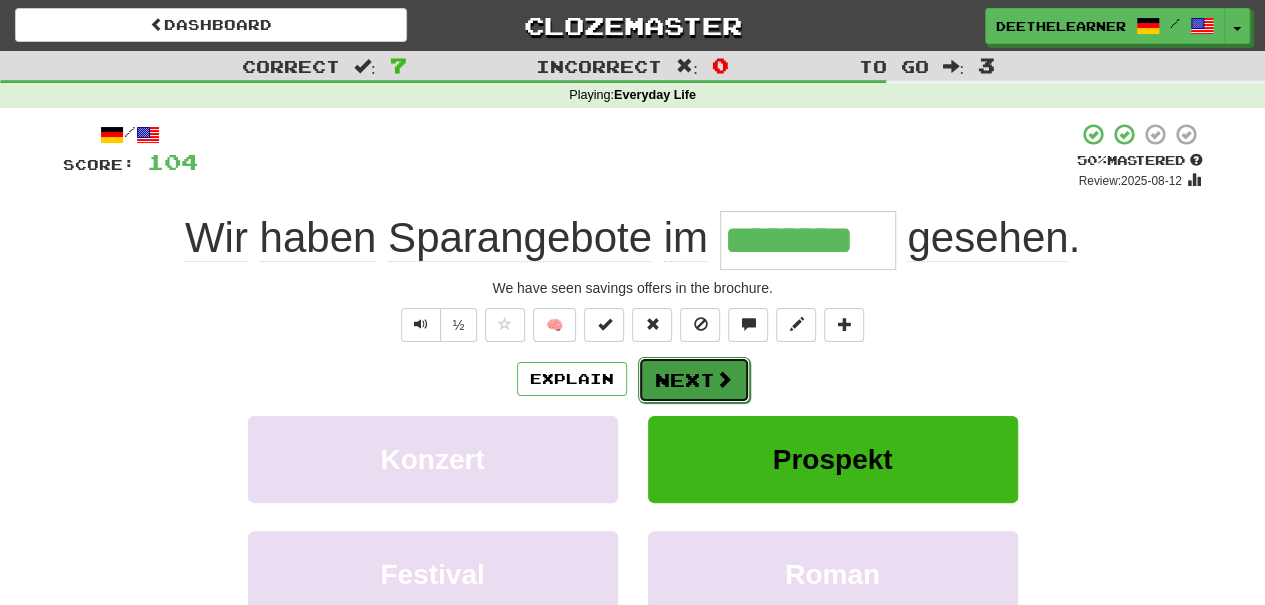 click on "Next" at bounding box center [694, 380] 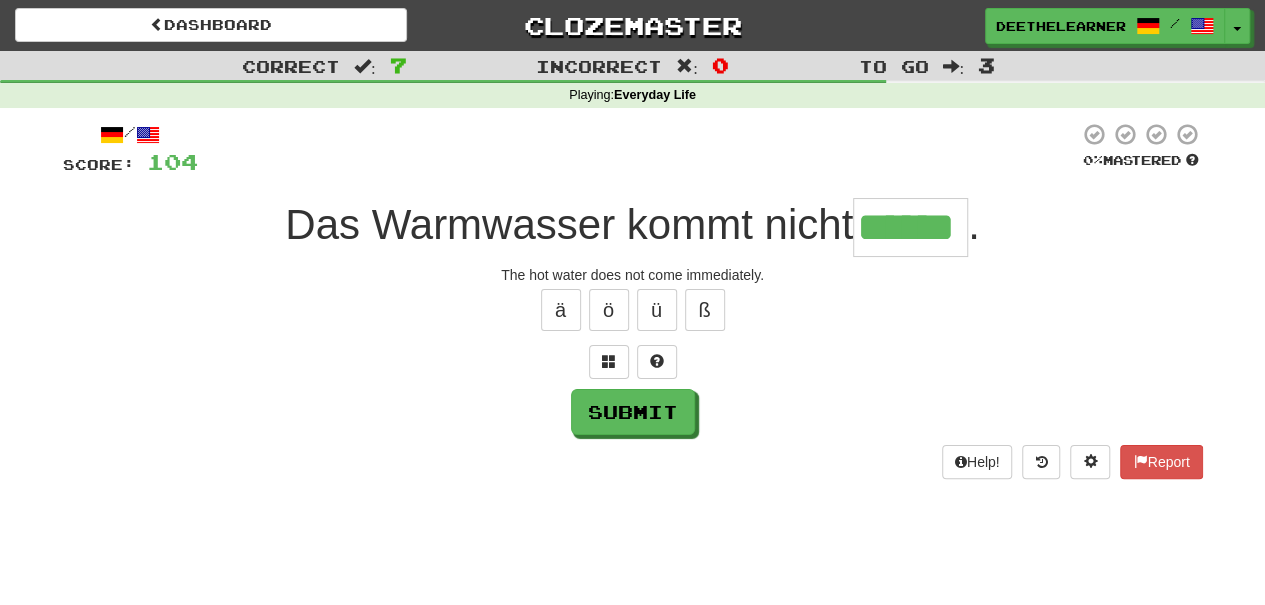 type on "******" 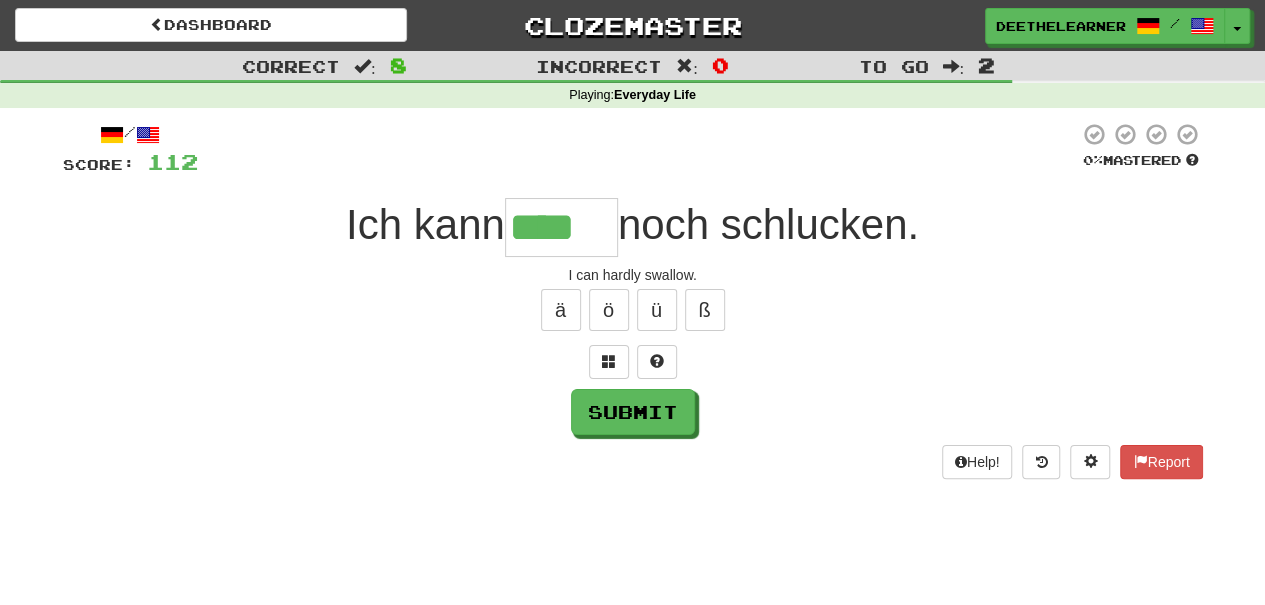 type on "****" 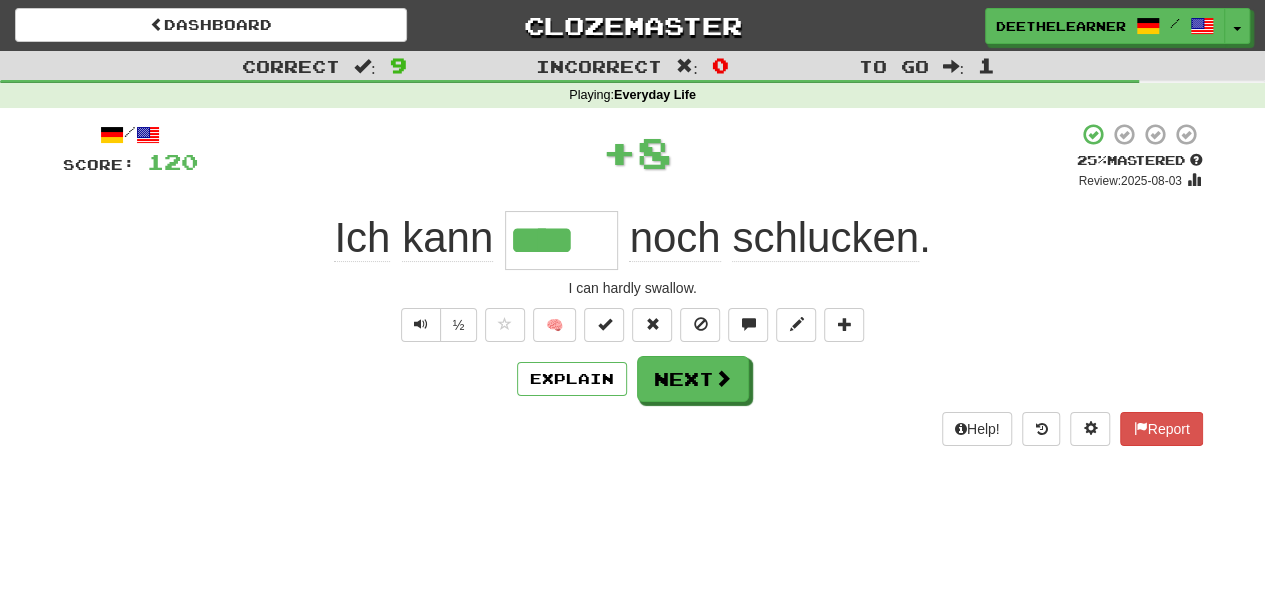 type 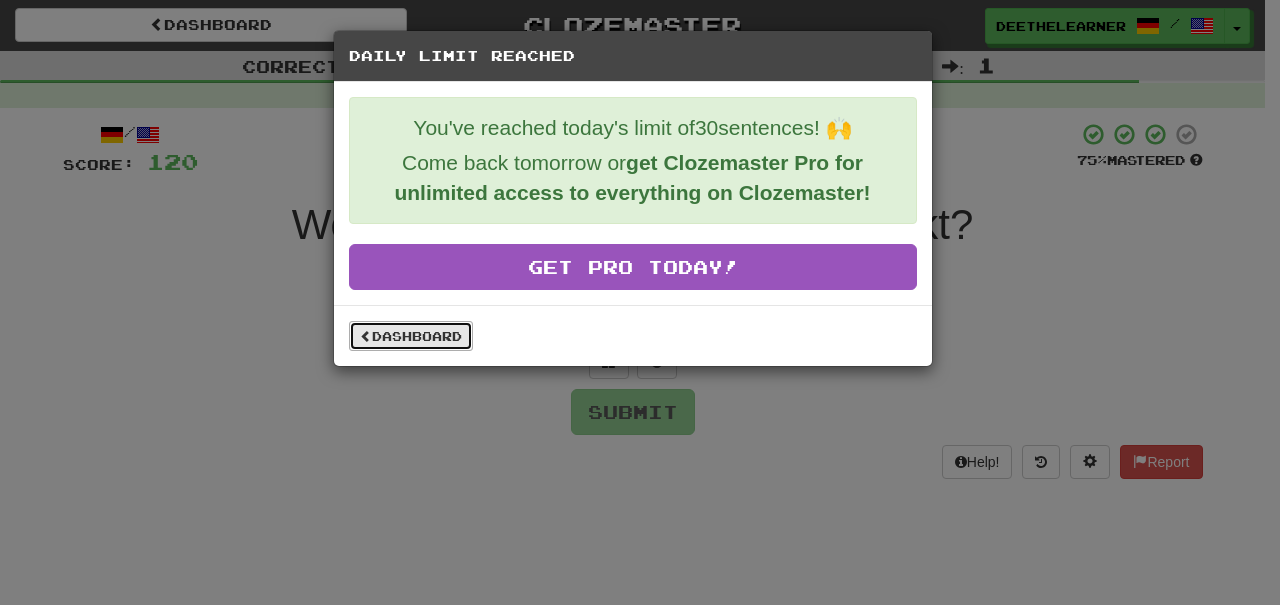 click on "Dashboard" at bounding box center [411, 336] 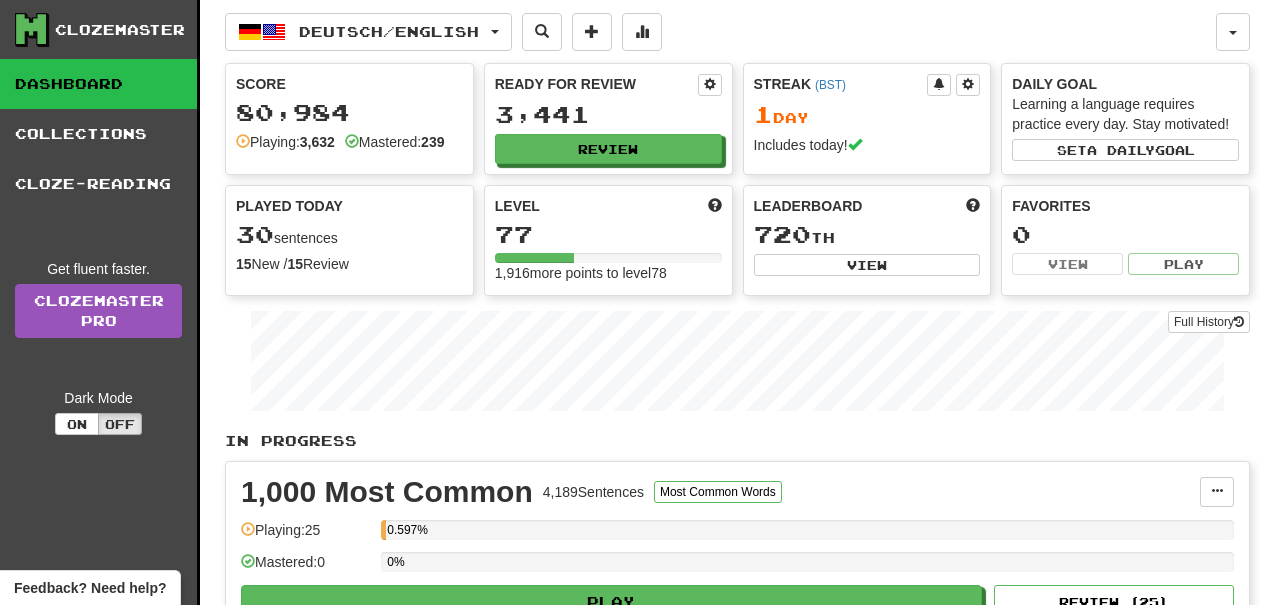 scroll, scrollTop: 0, scrollLeft: 0, axis: both 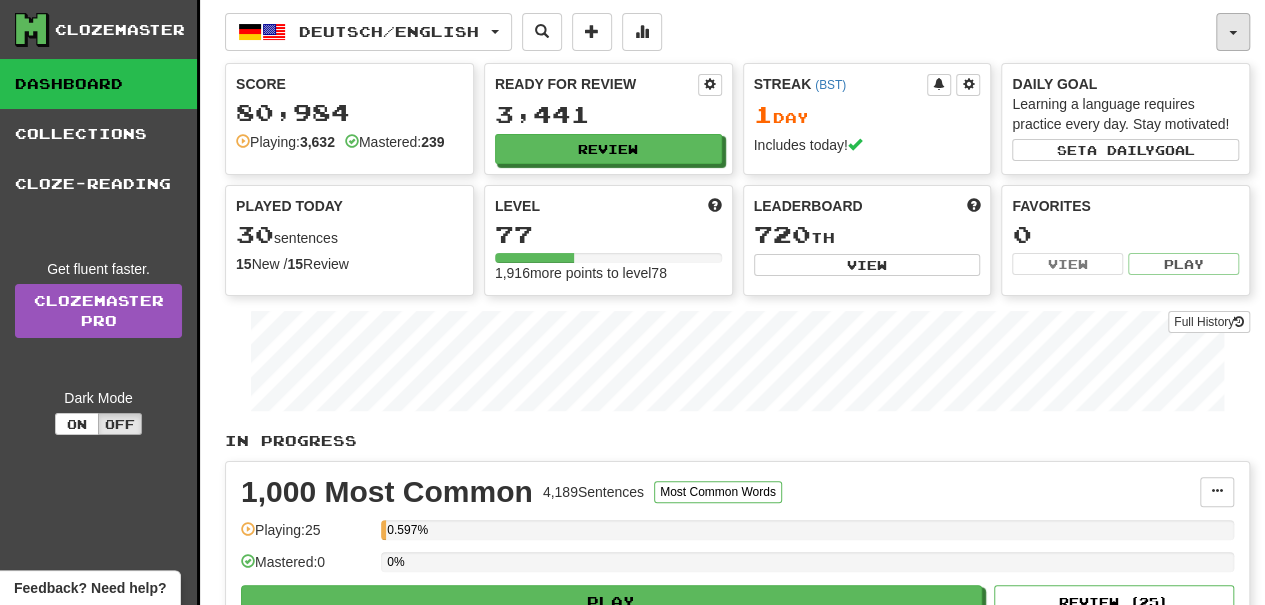 click at bounding box center (1233, 33) 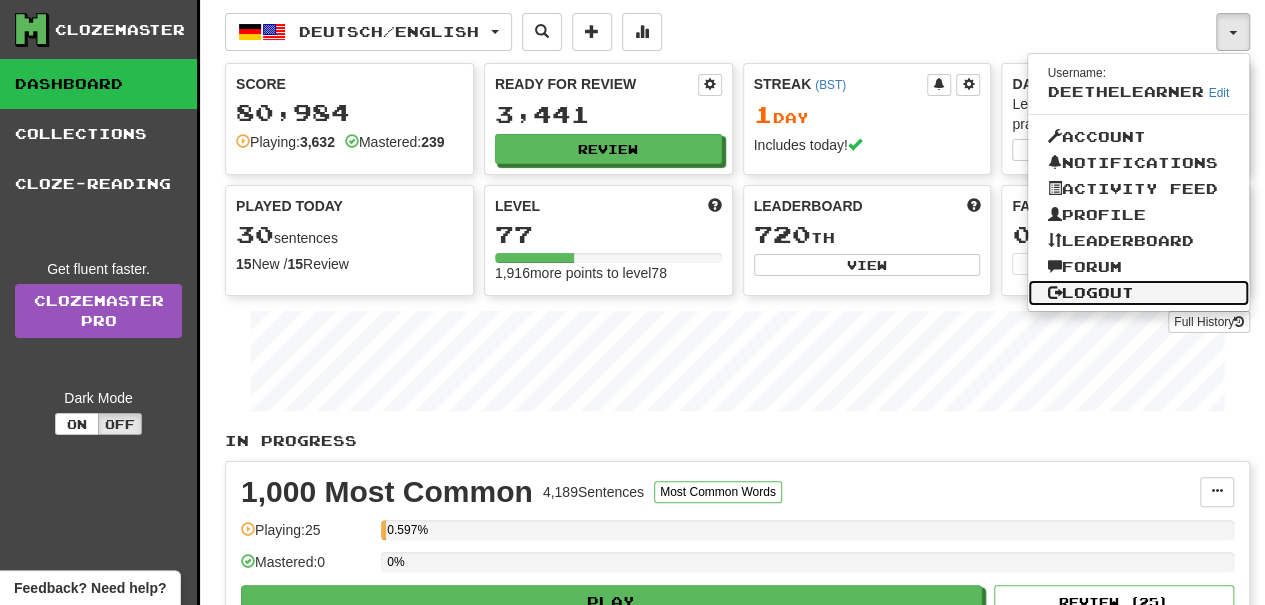 click on "Logout" at bounding box center [1139, 293] 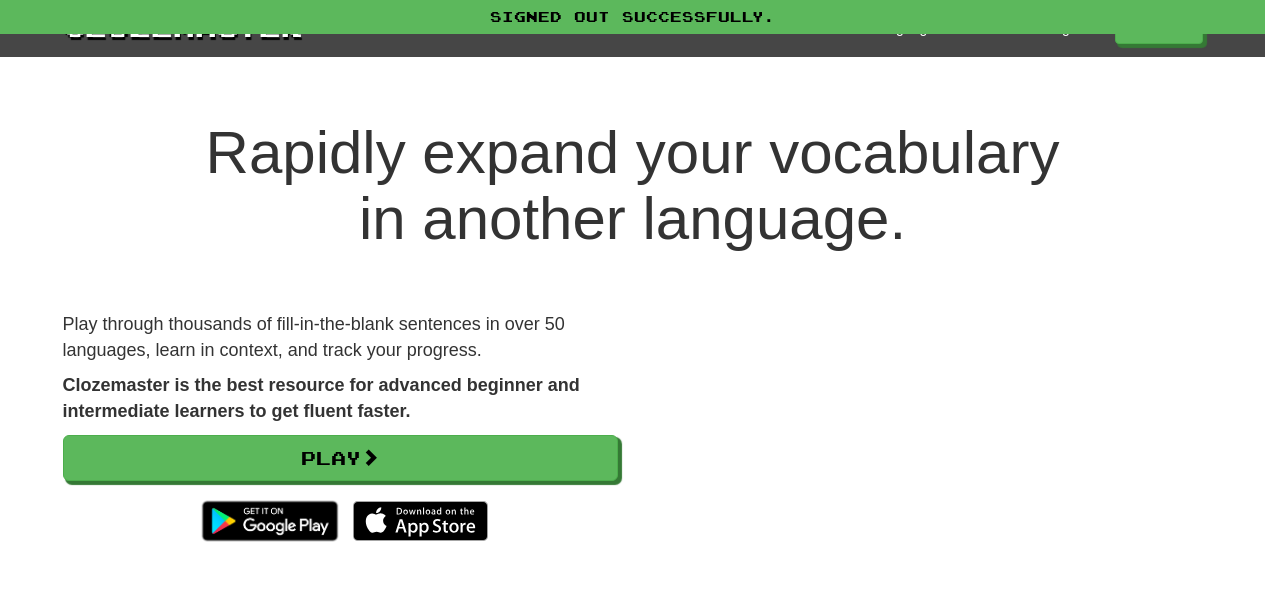 scroll, scrollTop: 0, scrollLeft: 0, axis: both 